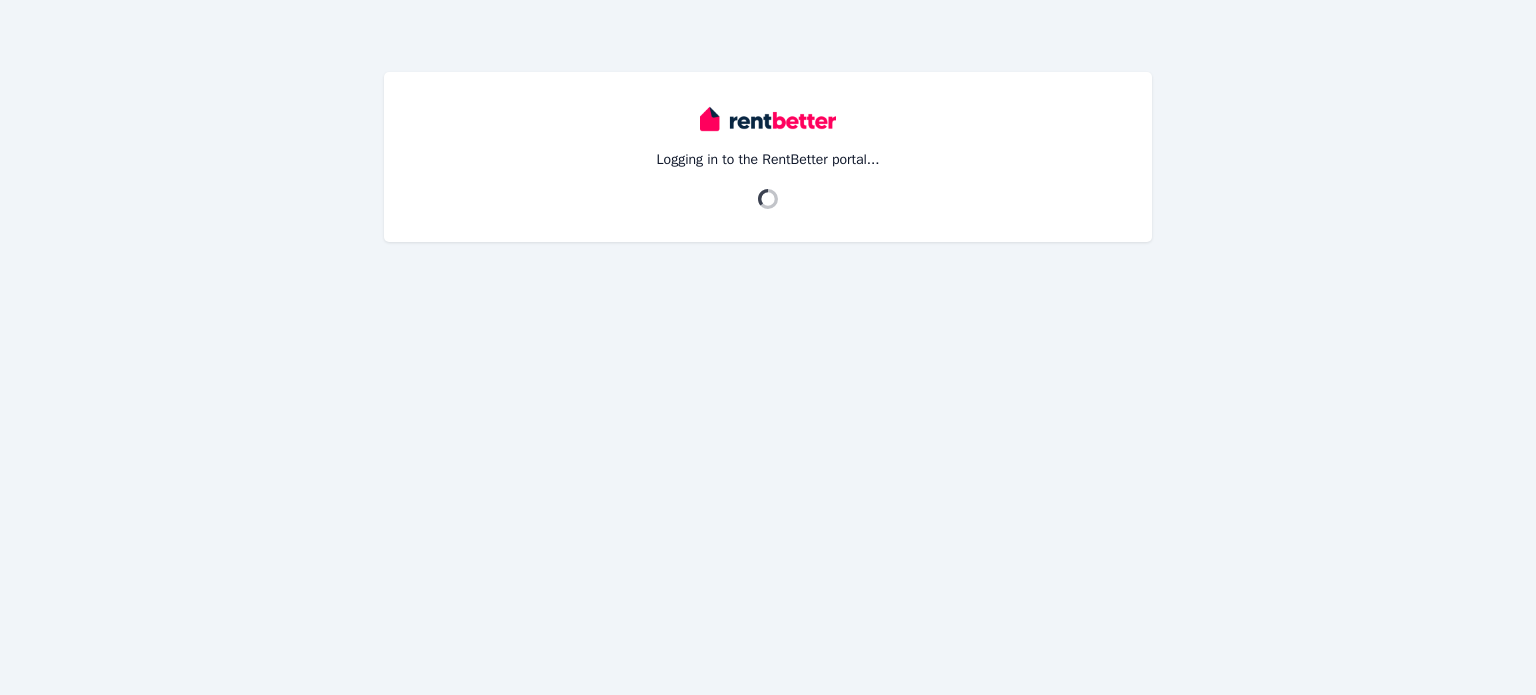 scroll, scrollTop: 0, scrollLeft: 0, axis: both 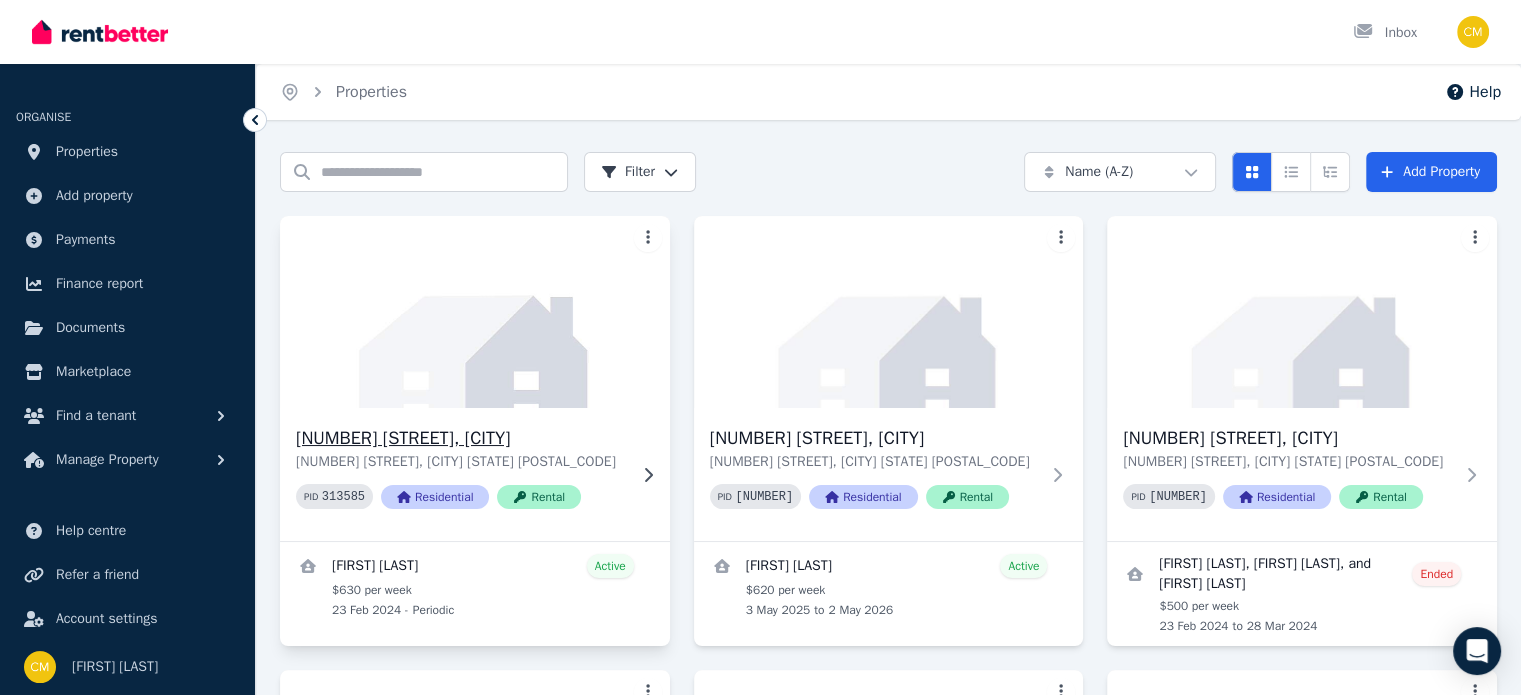 click 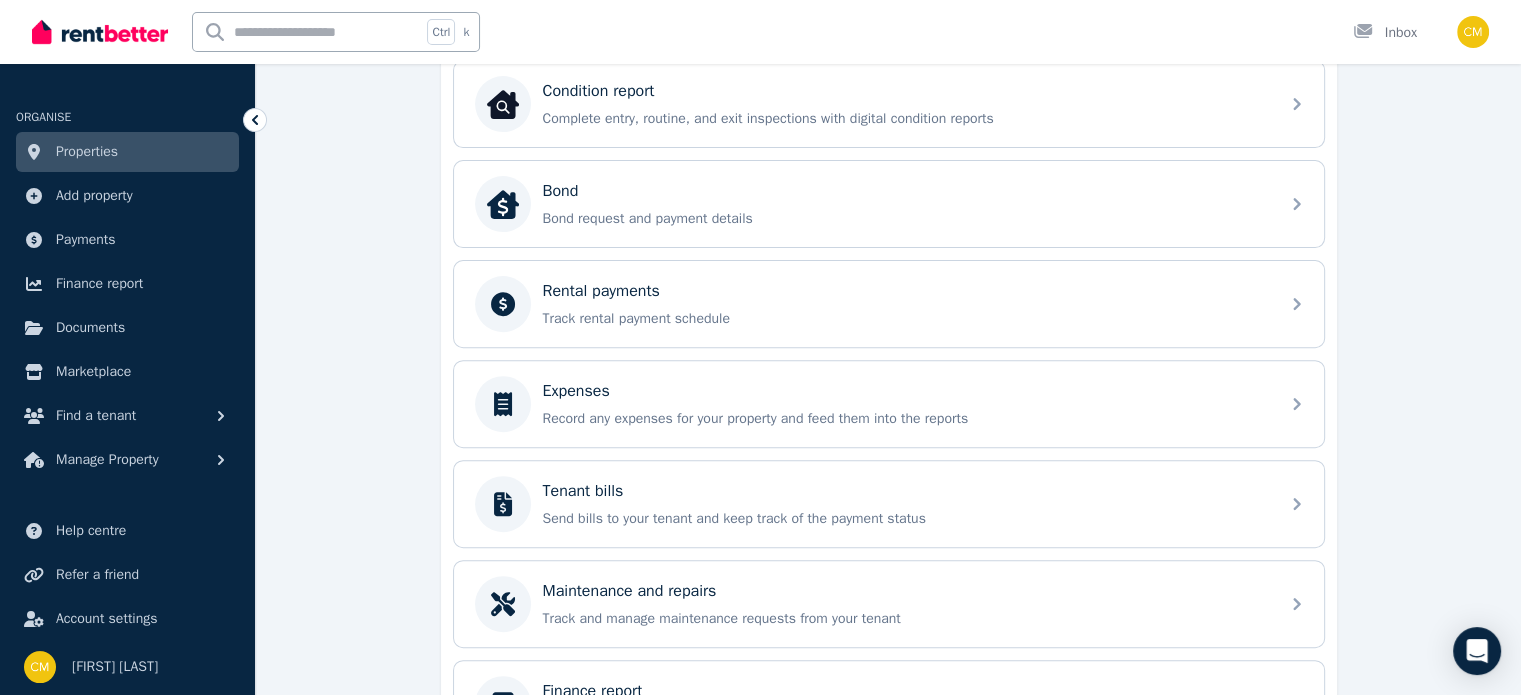 scroll, scrollTop: 674, scrollLeft: 0, axis: vertical 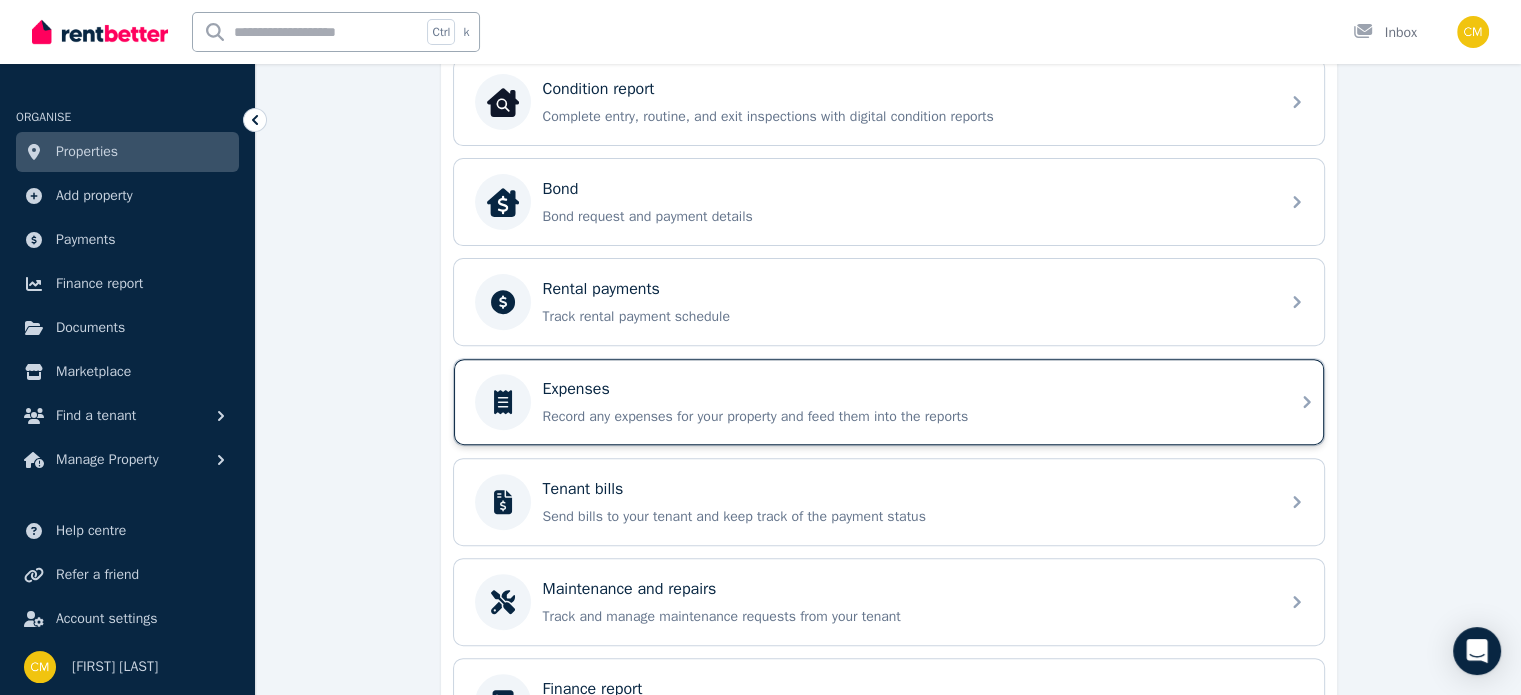 click on "Expenses Record any expenses for your property and feed them into the reports" at bounding box center [889, 402] 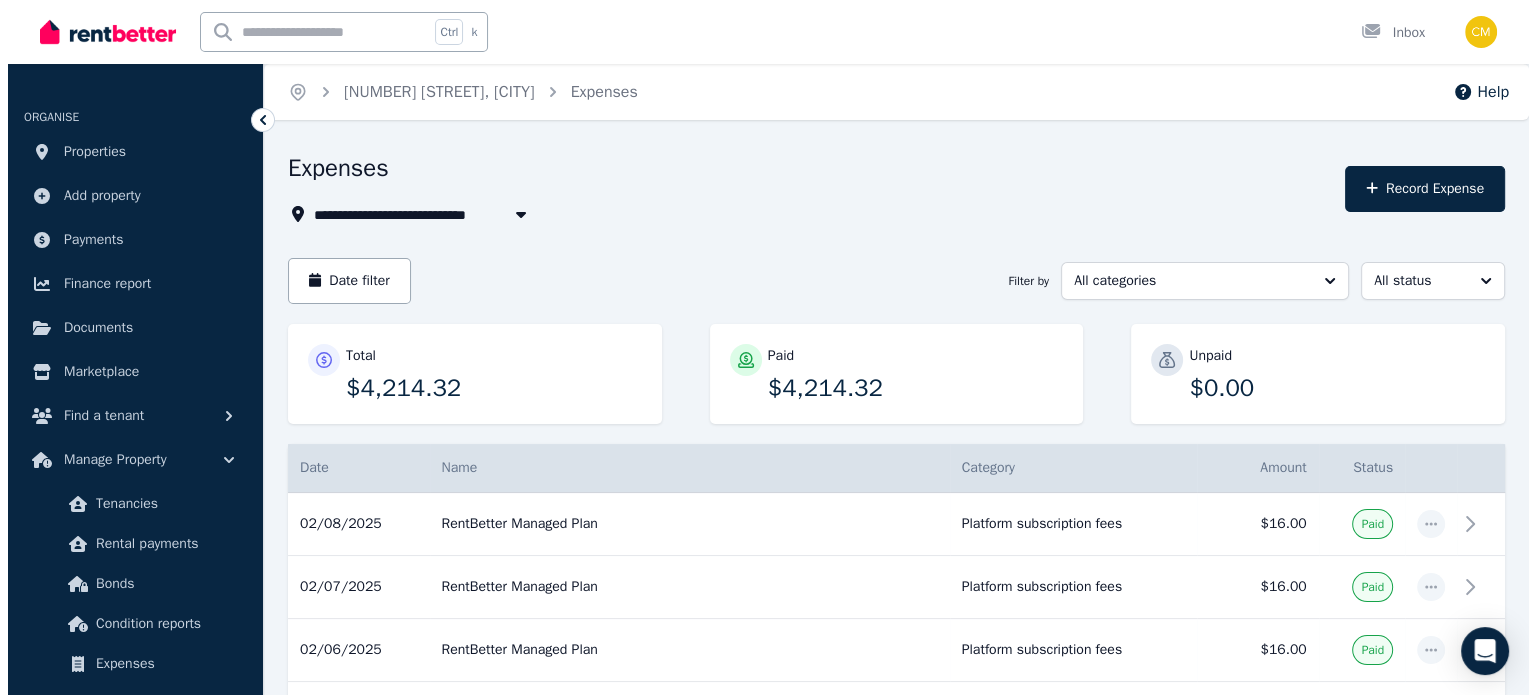 scroll, scrollTop: 67, scrollLeft: 0, axis: vertical 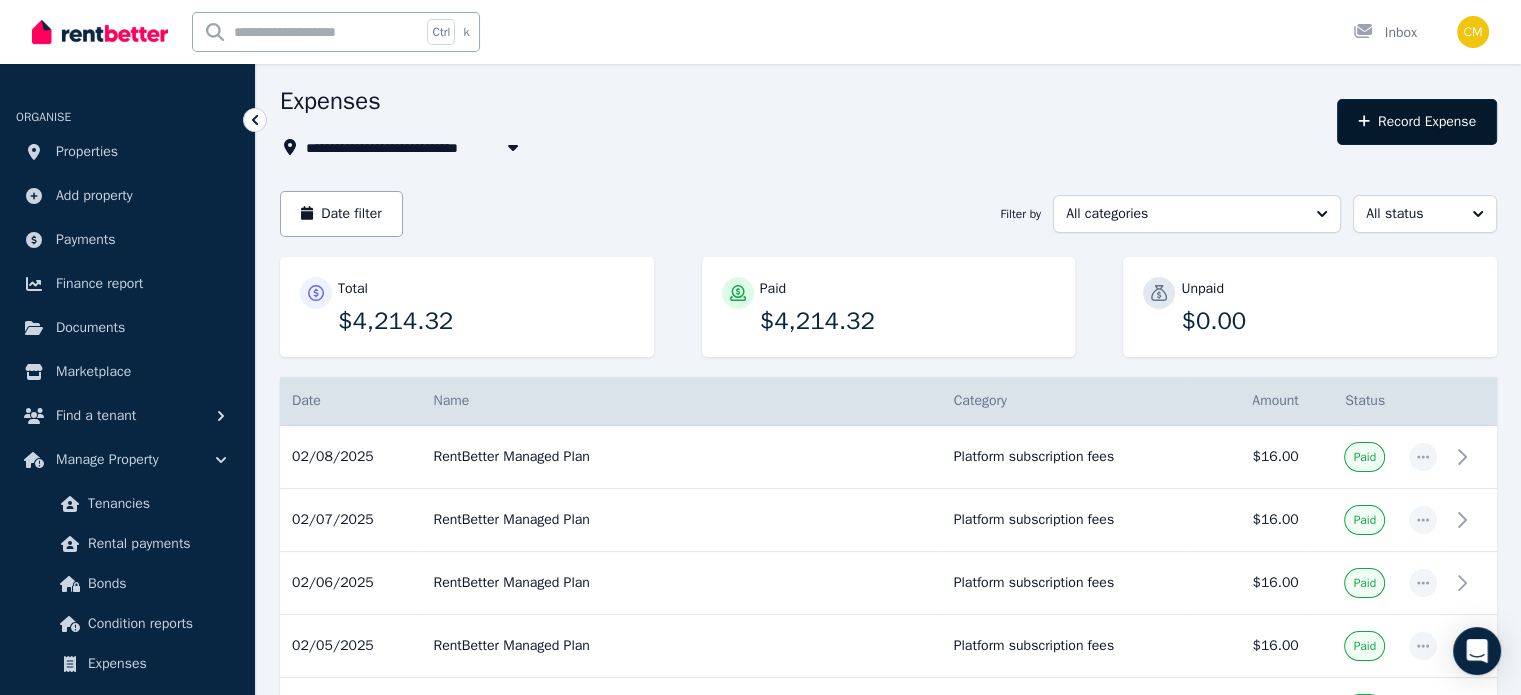 click on "Record Expense" at bounding box center (1417, 122) 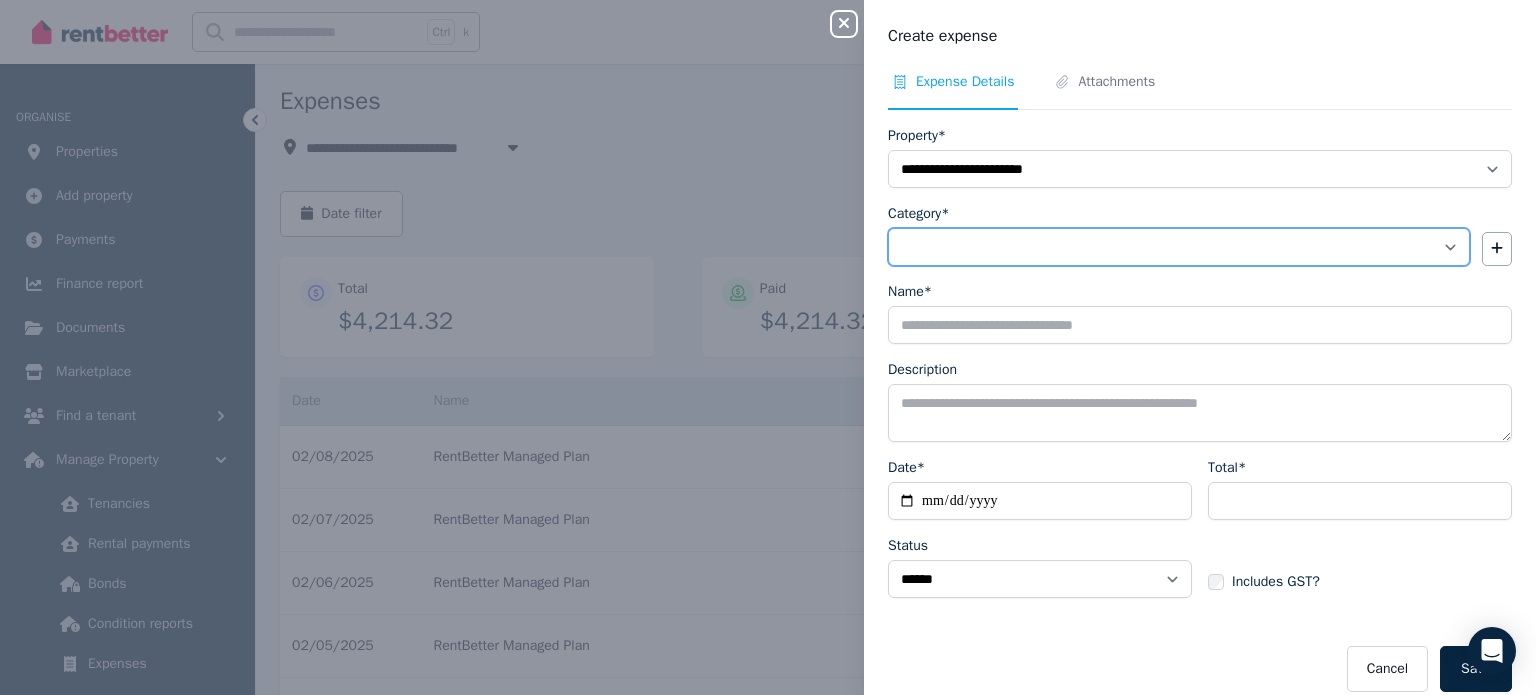 click on "**********" at bounding box center [1179, 247] 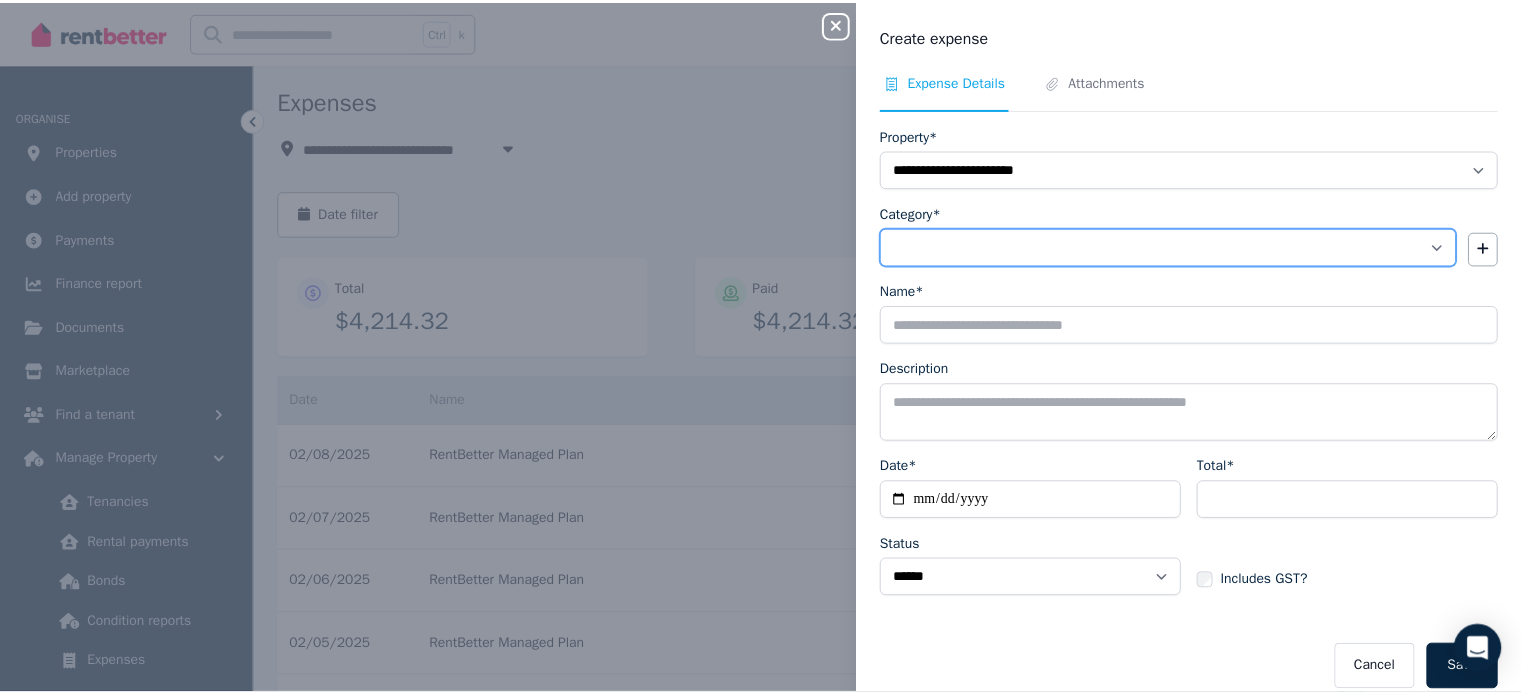 scroll, scrollTop: 17, scrollLeft: 0, axis: vertical 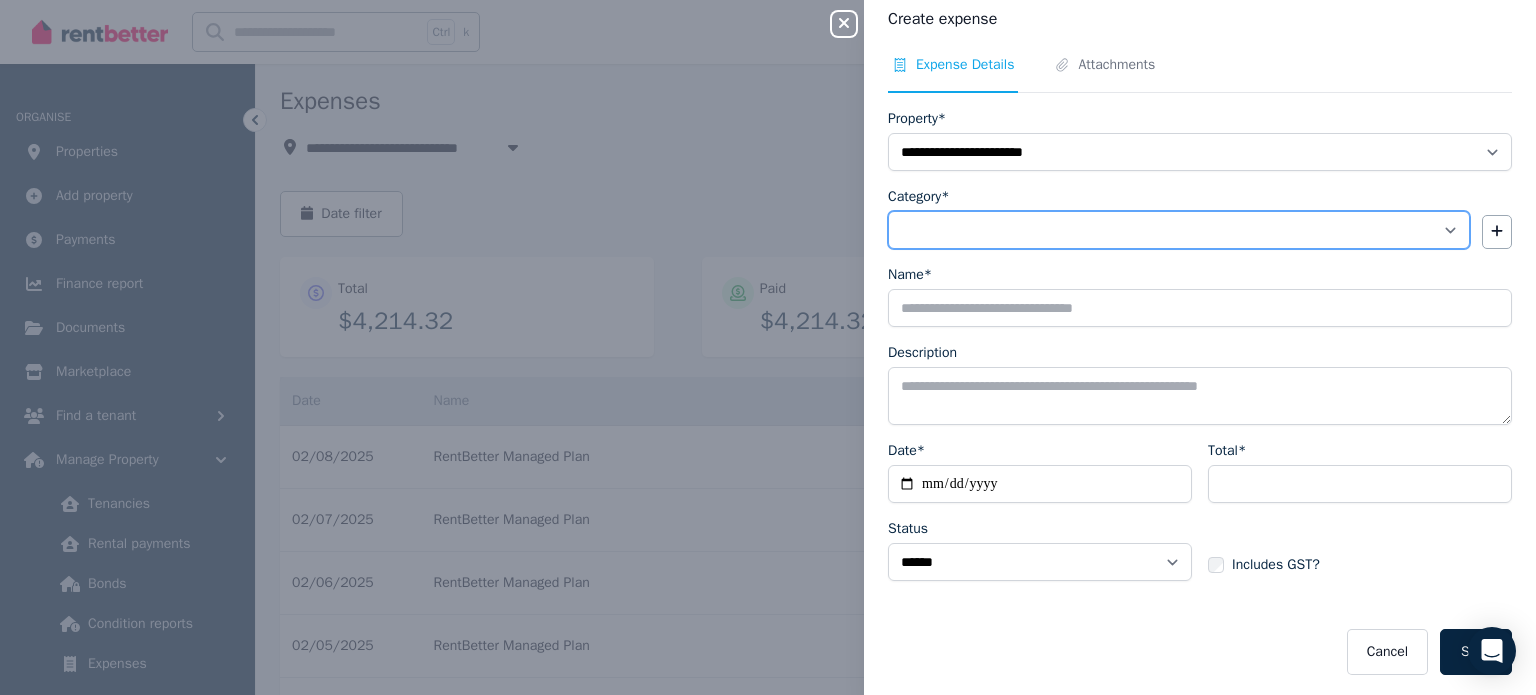 click on "**********" at bounding box center (1179, 230) 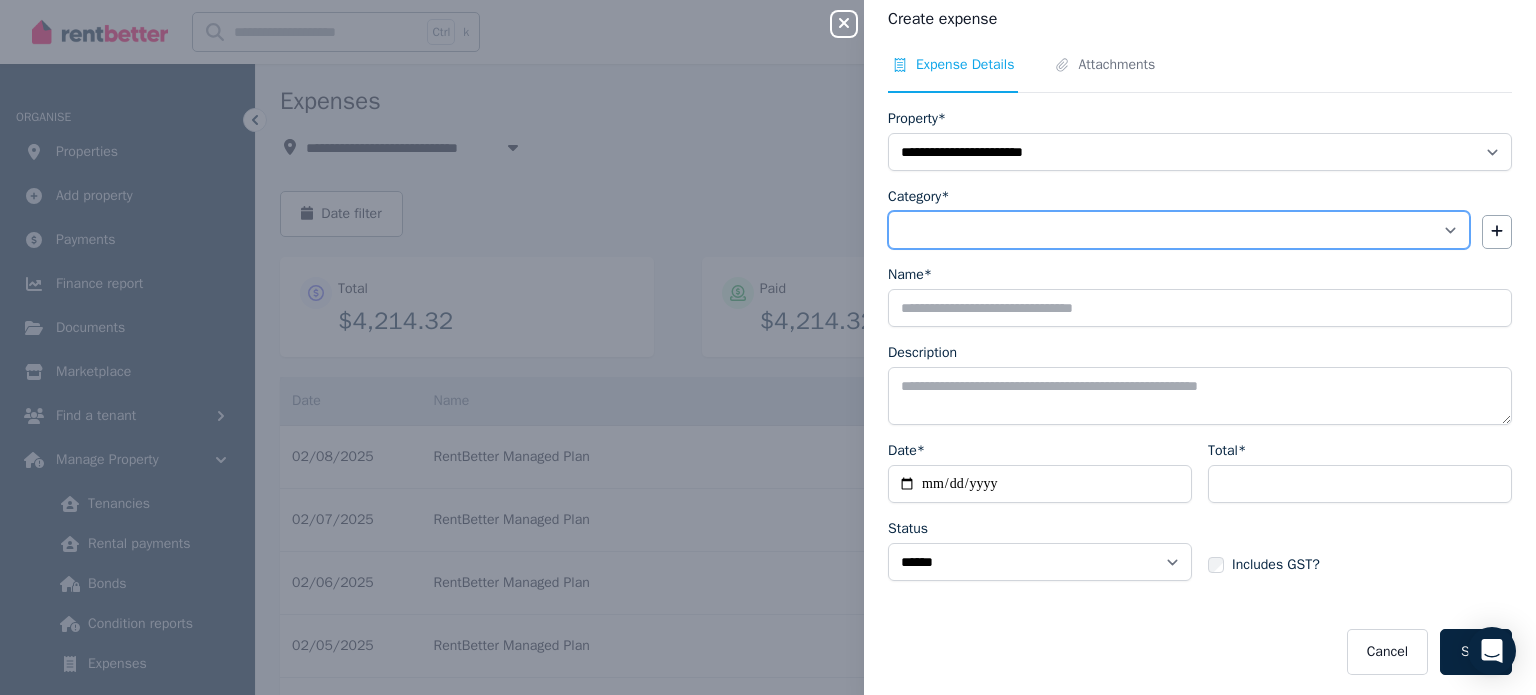 select on "**********" 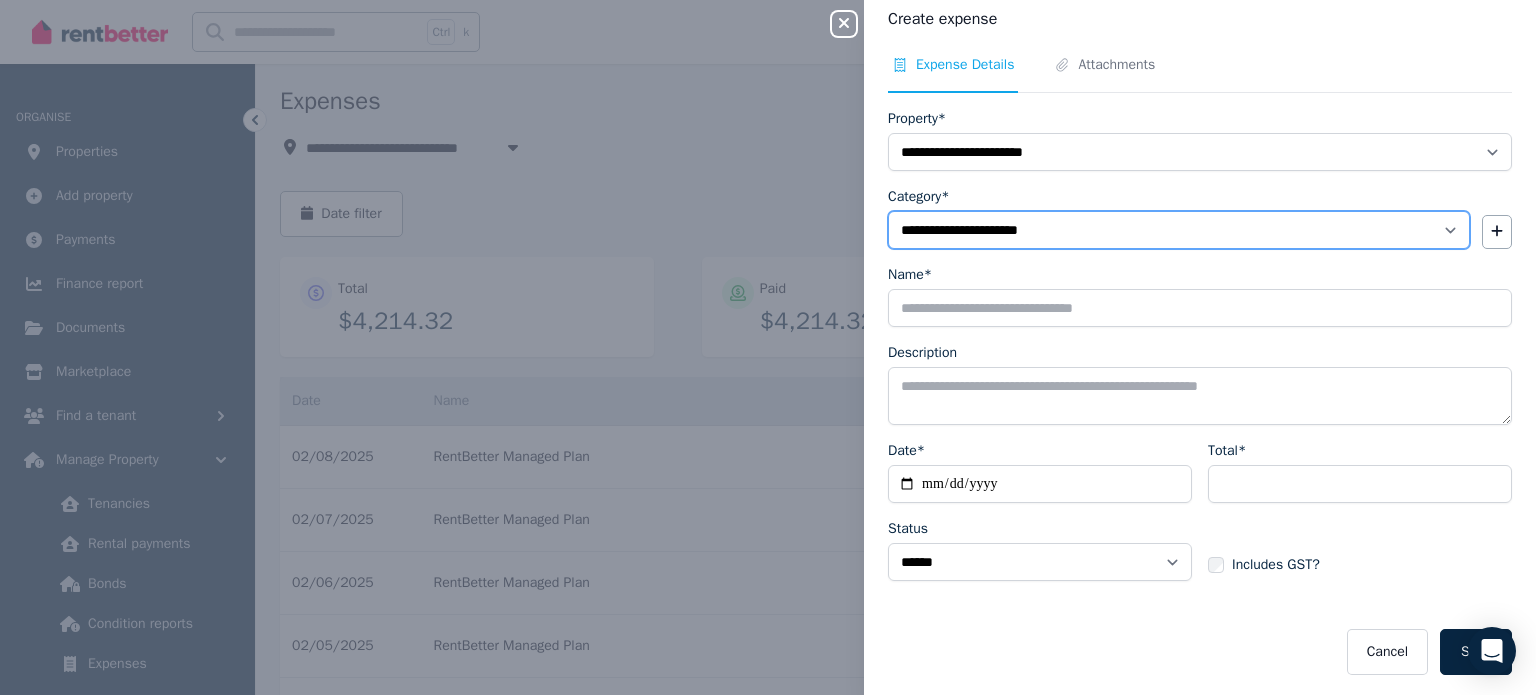 click on "**********" at bounding box center [1179, 230] 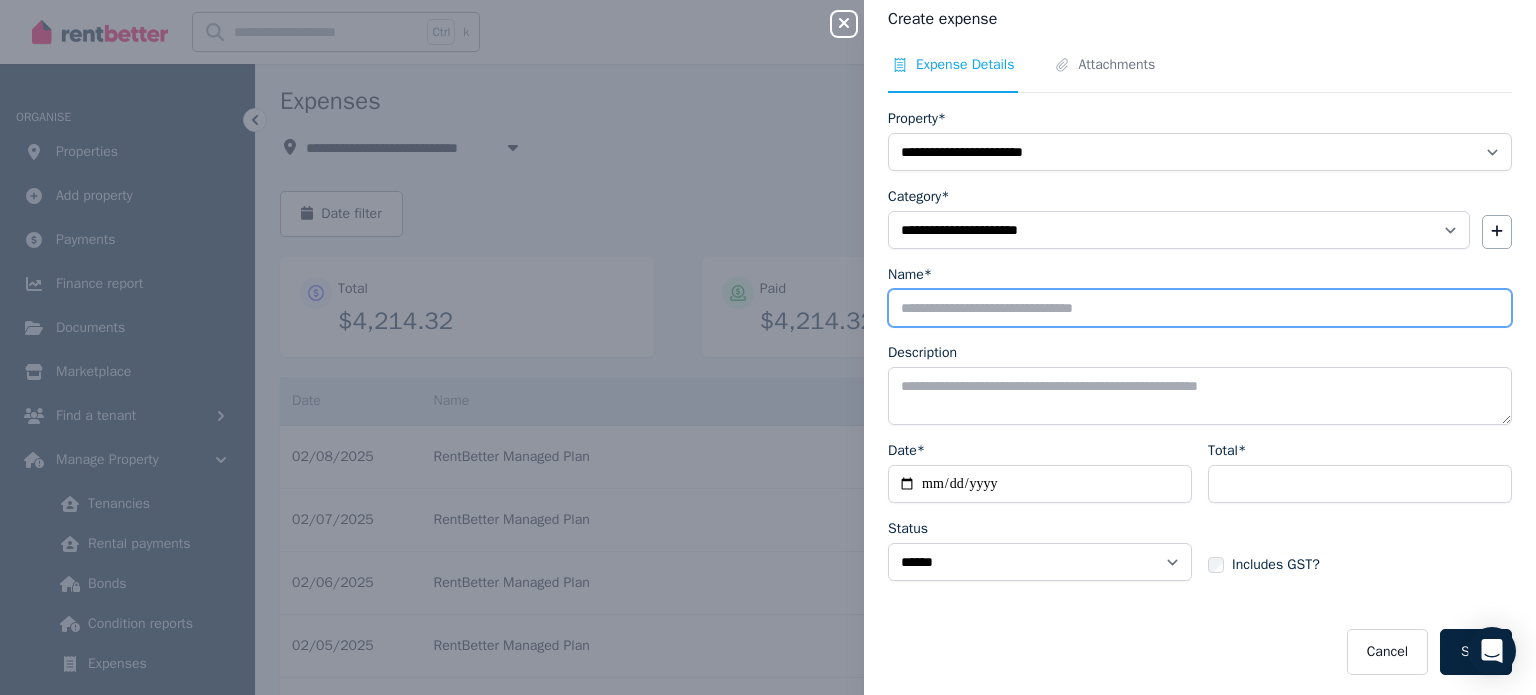 click on "Name*" at bounding box center [1200, 308] 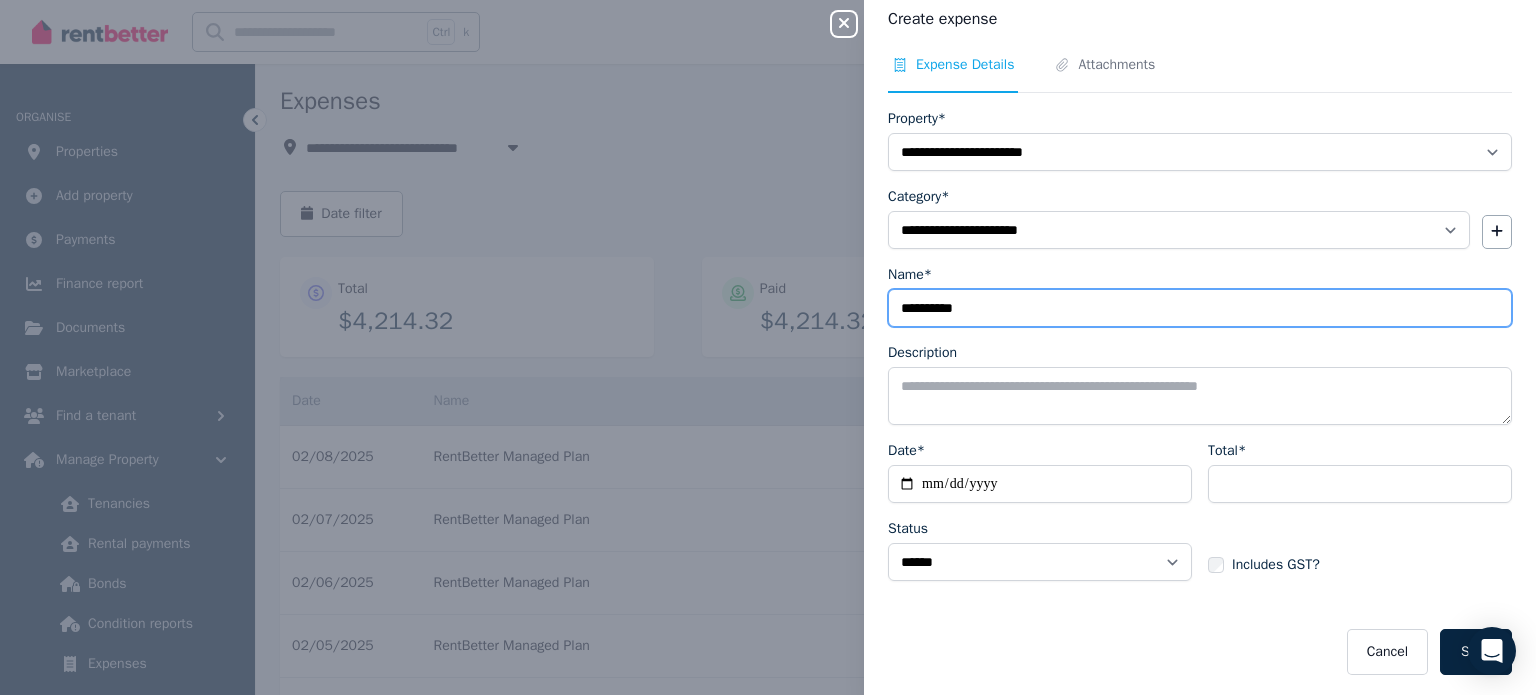 type on "**********" 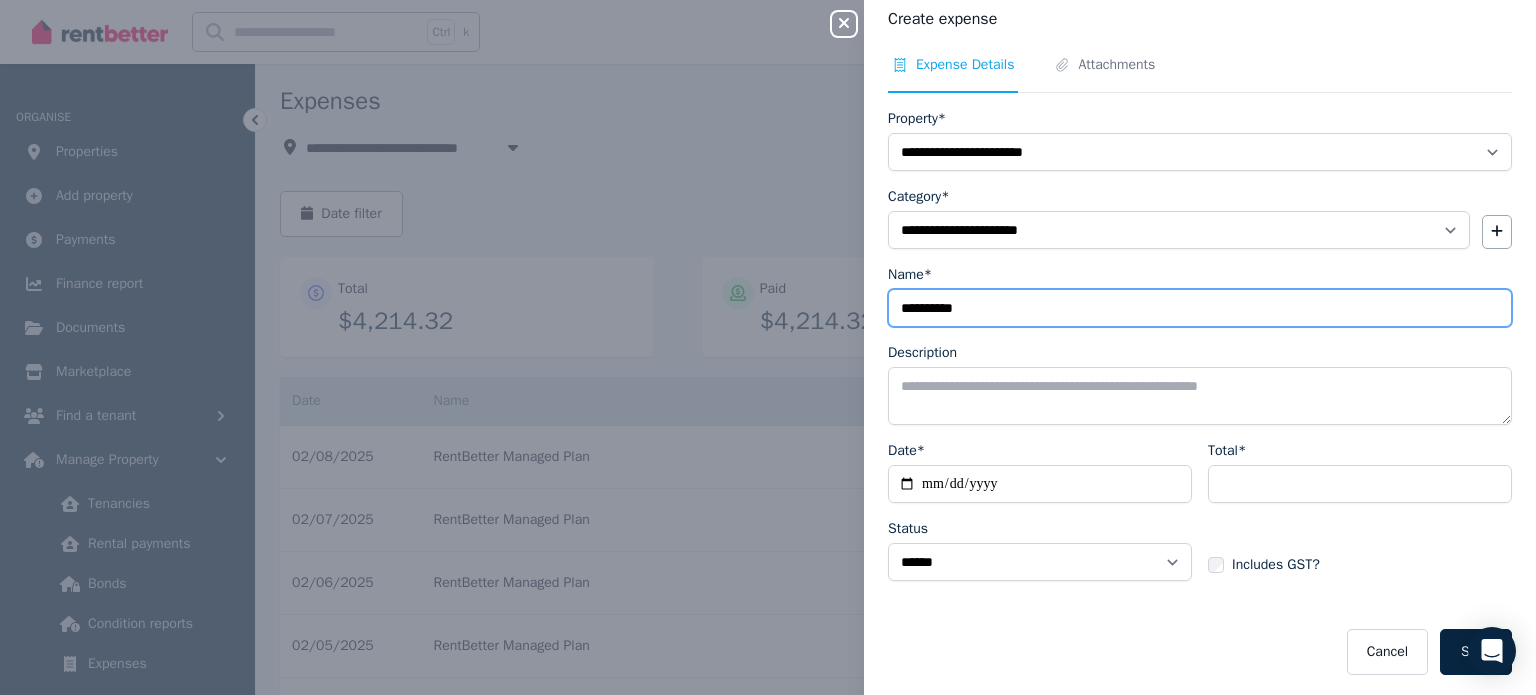 drag, startPoint x: 1108, startPoint y: 311, endPoint x: 836, endPoint y: 310, distance: 272.00183 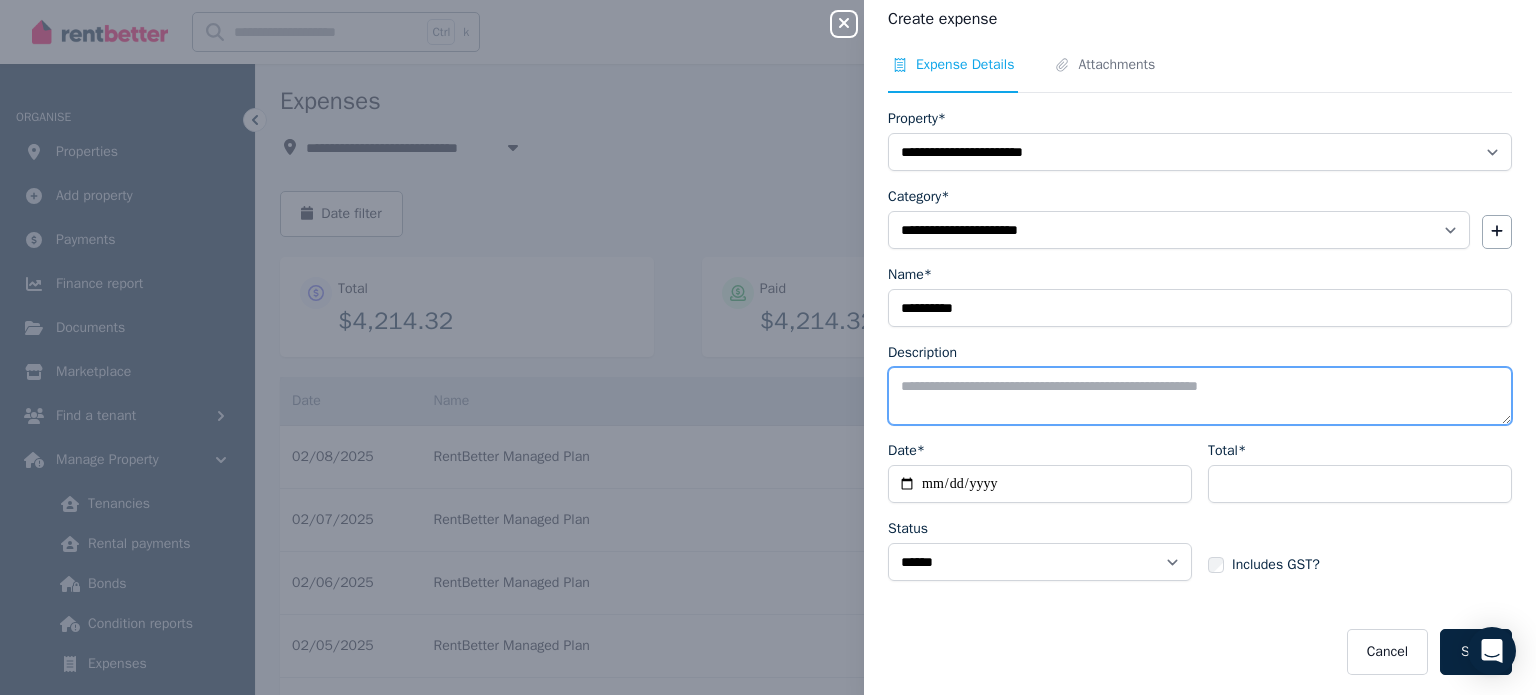 paste on "**********" 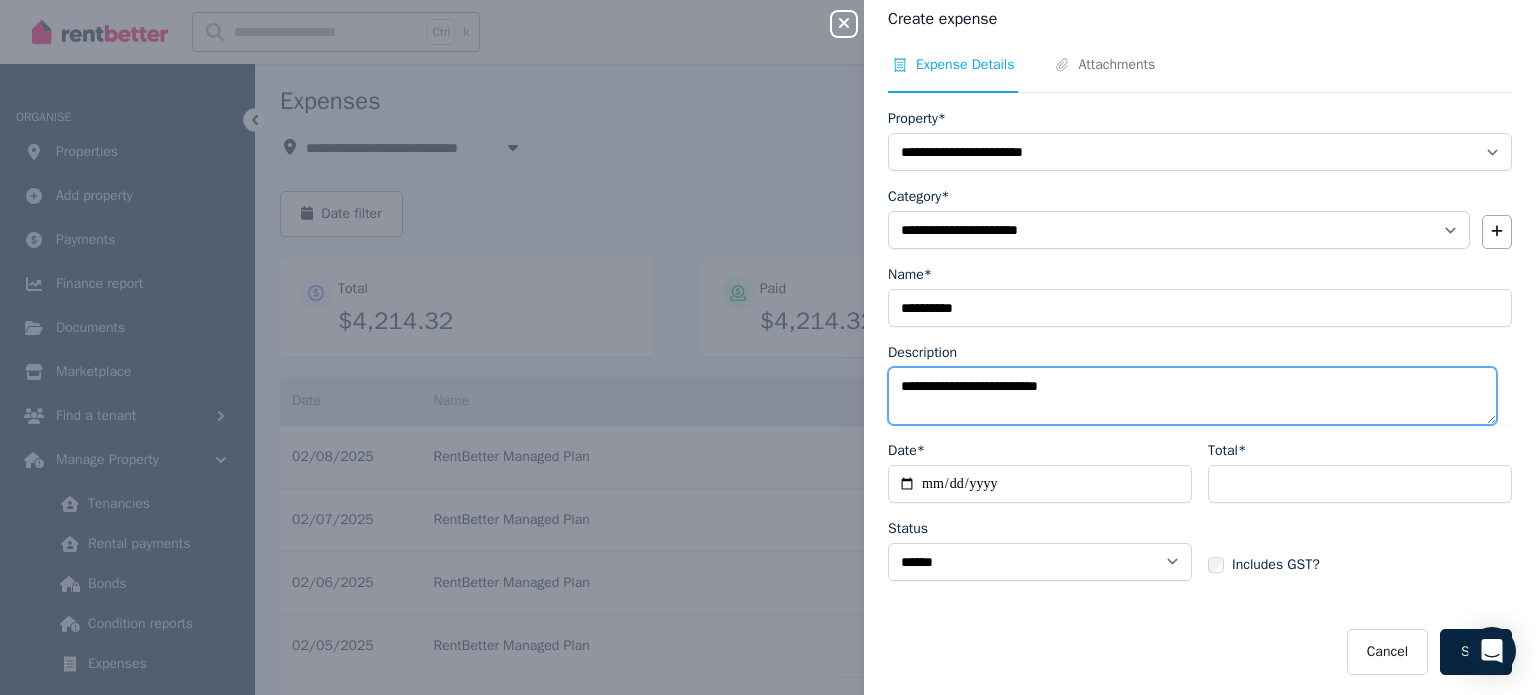 type on "**********" 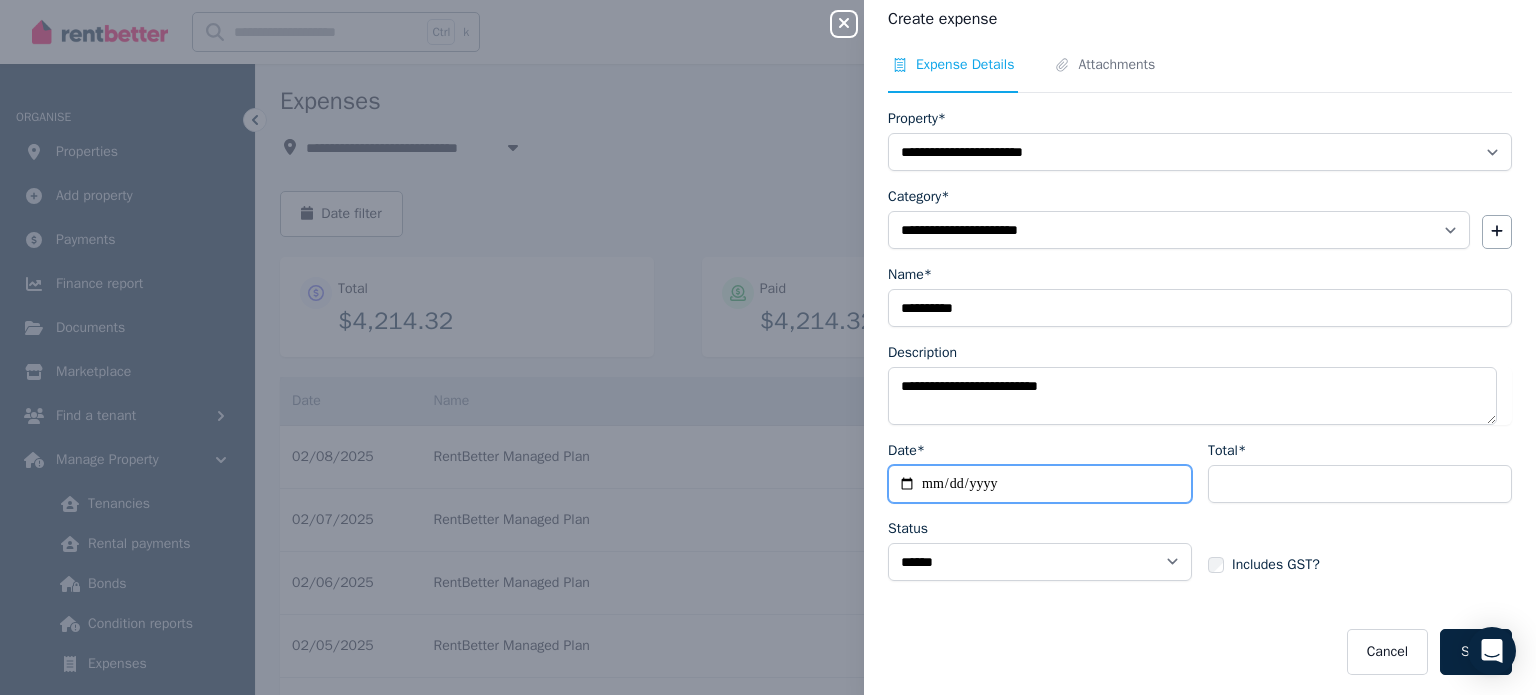 click on "Date*" at bounding box center (1040, 484) 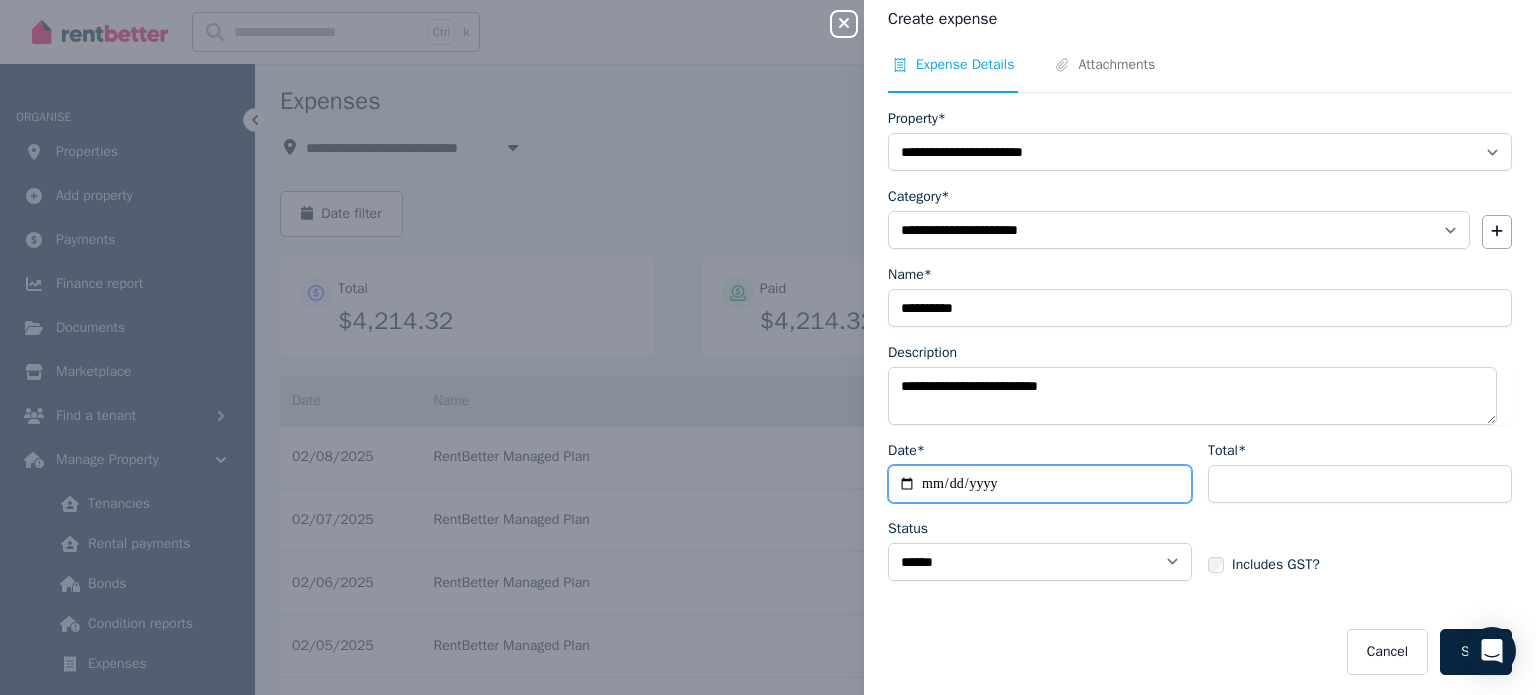type on "**********" 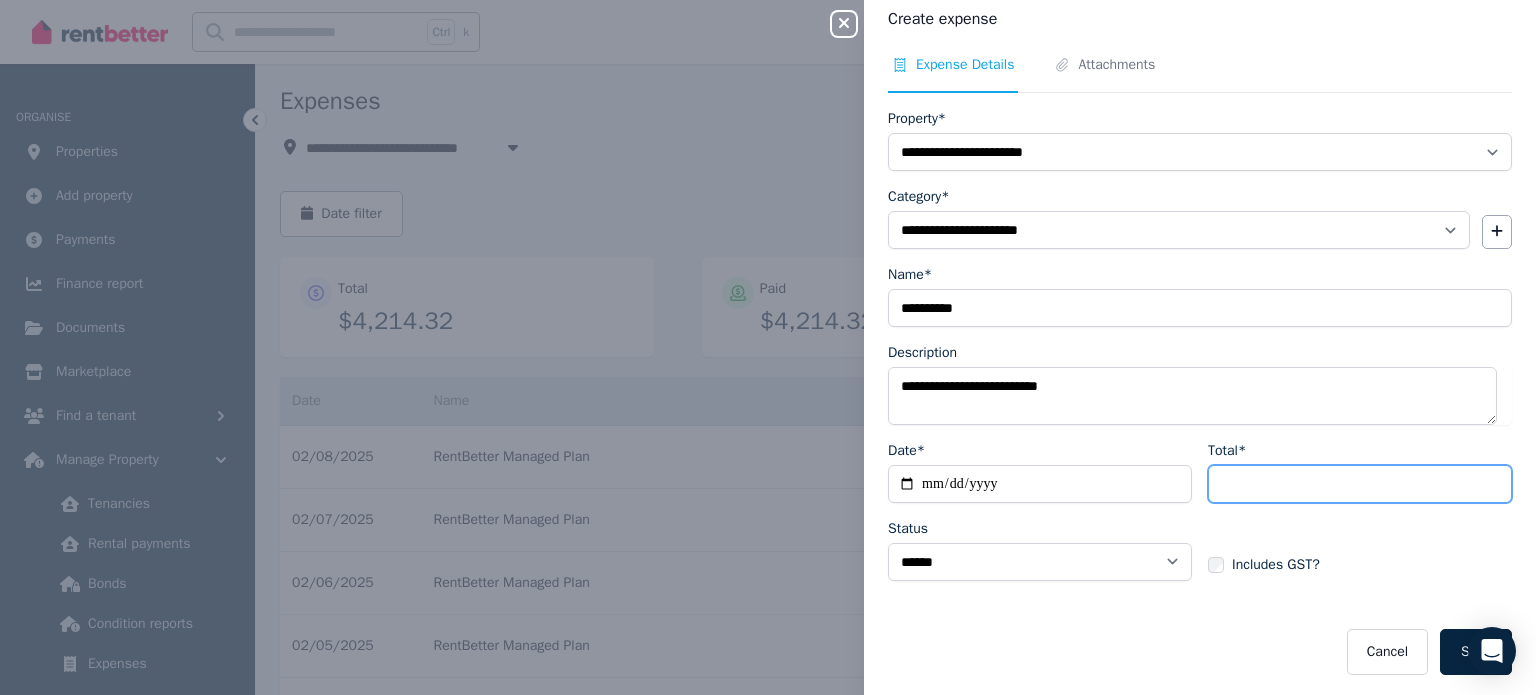 click on "Total*" at bounding box center [1360, 484] 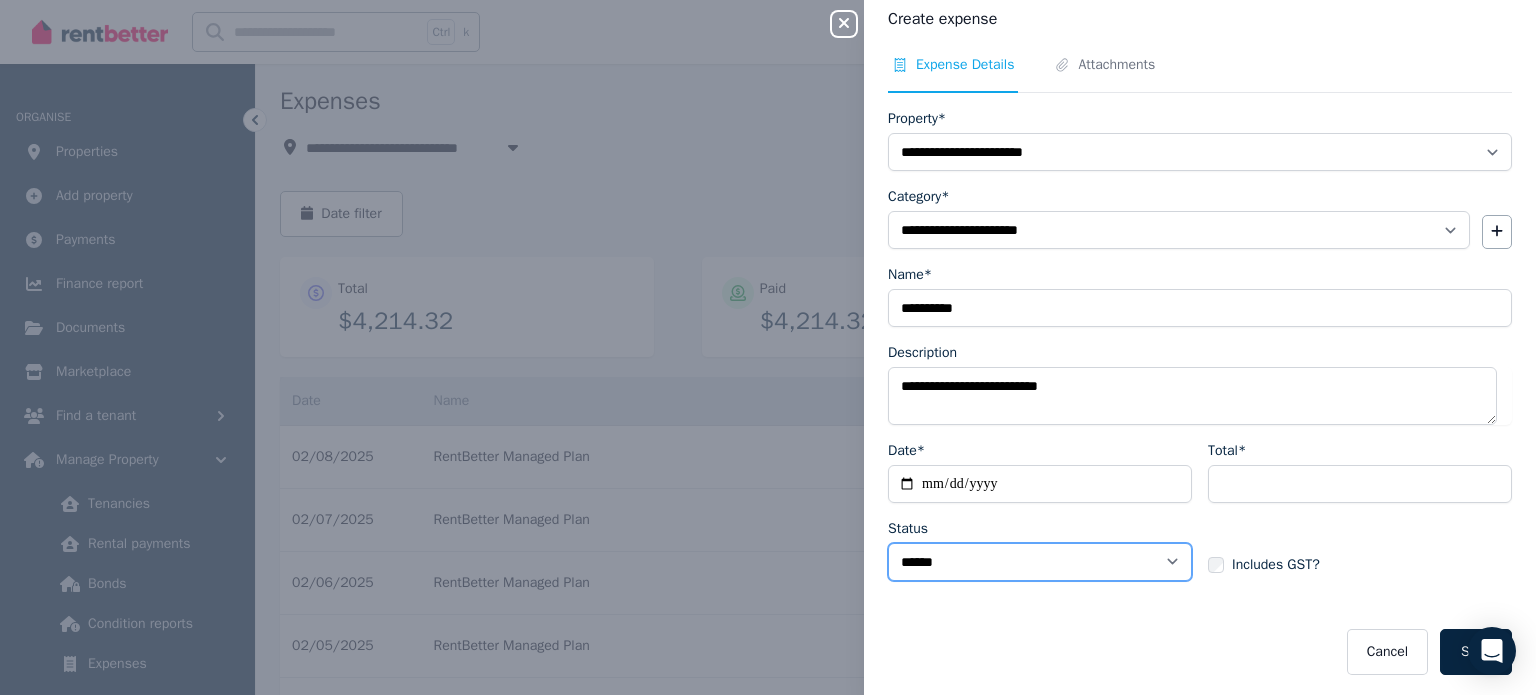 click on "****** ****" at bounding box center (1040, 562) 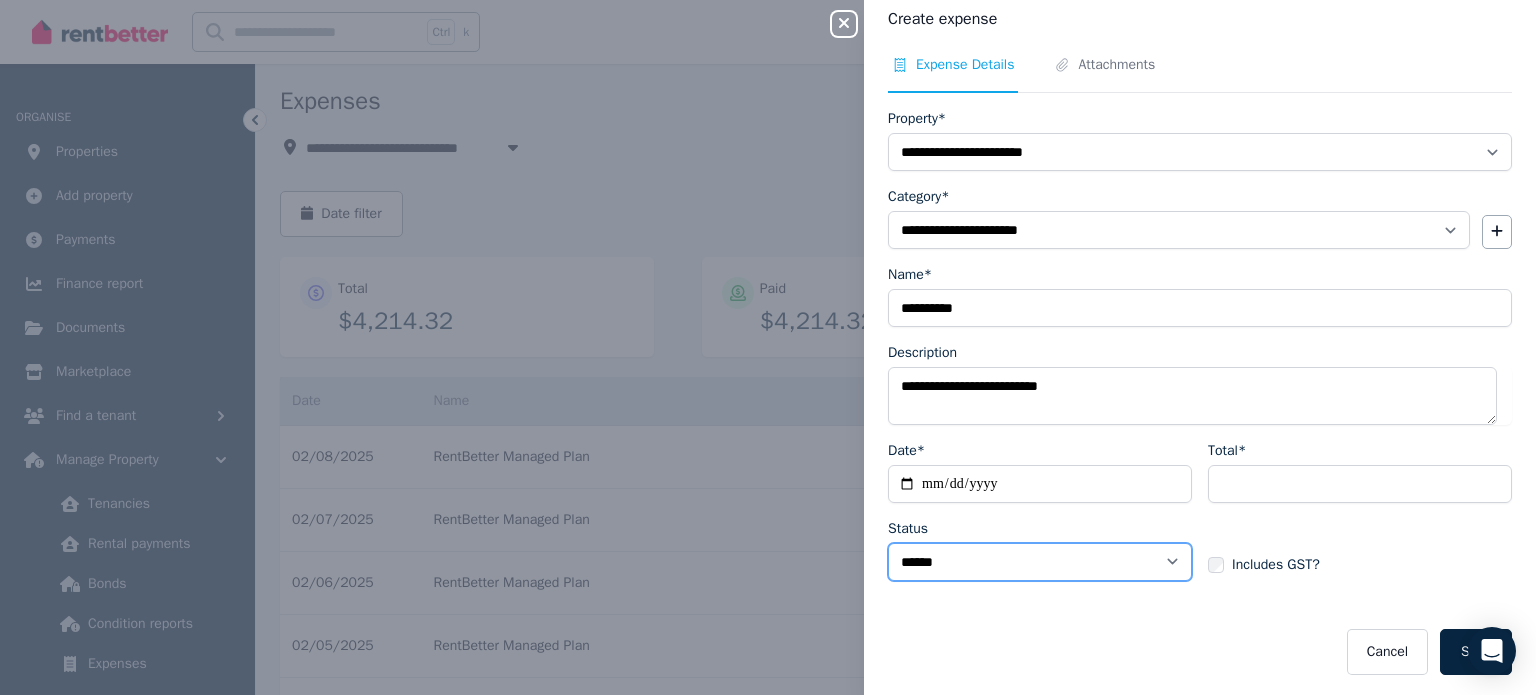 select on "**********" 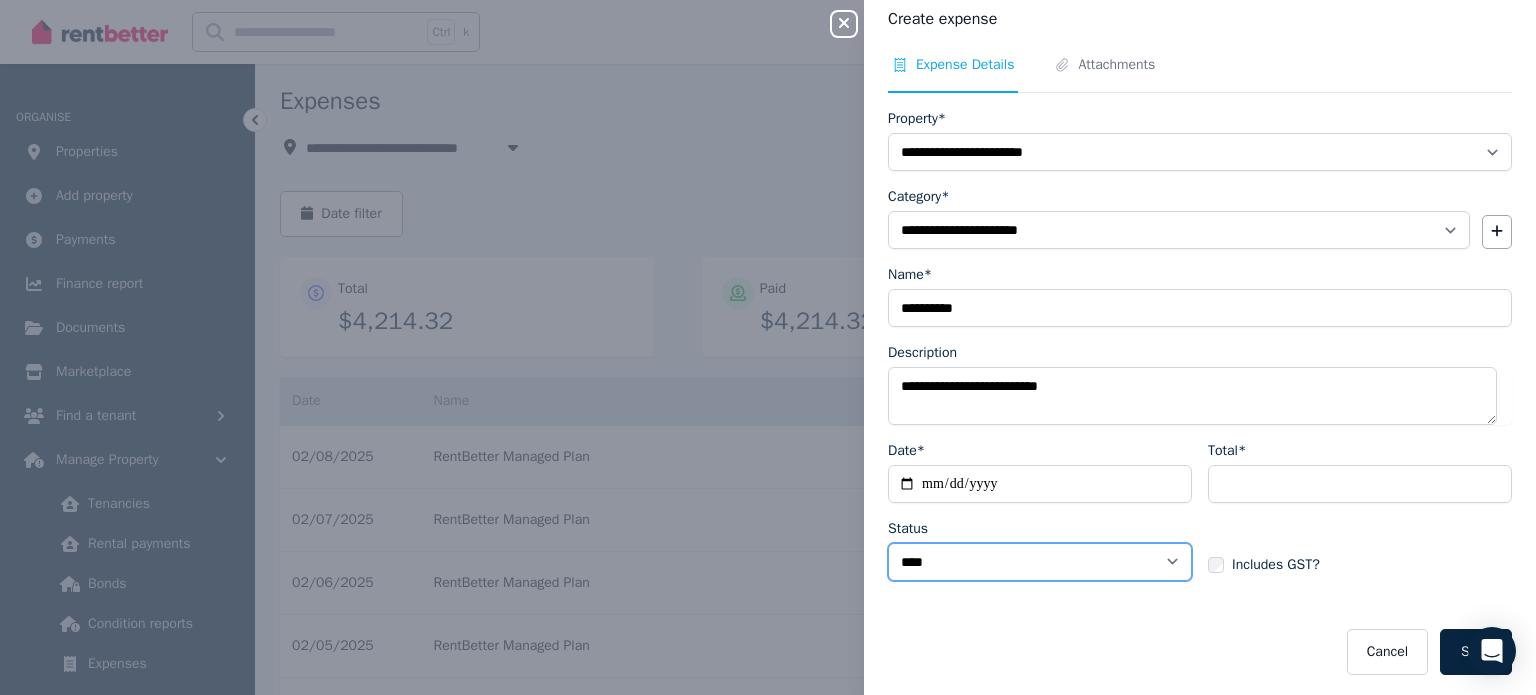 click on "****** ****" at bounding box center [1040, 562] 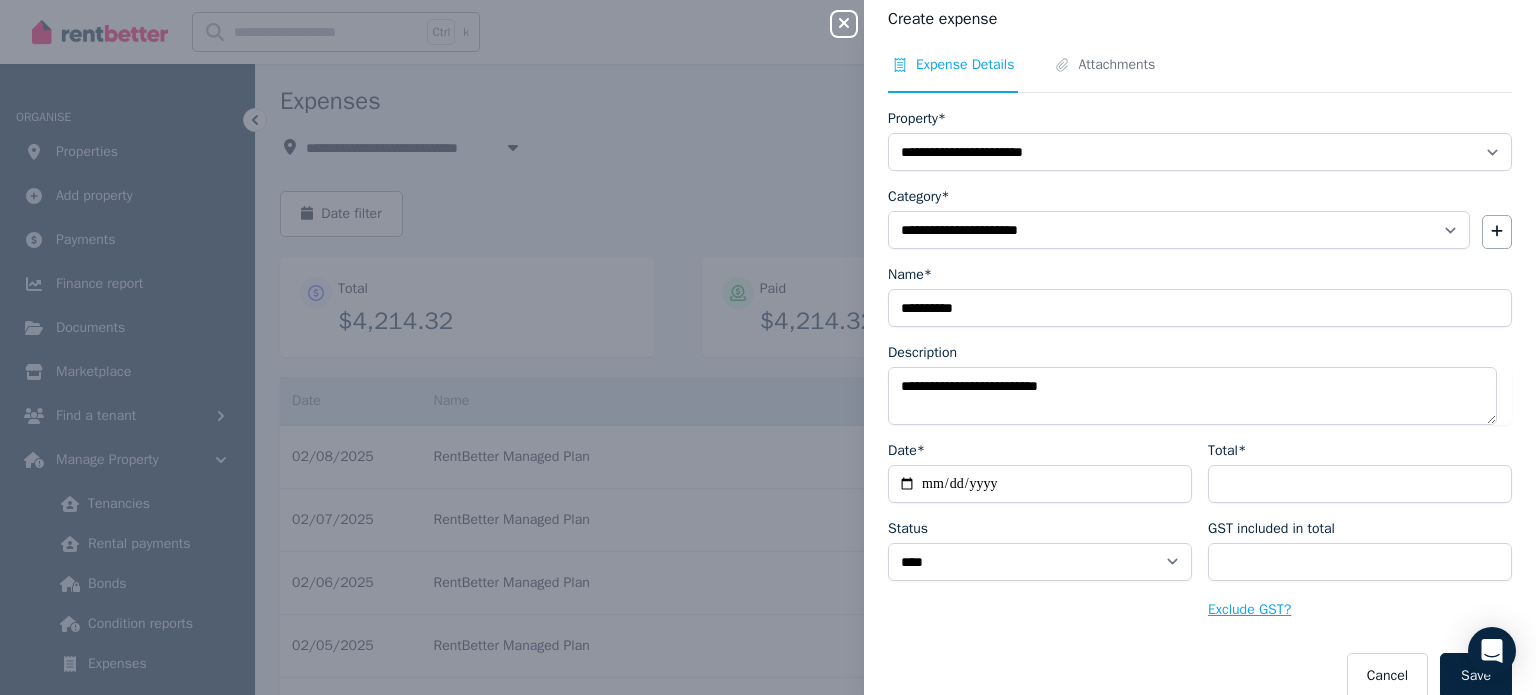 click on "Exclude GST?" at bounding box center (1249, 610) 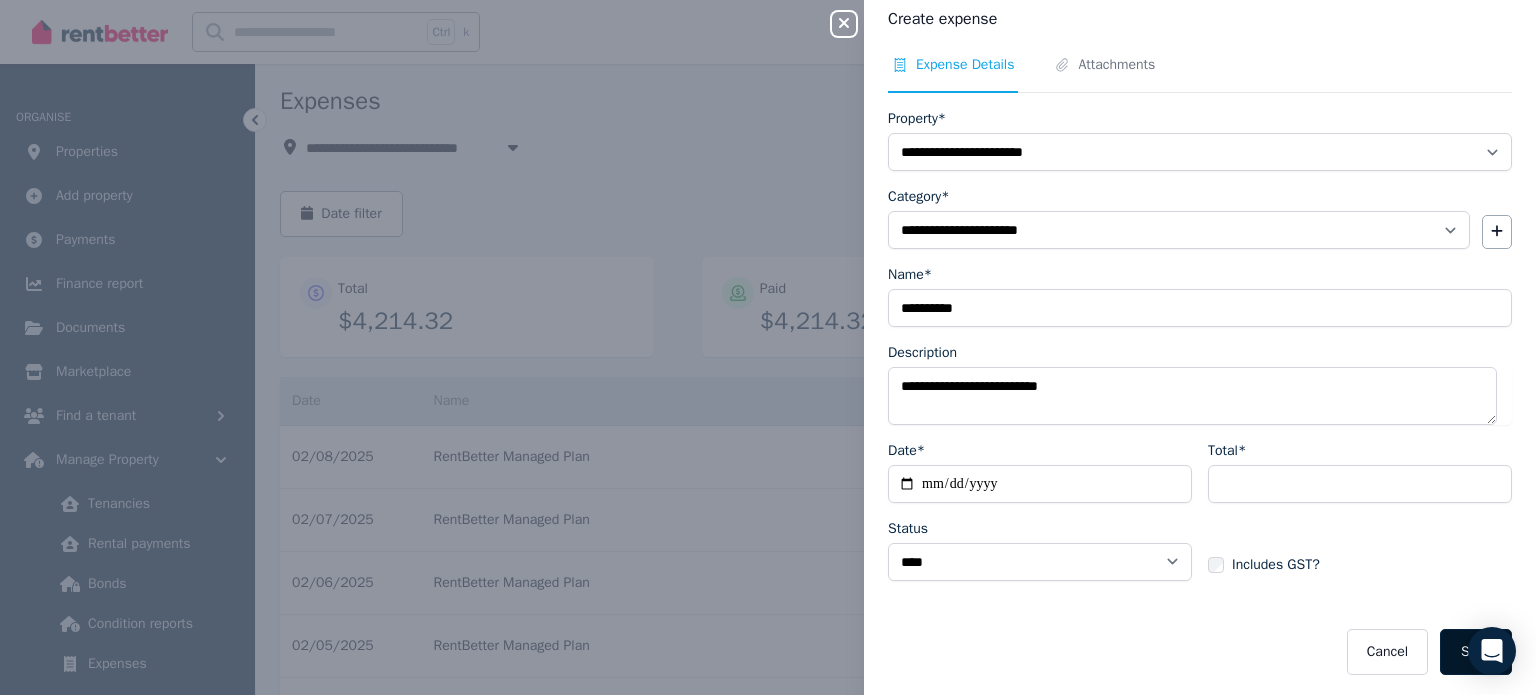 click on "Save" at bounding box center [1476, 652] 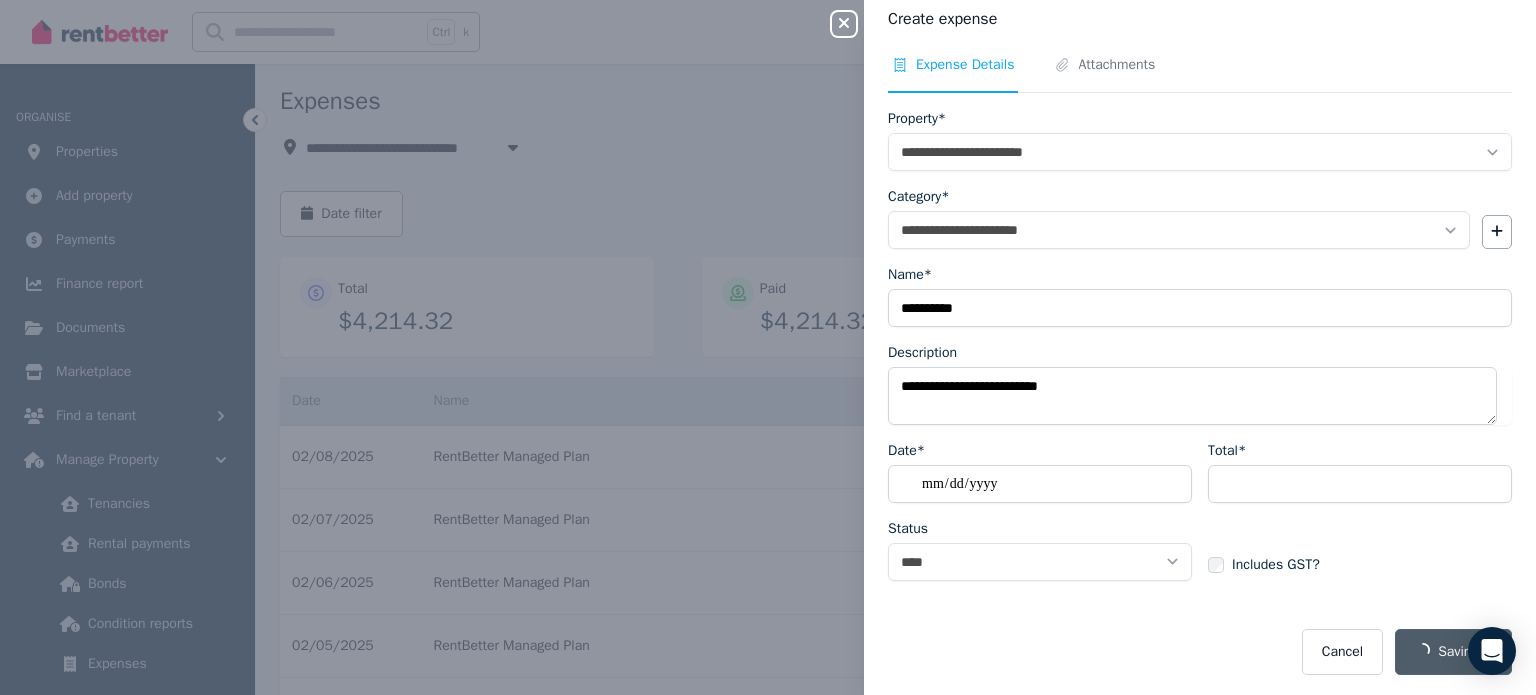 select on "**********" 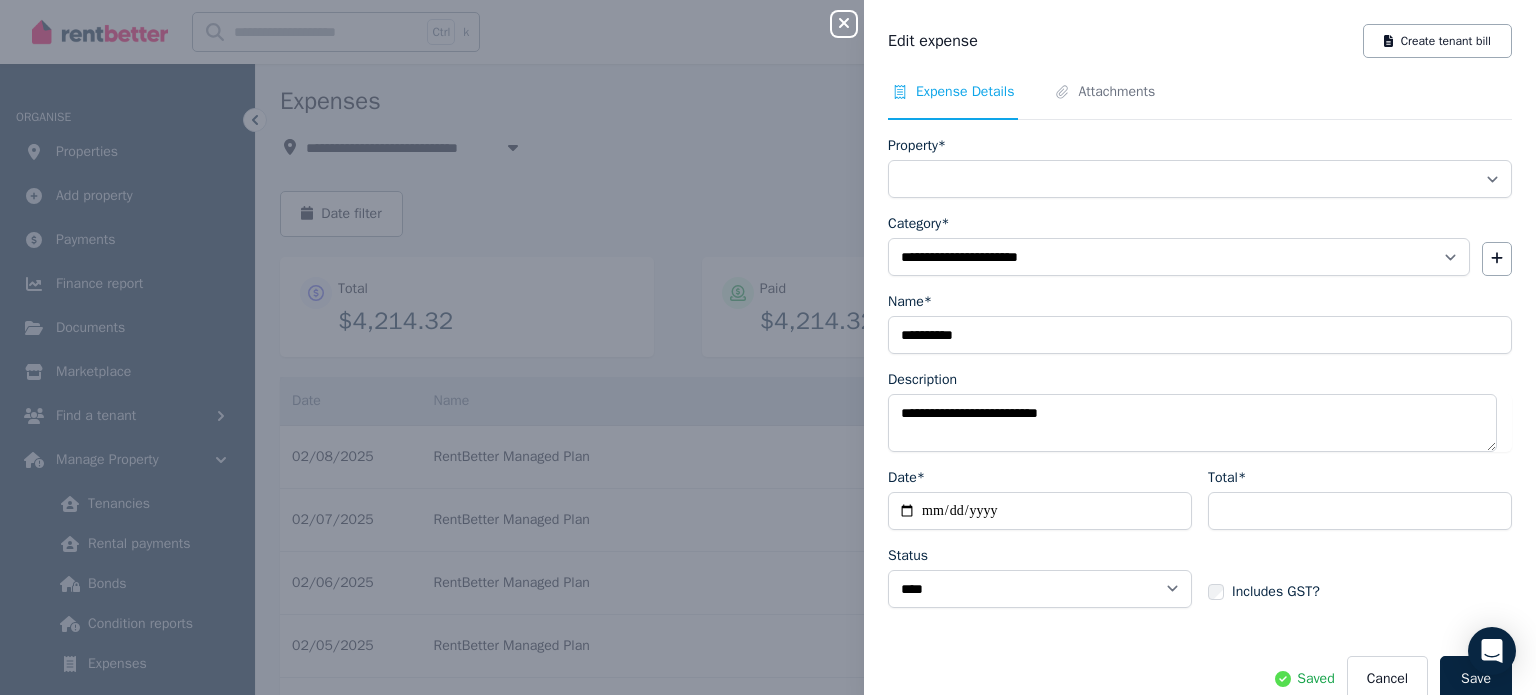 select on "**********" 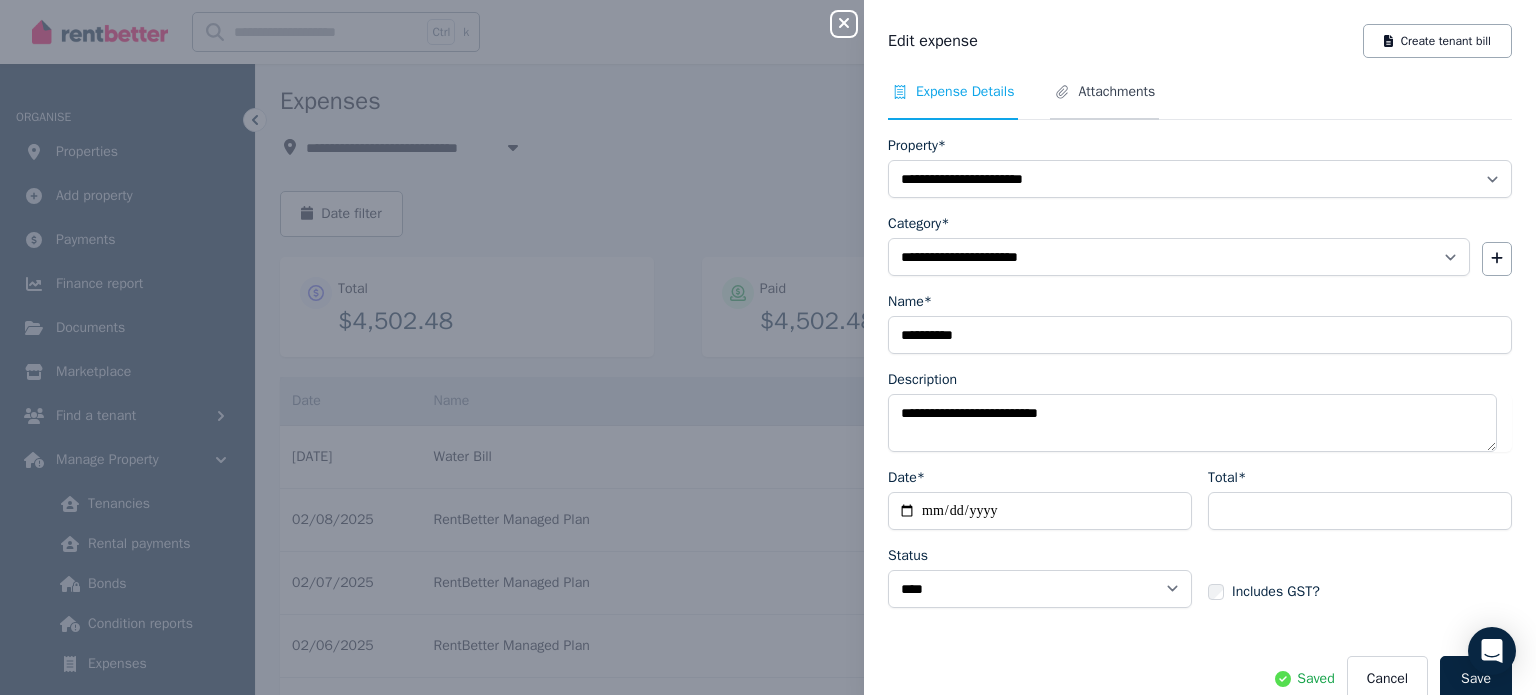 click on "Attachments" at bounding box center [1116, 92] 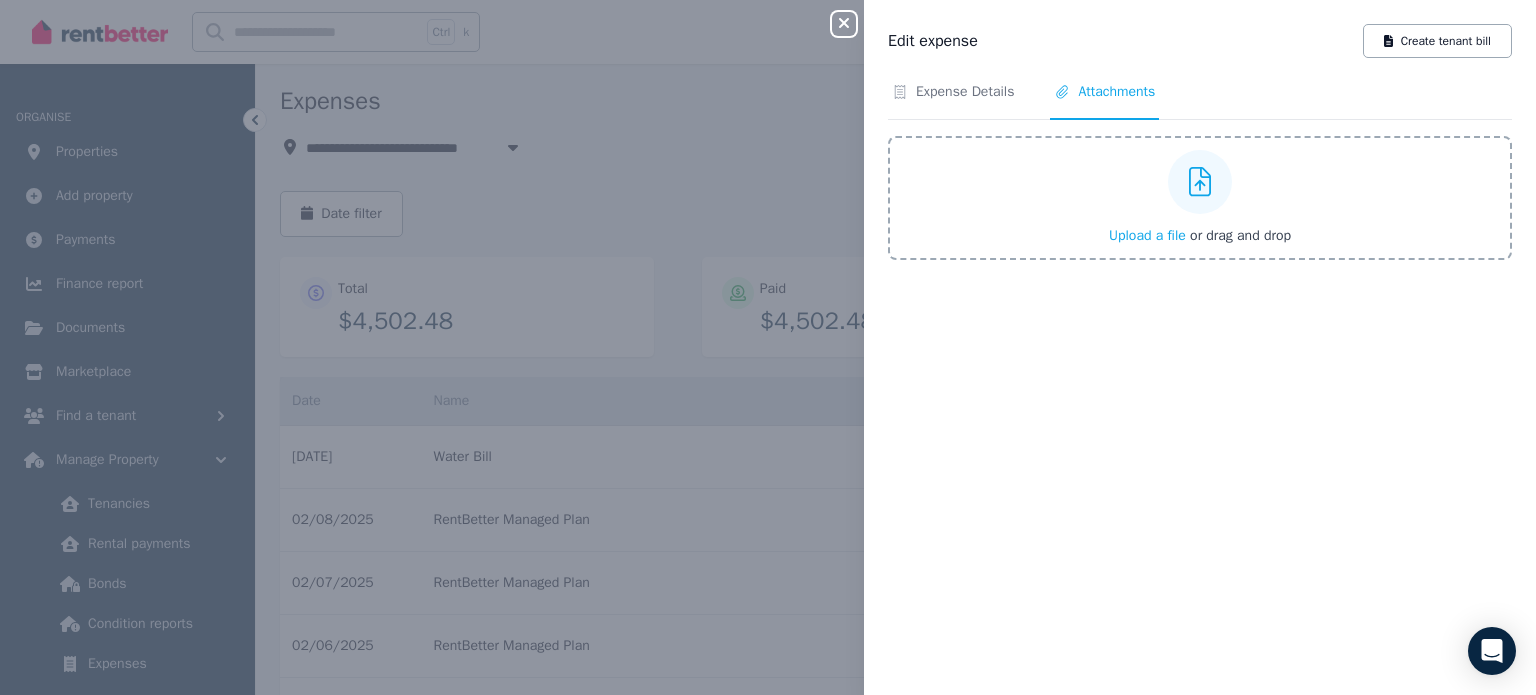 click at bounding box center [1200, 182] 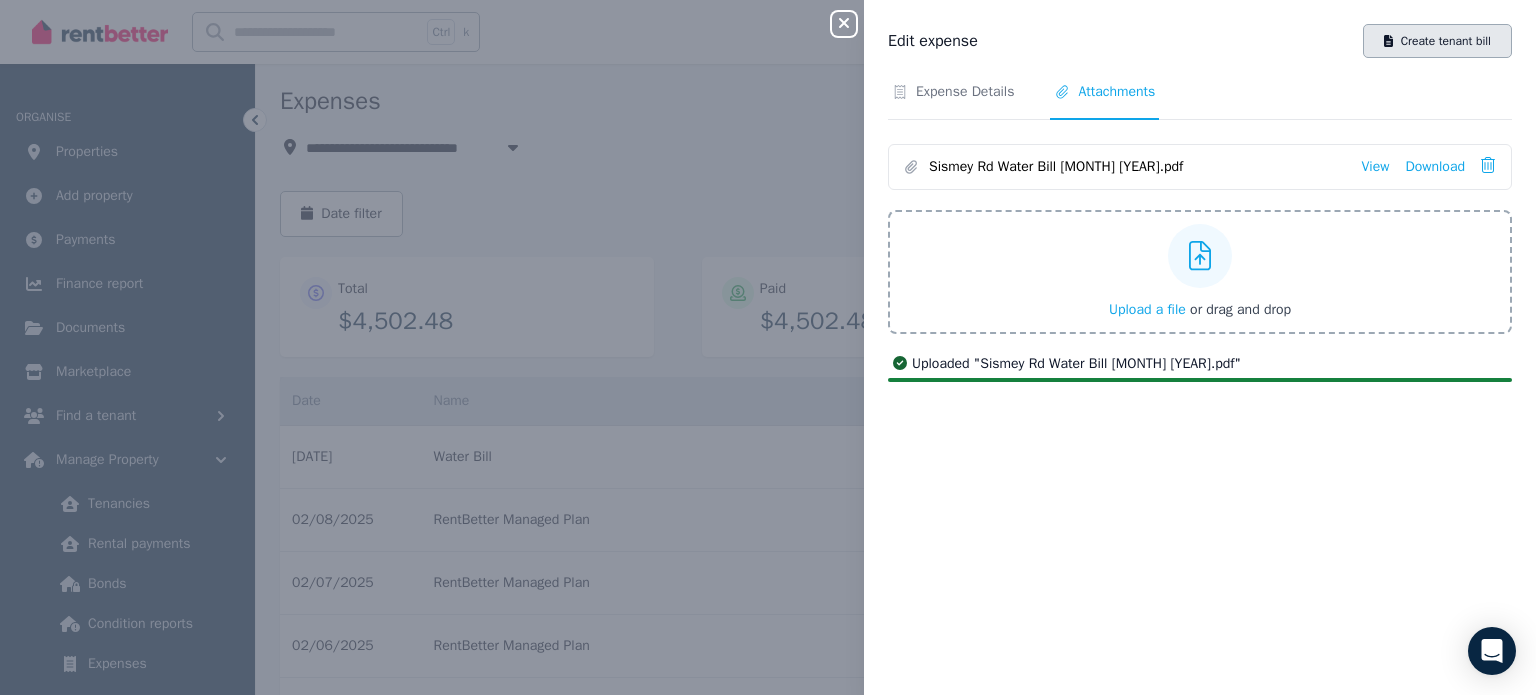click on "Create tenant bill" at bounding box center (1437, 41) 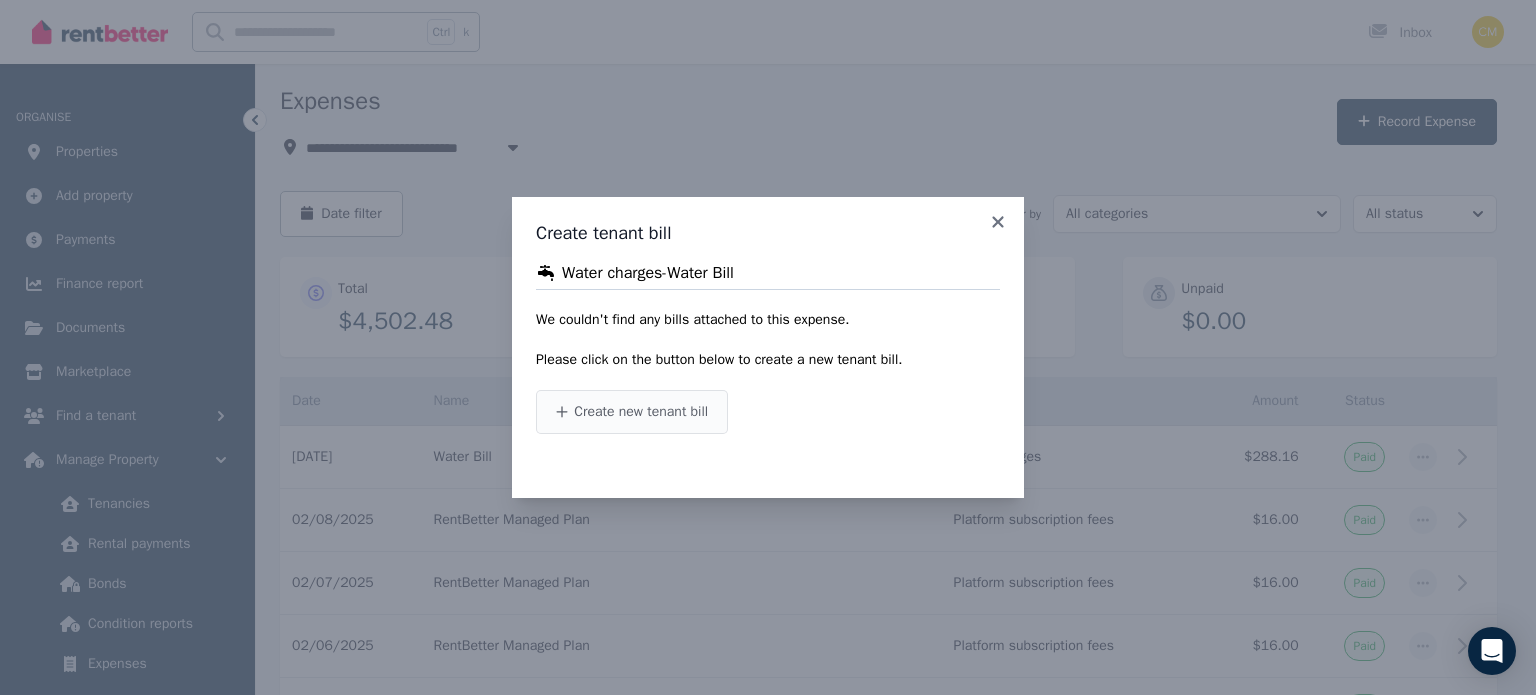 click on "Create new tenant bill" at bounding box center [641, 412] 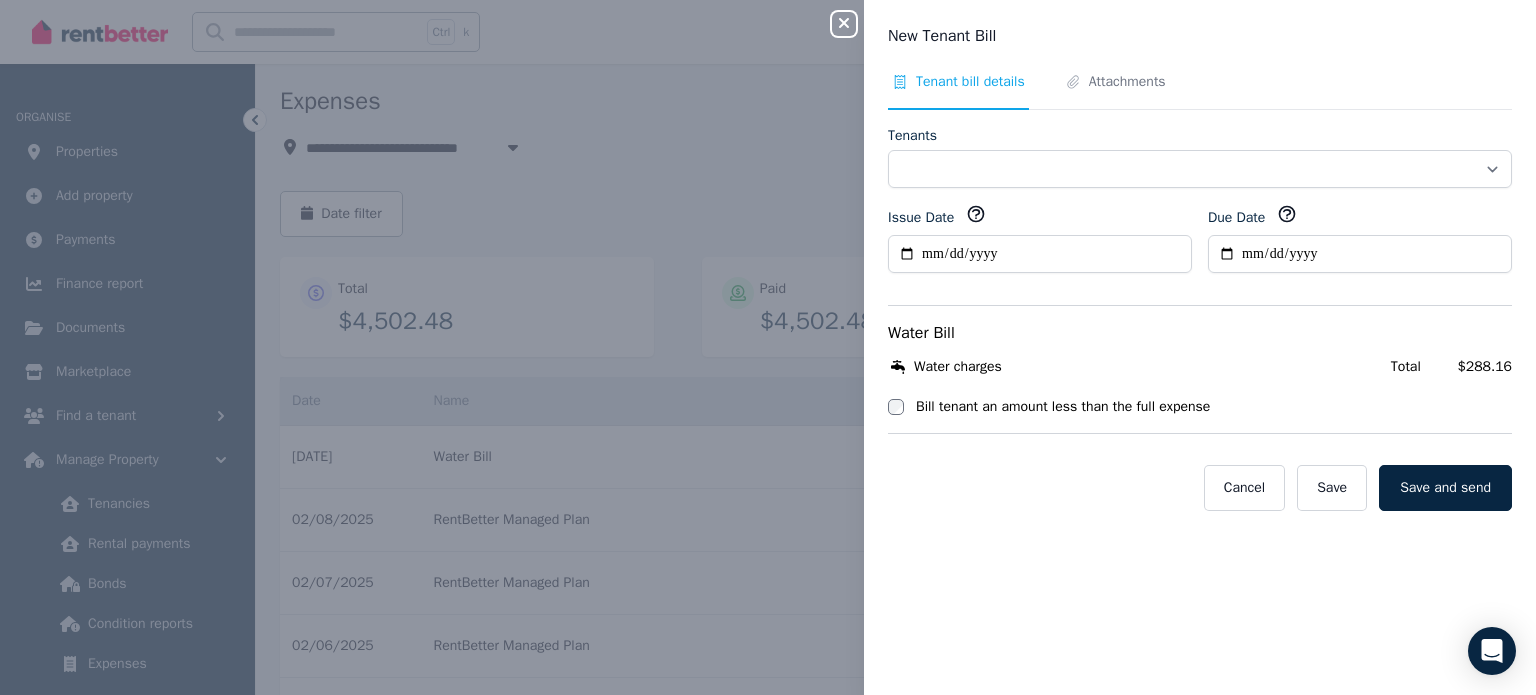 select on "**********" 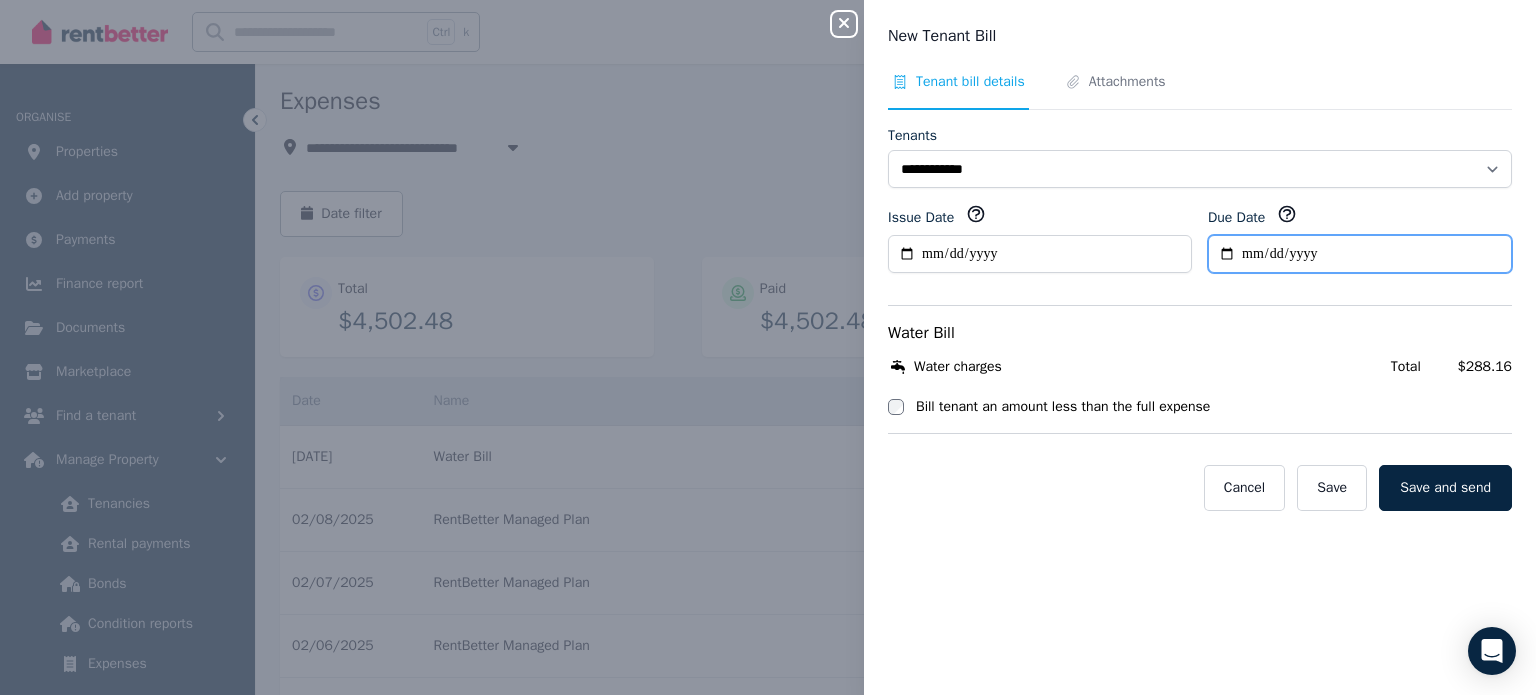 click on "Due Date" at bounding box center [1360, 254] 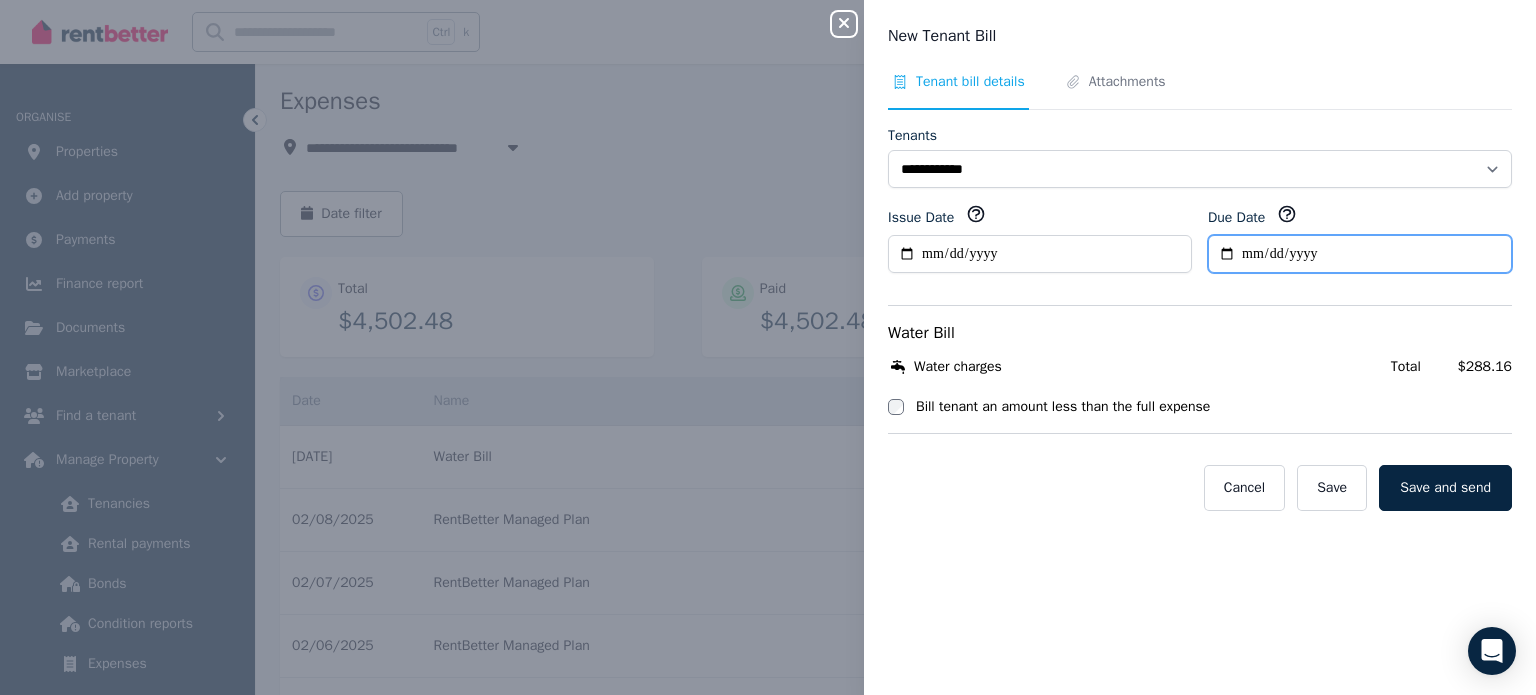 type on "**********" 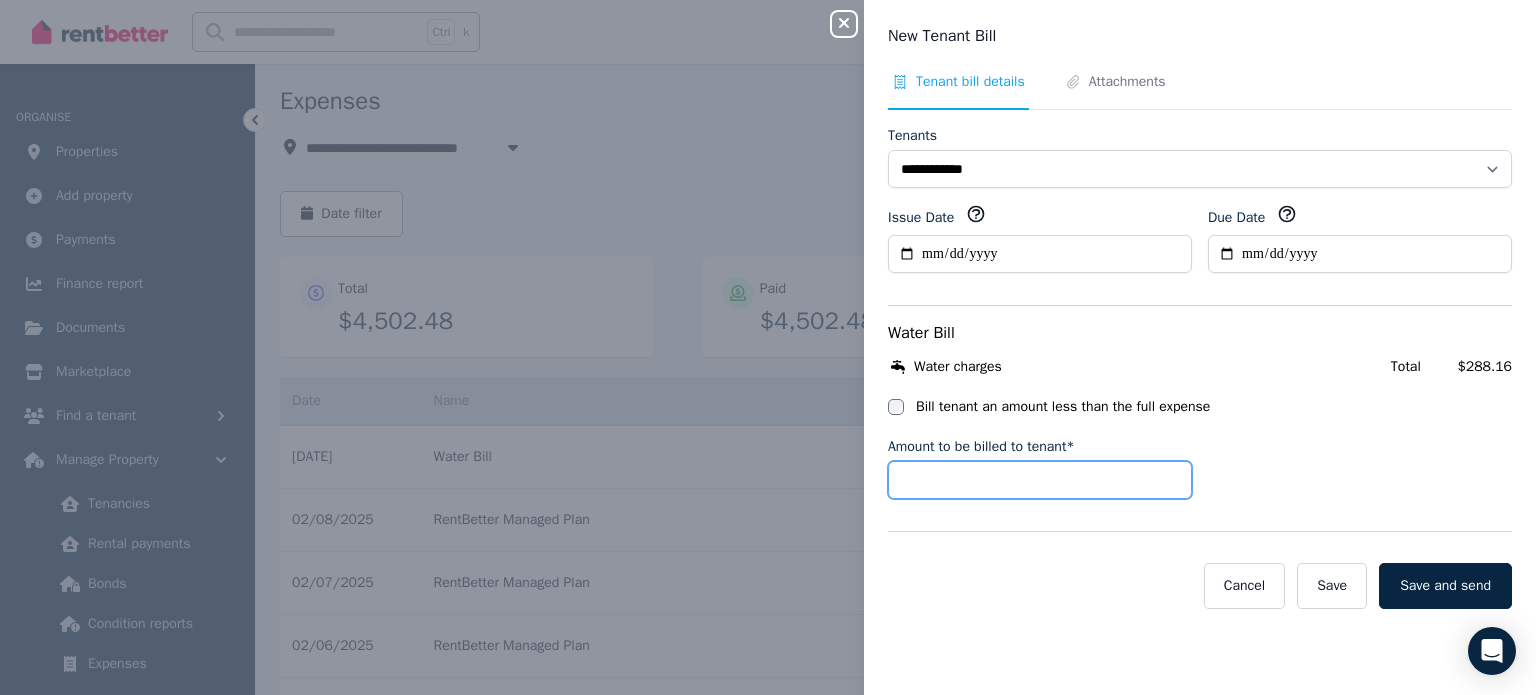 click on "Amount to be billed to tenant*" at bounding box center [1040, 480] 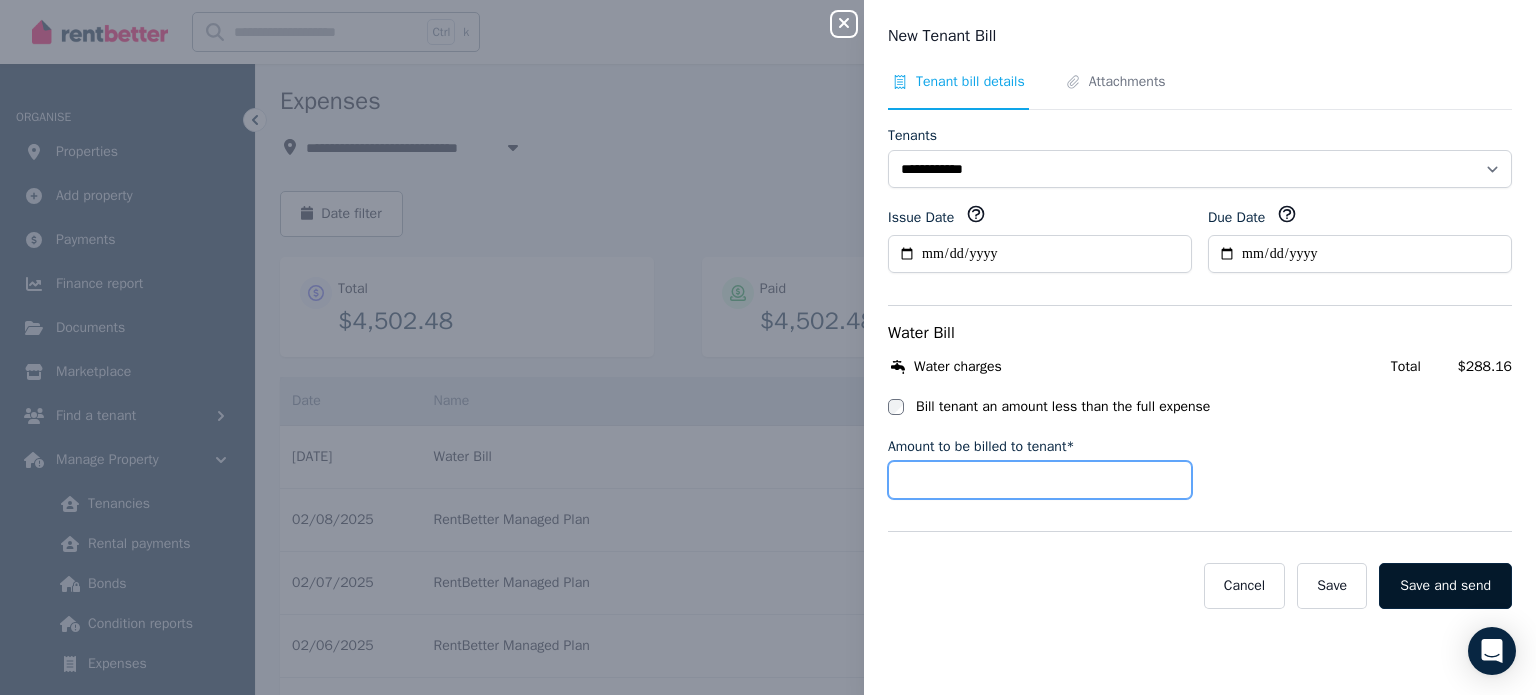 type on "******" 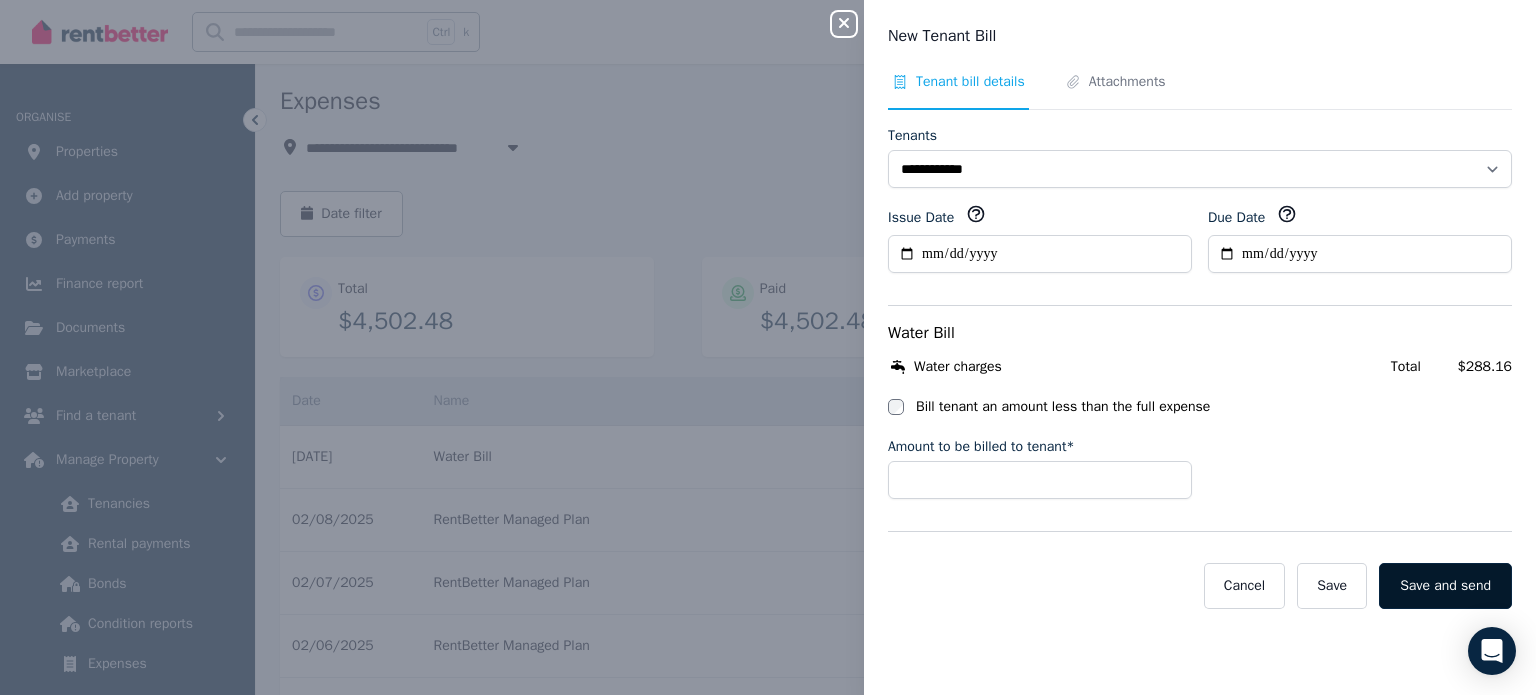 click on "Save and send" at bounding box center [1445, 586] 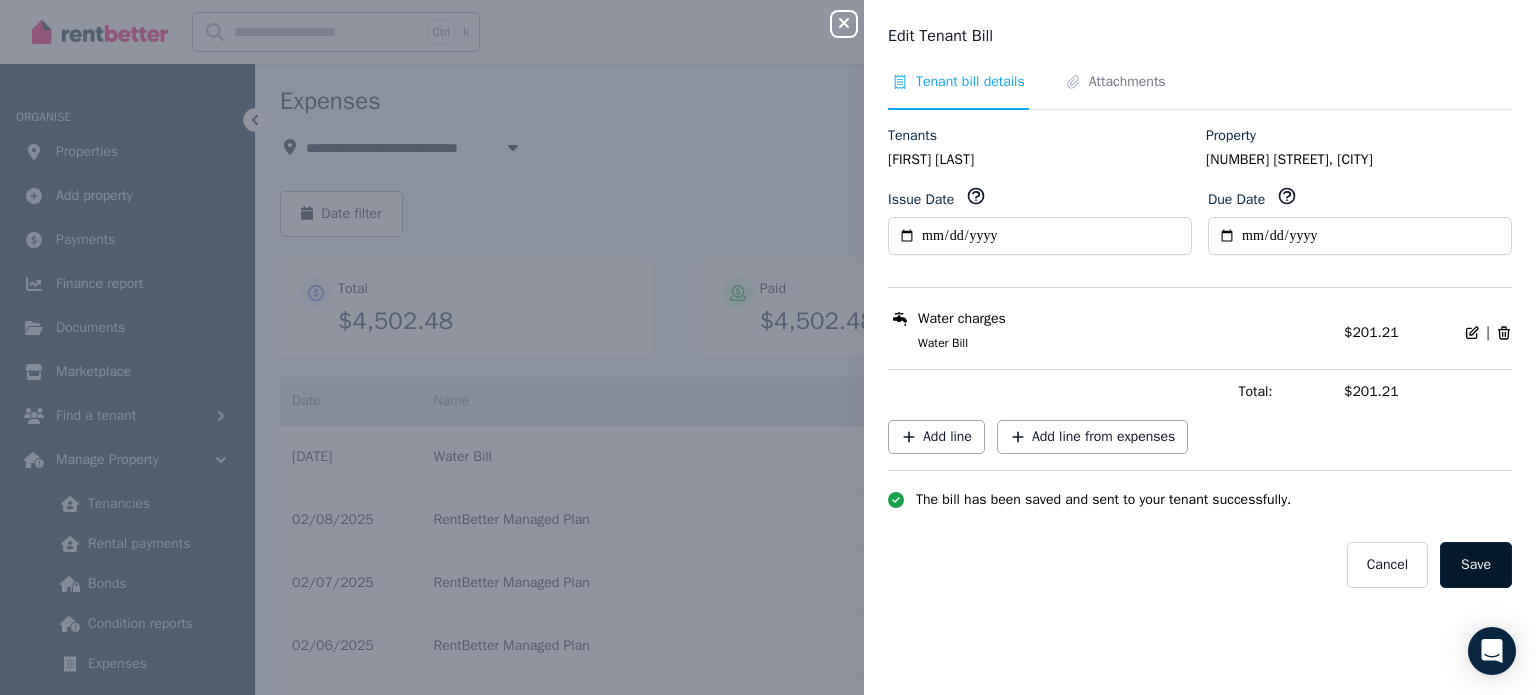 click on "Save" at bounding box center [1476, 565] 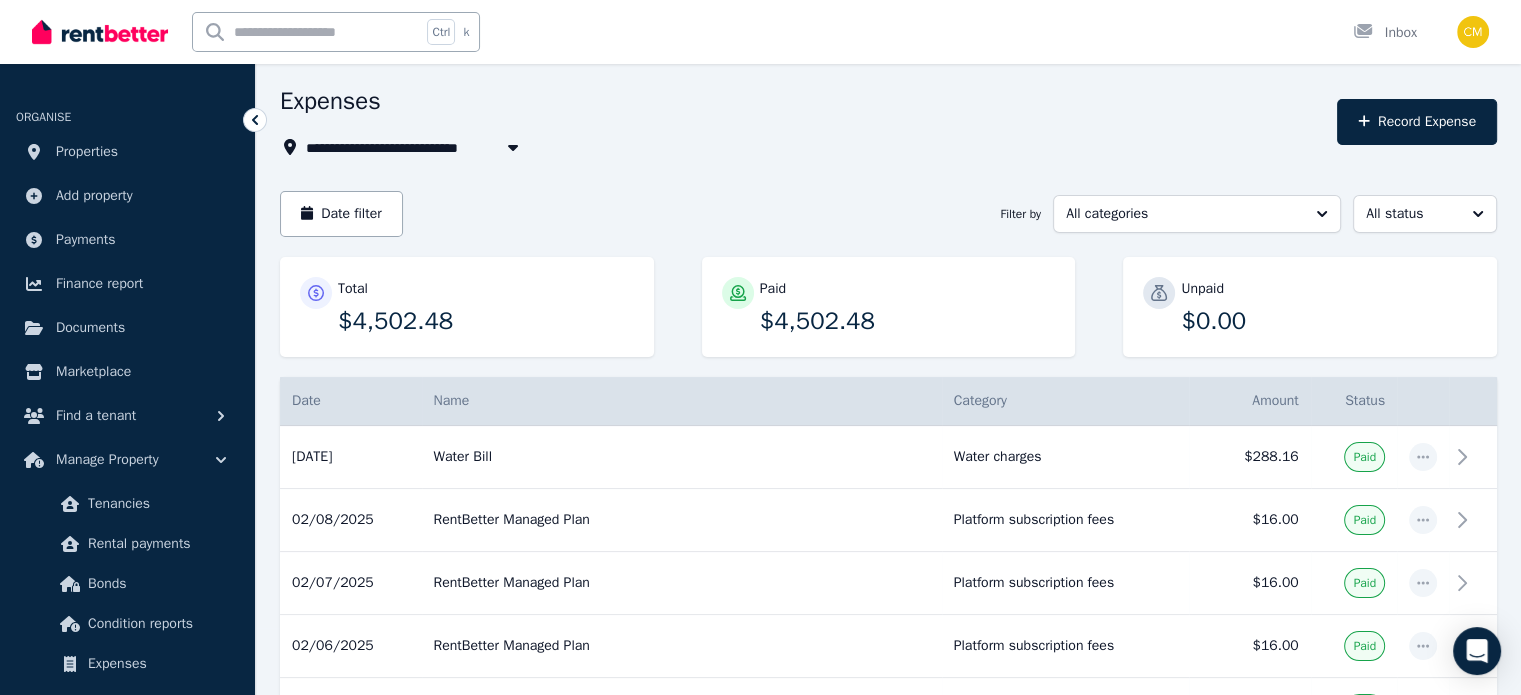 click at bounding box center [100, 32] 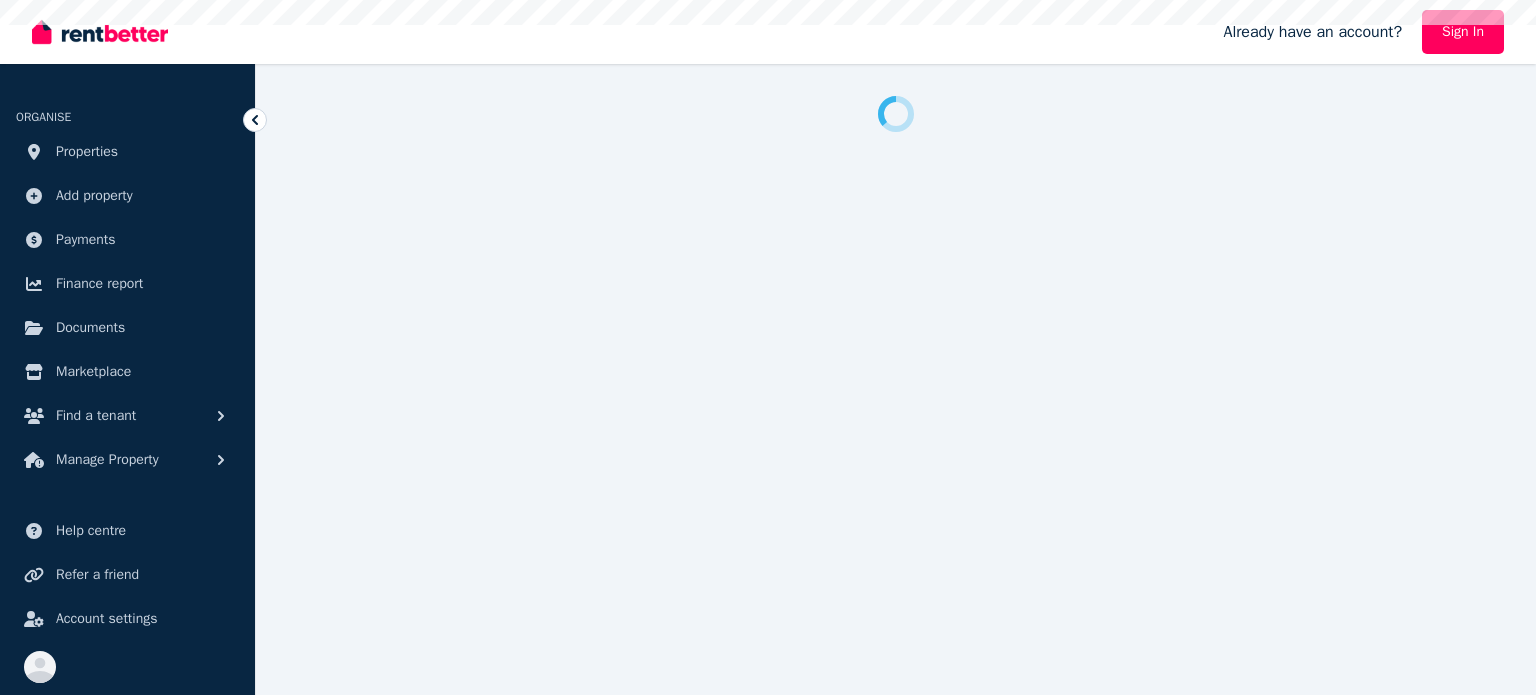 scroll, scrollTop: 0, scrollLeft: 0, axis: both 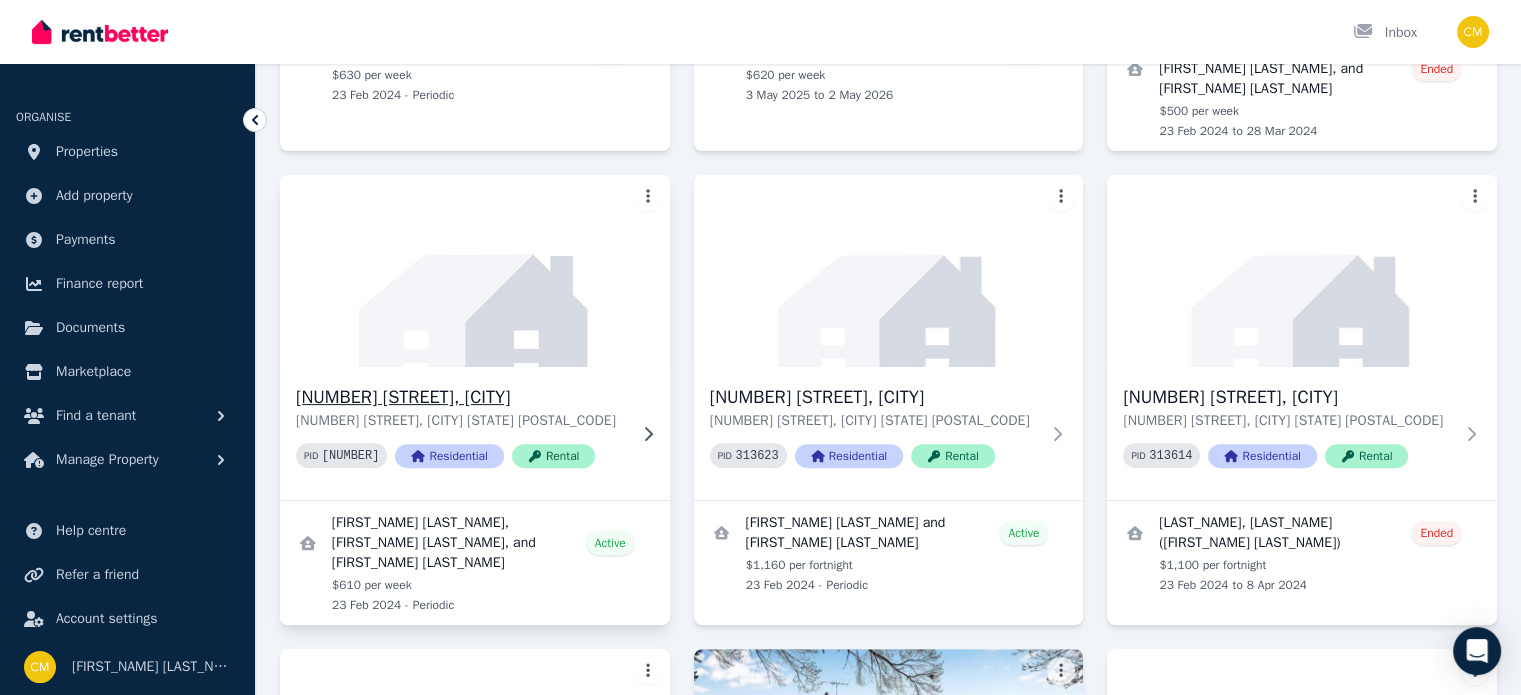 click 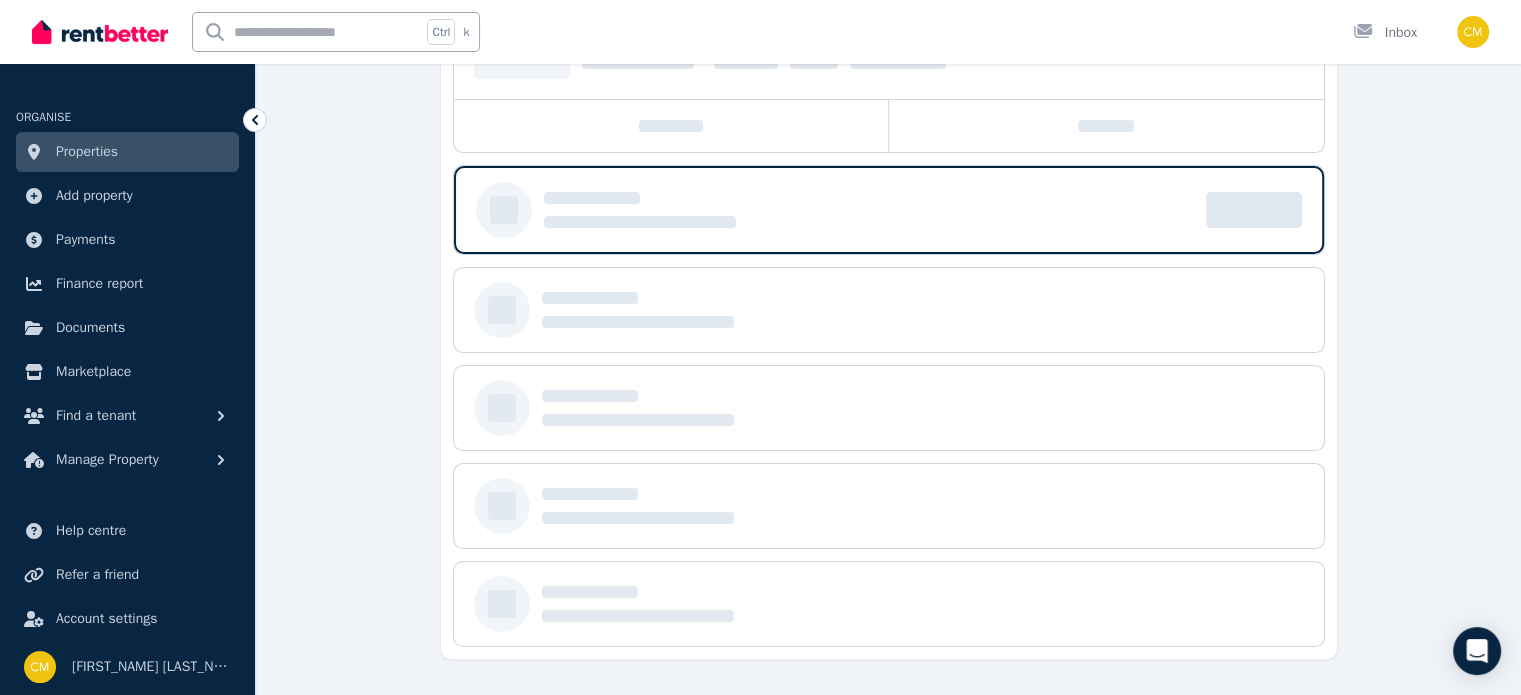 scroll, scrollTop: 0, scrollLeft: 0, axis: both 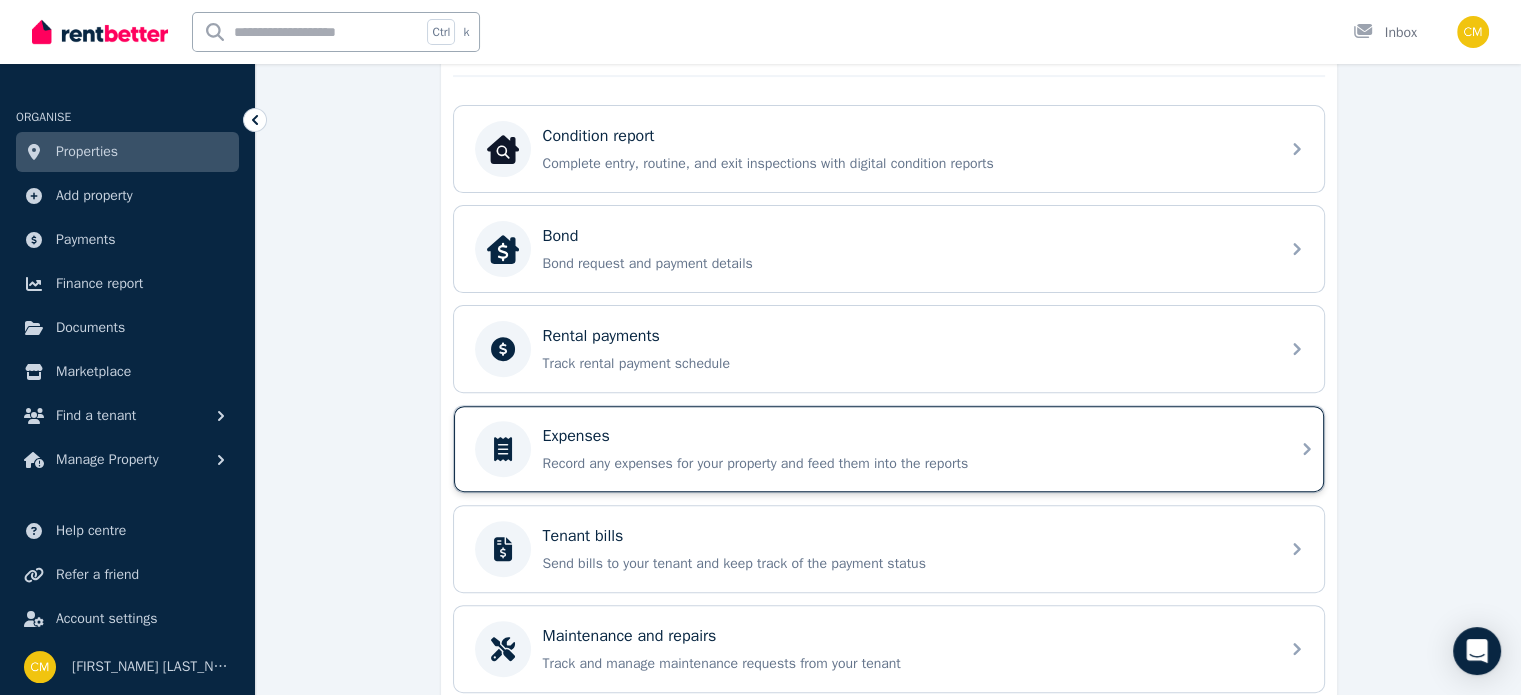 click on "Expenses Record any expenses for your property and feed them into the reports" at bounding box center (889, 449) 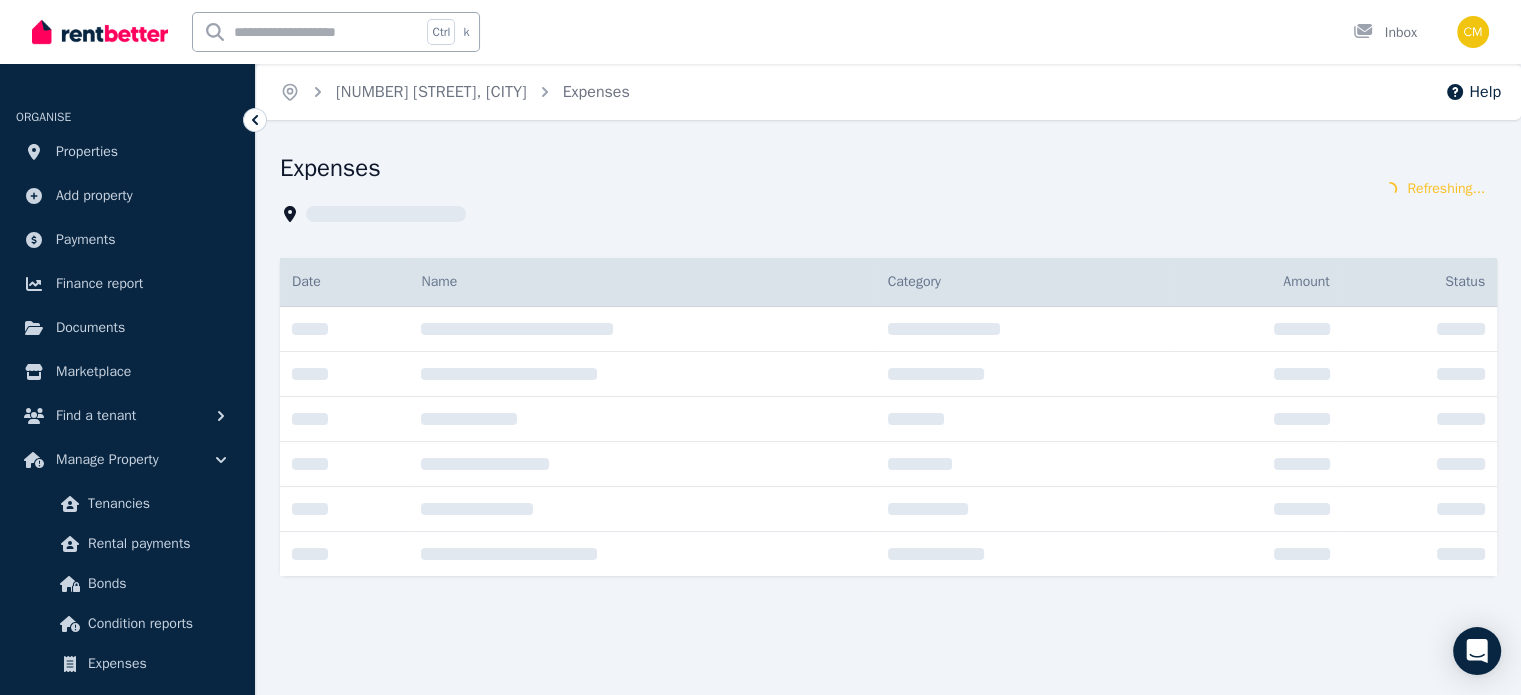 scroll, scrollTop: 0, scrollLeft: 0, axis: both 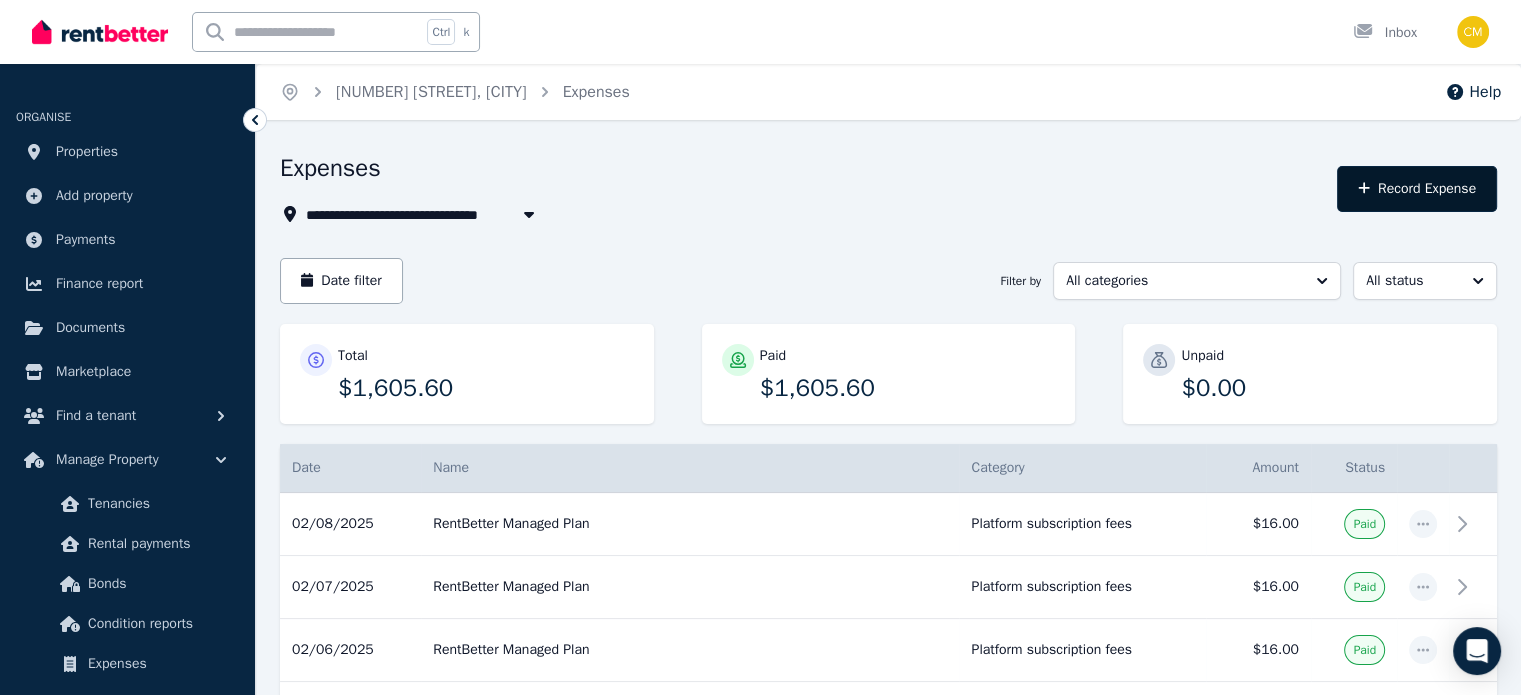 click 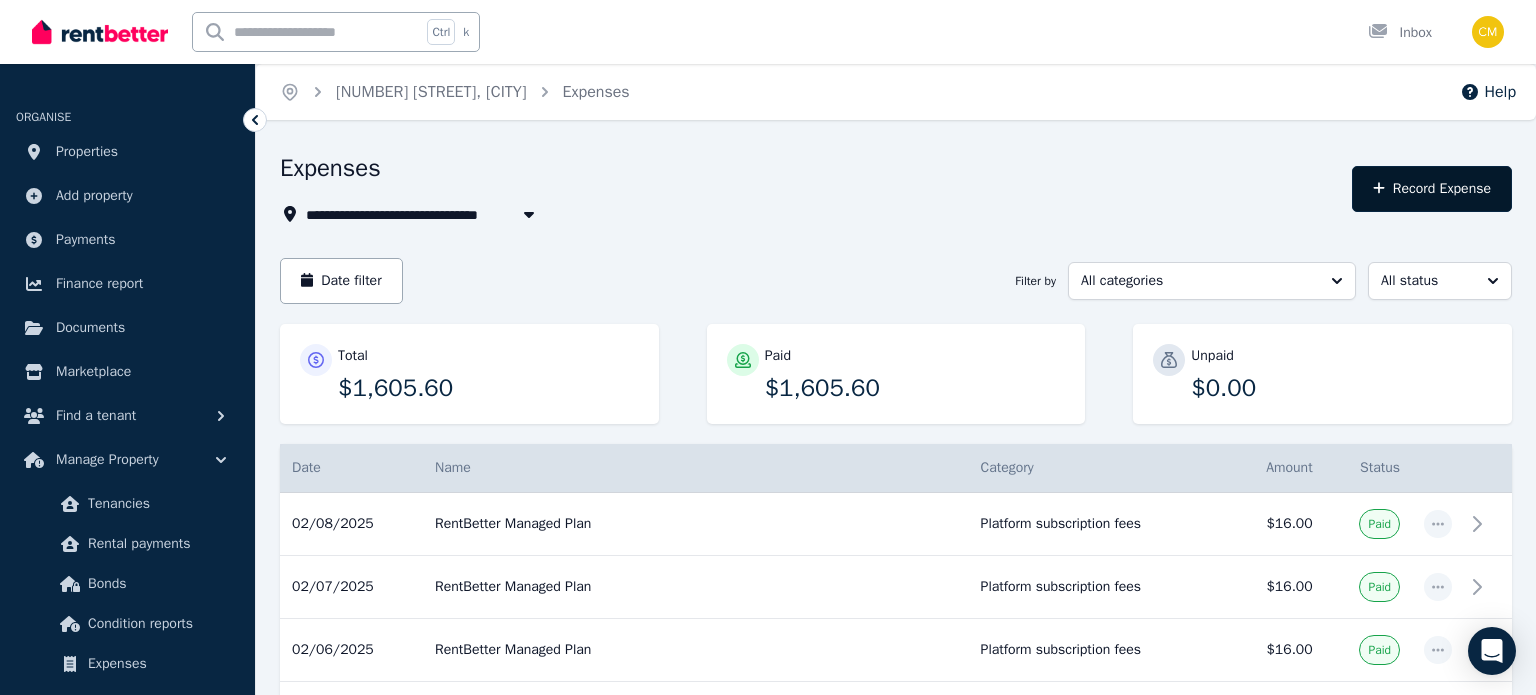 select on "**********" 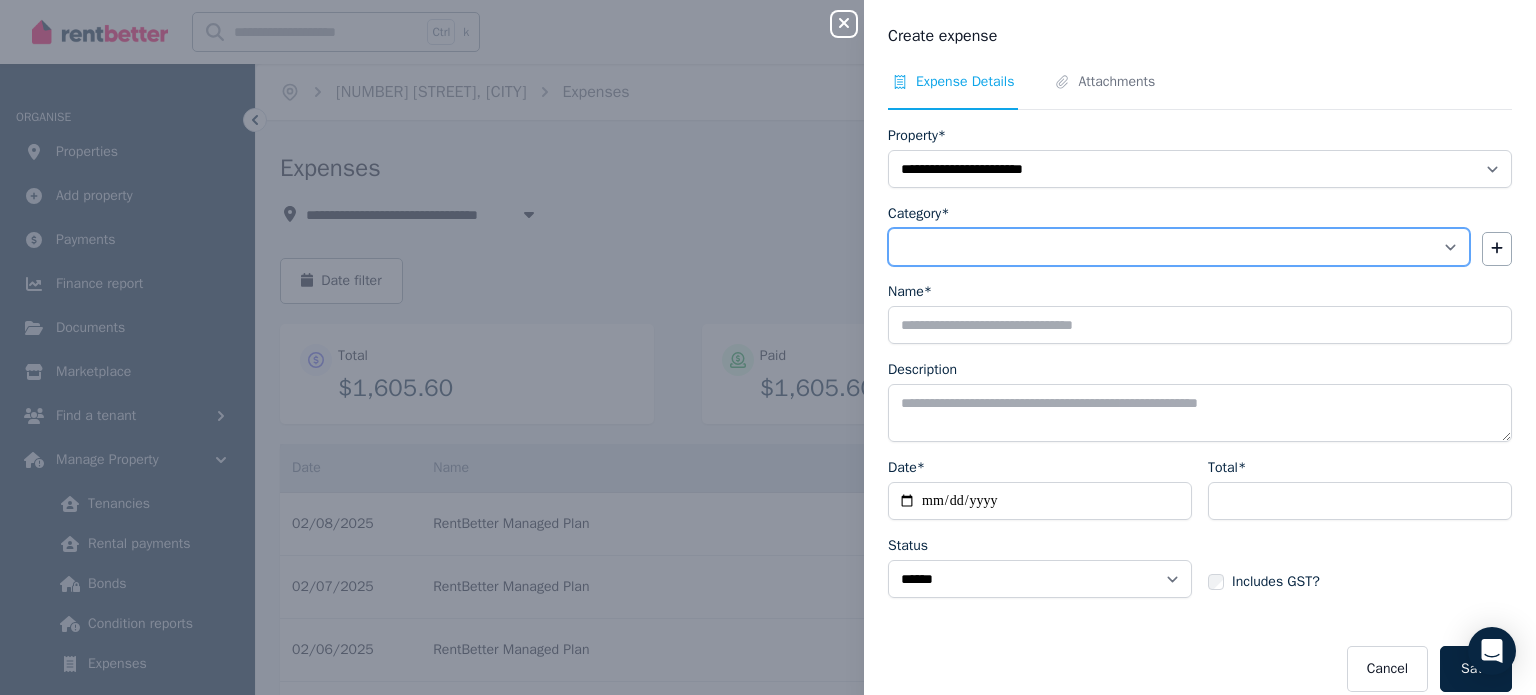 click on "**********" at bounding box center [1179, 247] 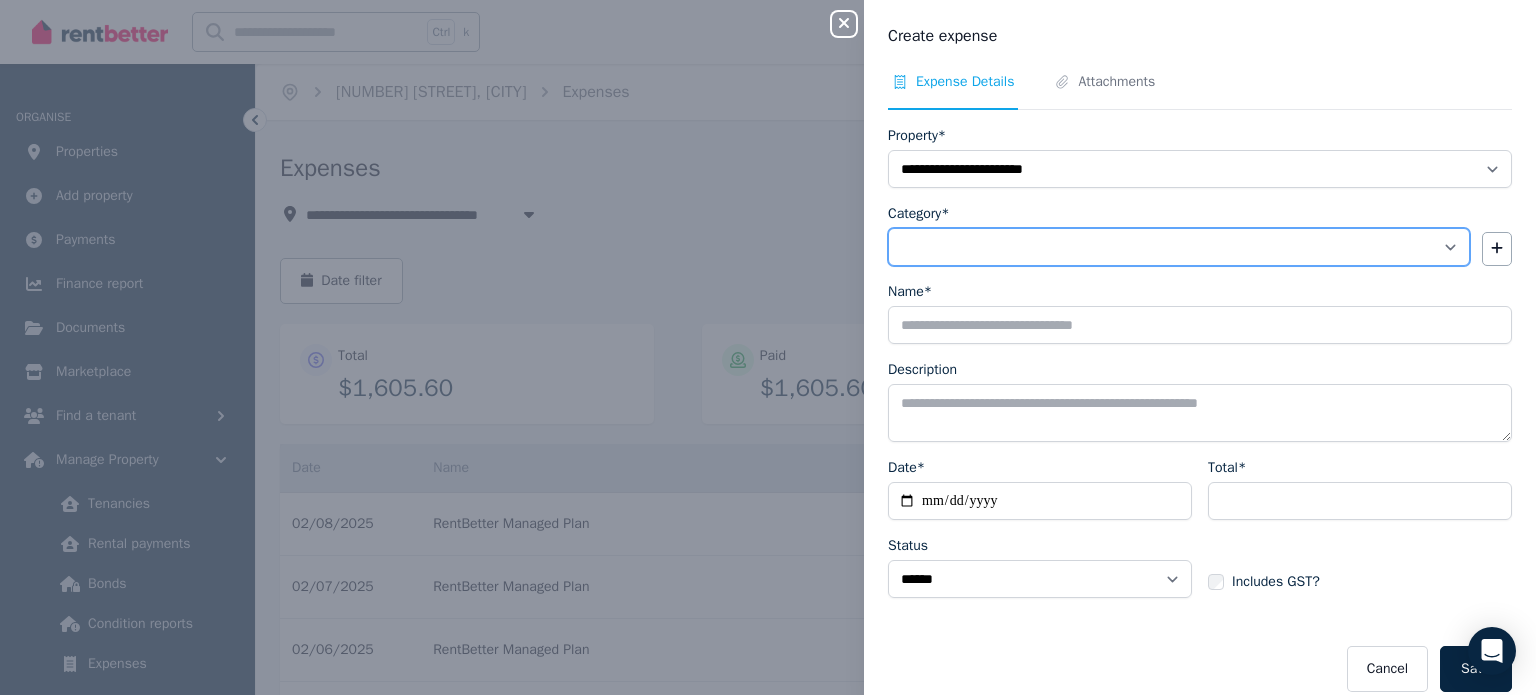 select on "**********" 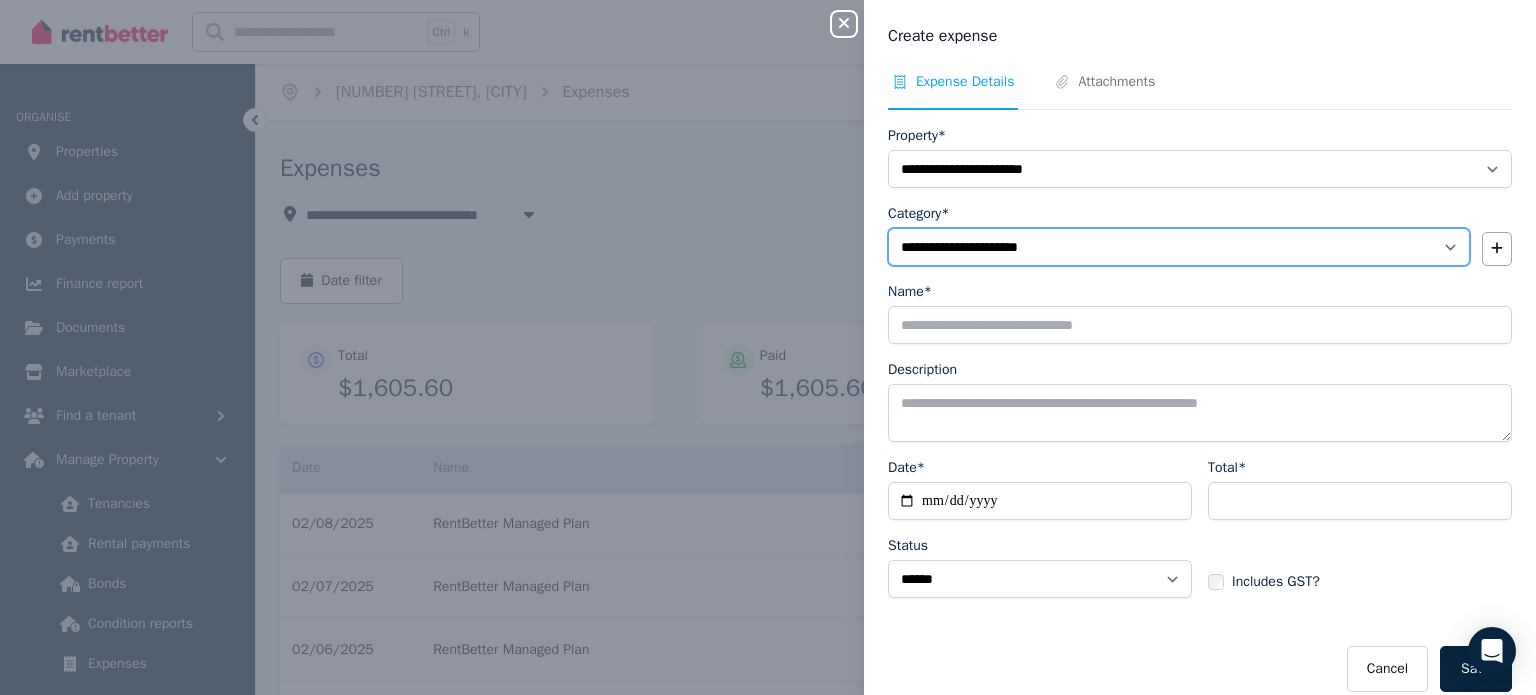 click on "**********" at bounding box center [1179, 247] 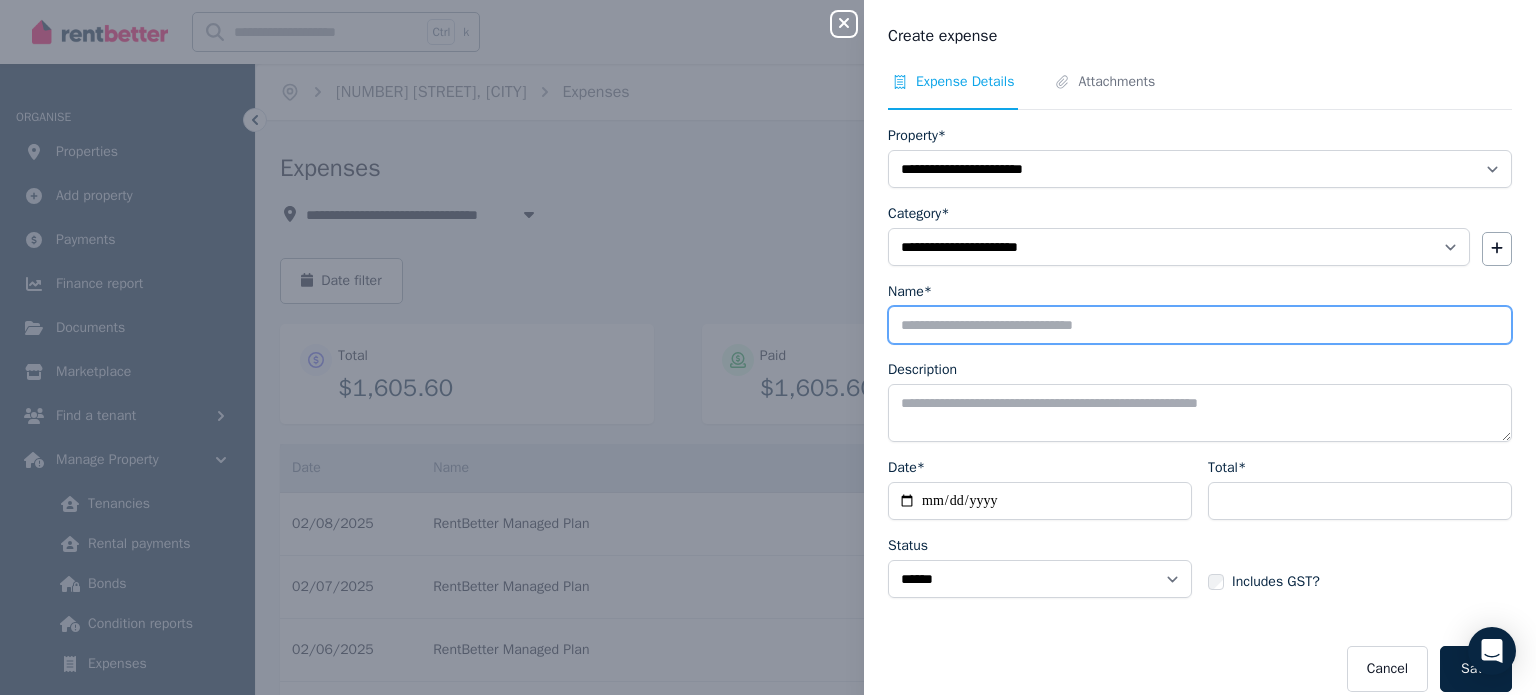 click on "Name*" at bounding box center [1200, 325] 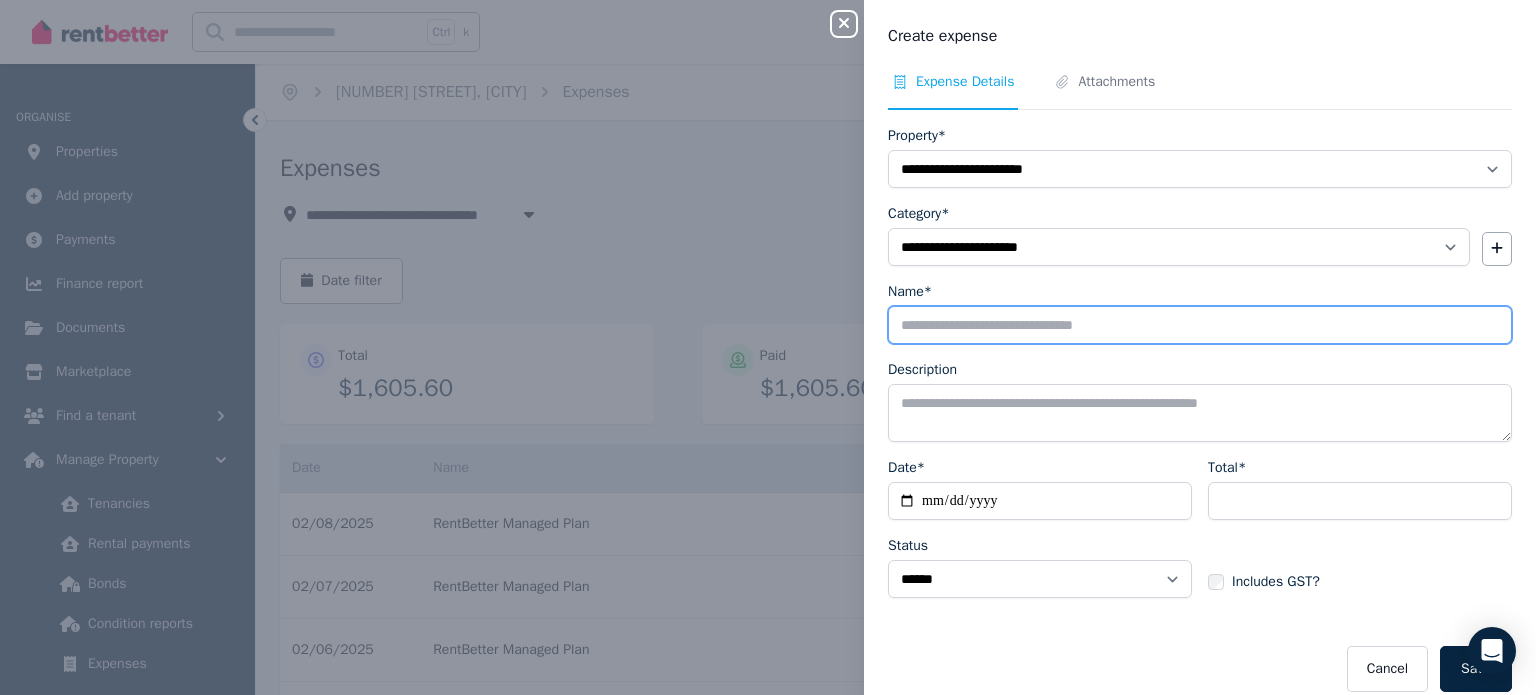type on "**********" 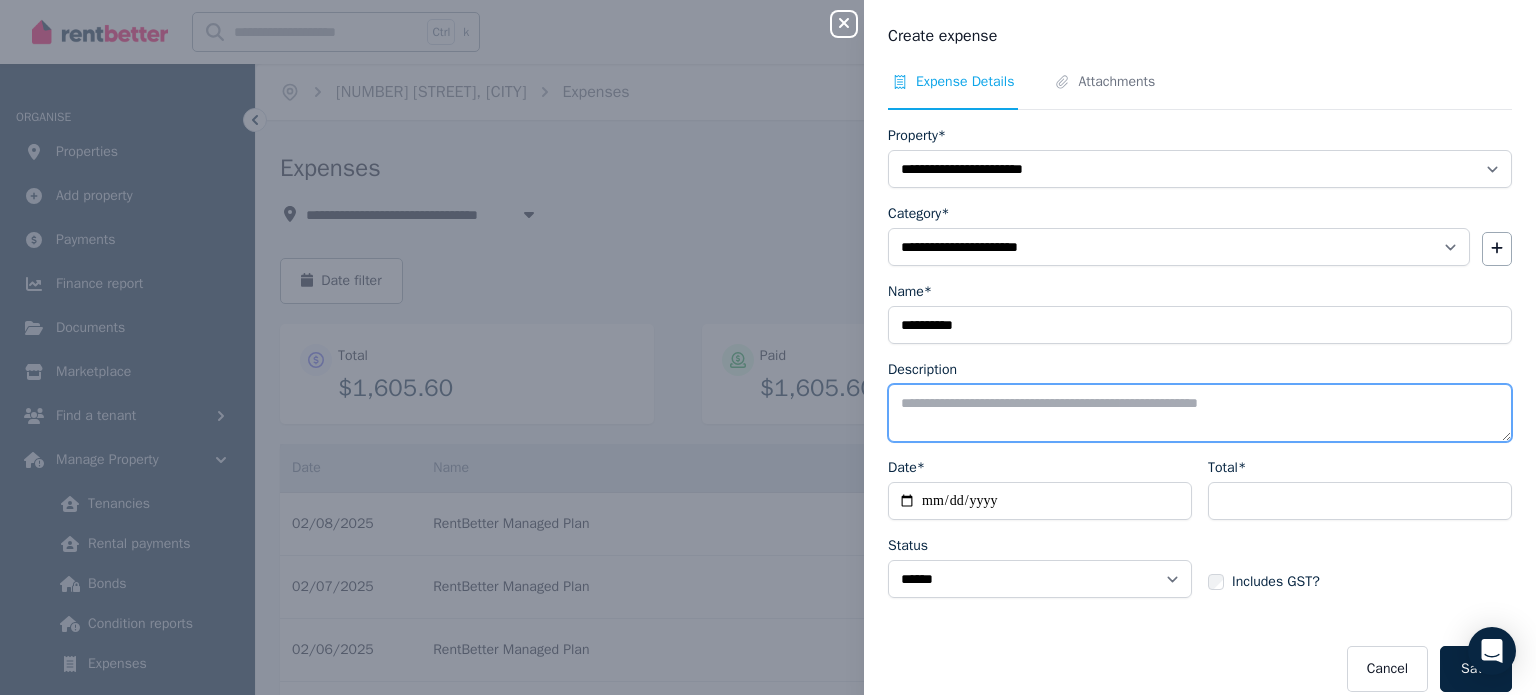click on "Description" at bounding box center [1200, 413] 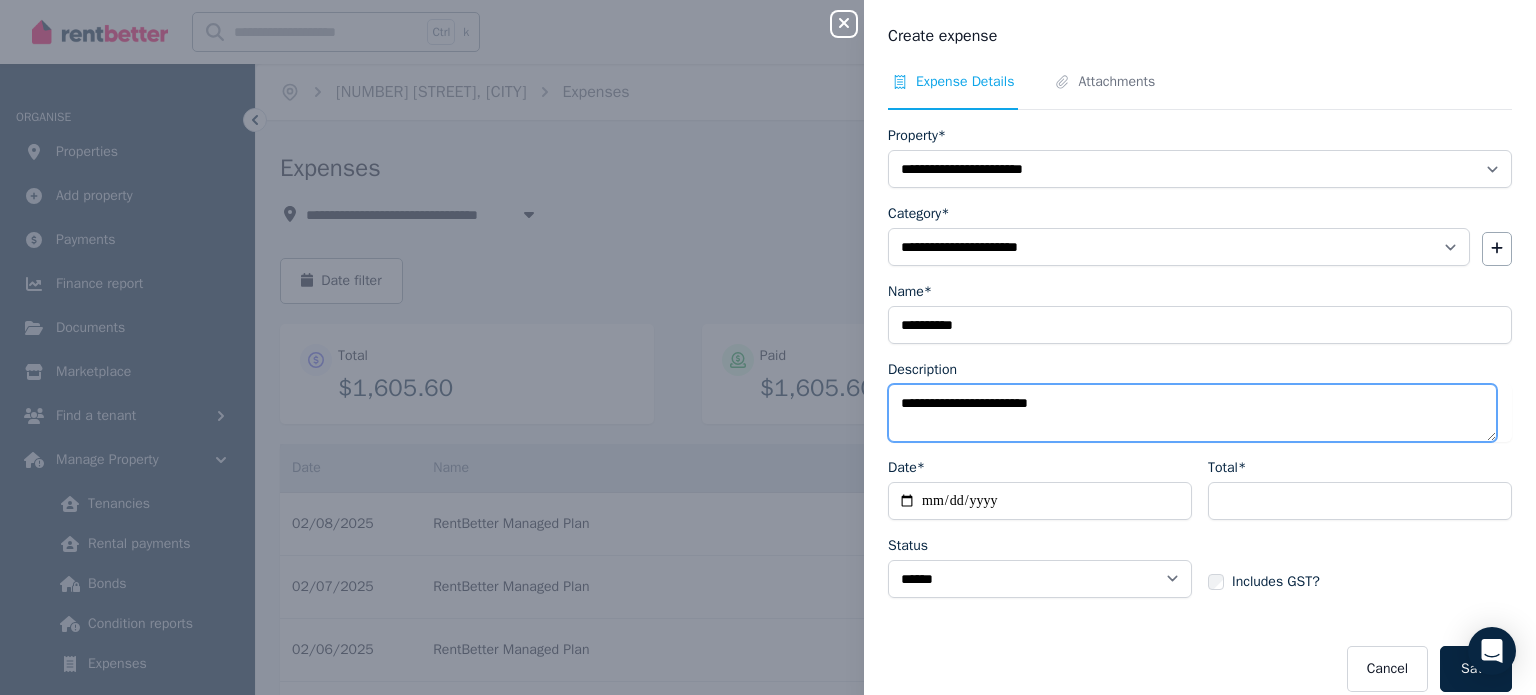 type on "**********" 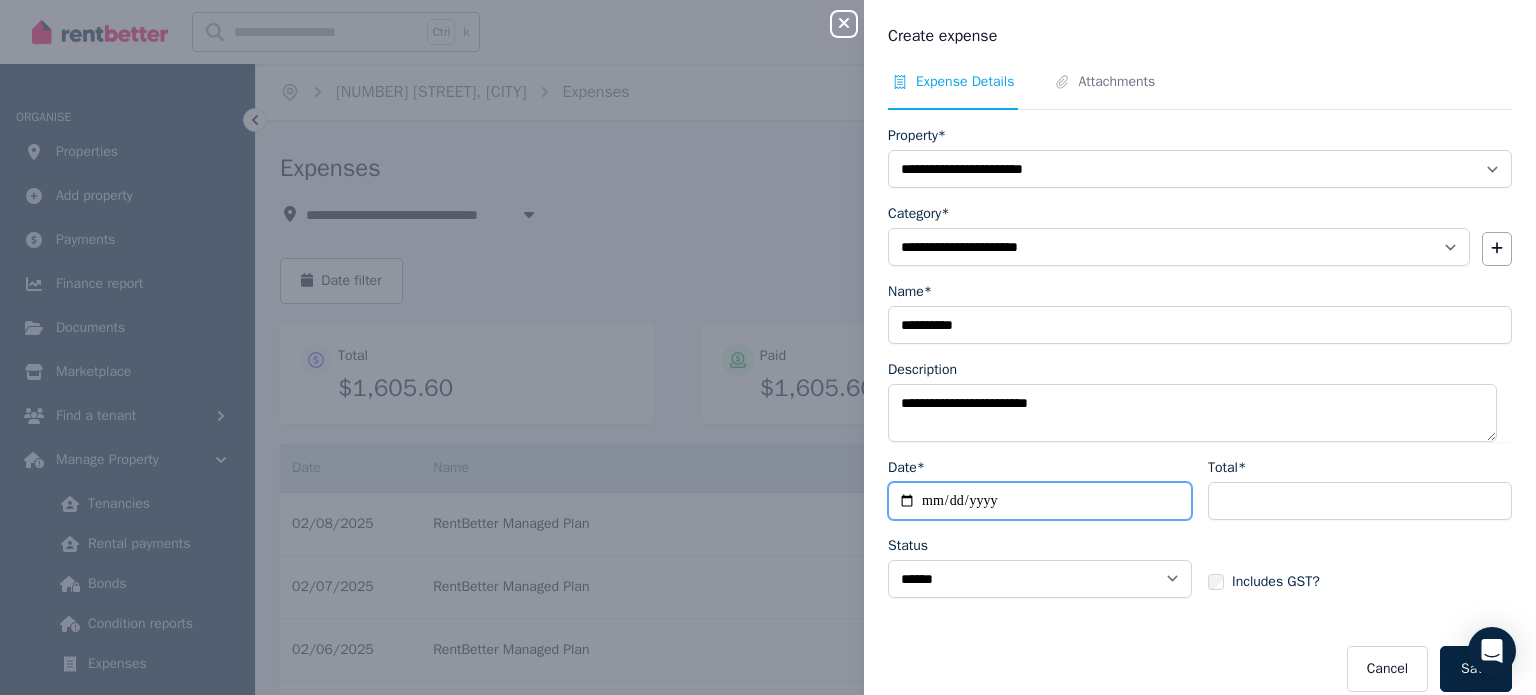 click on "Date*" at bounding box center [1040, 501] 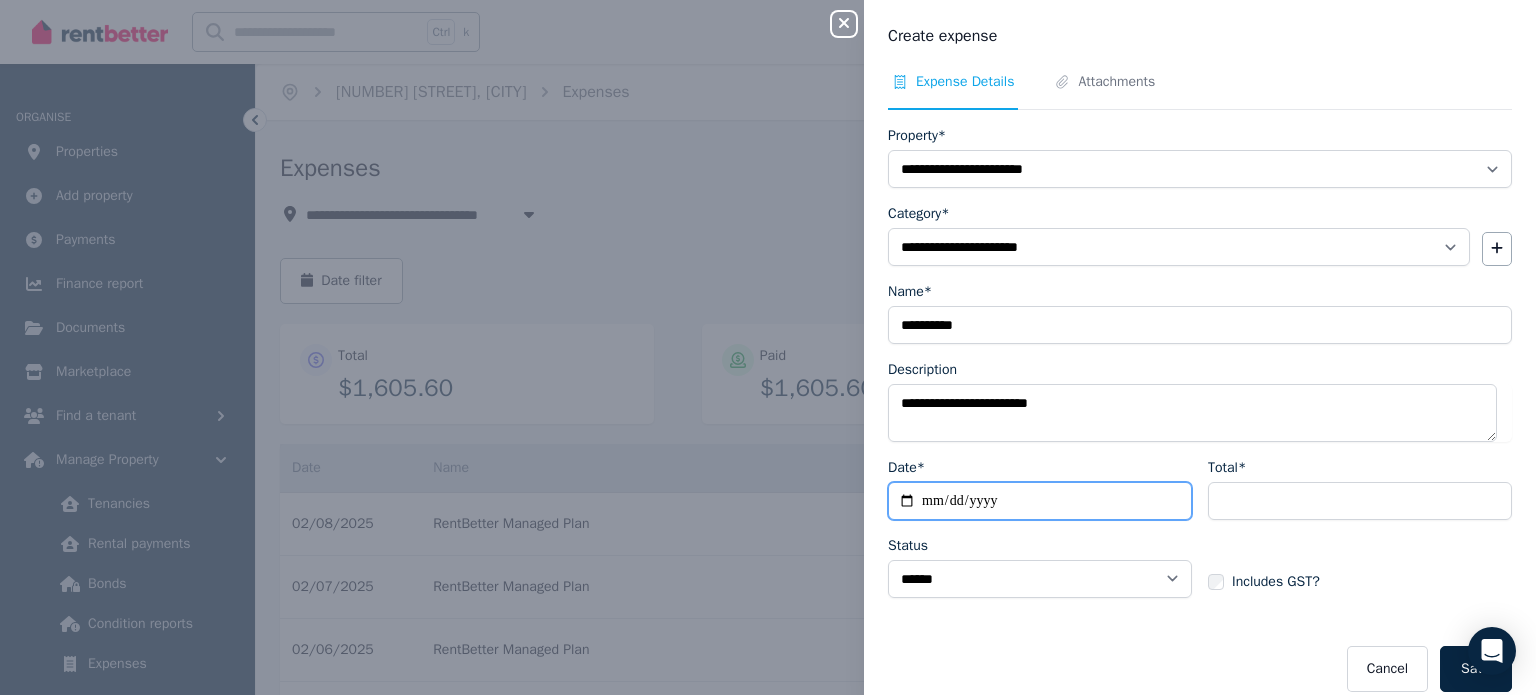 type on "**********" 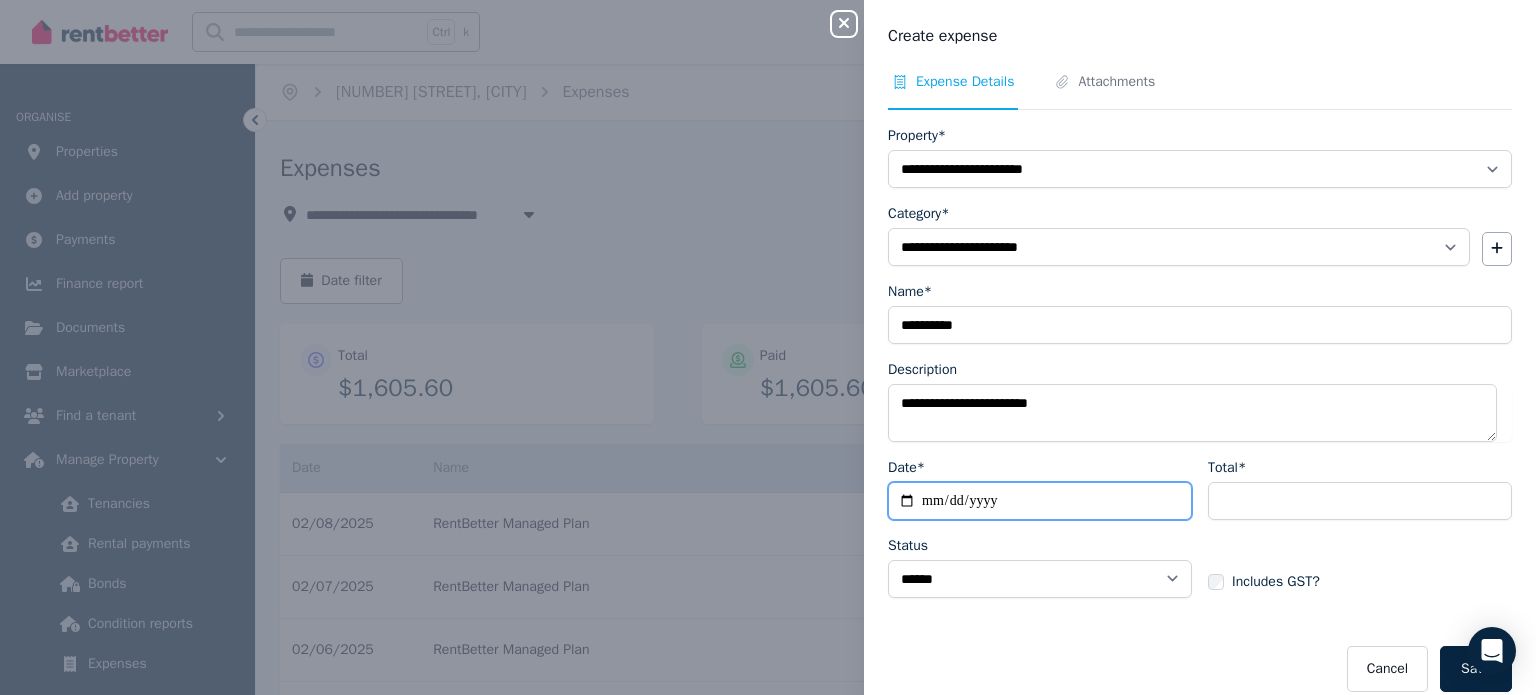 type on "**********" 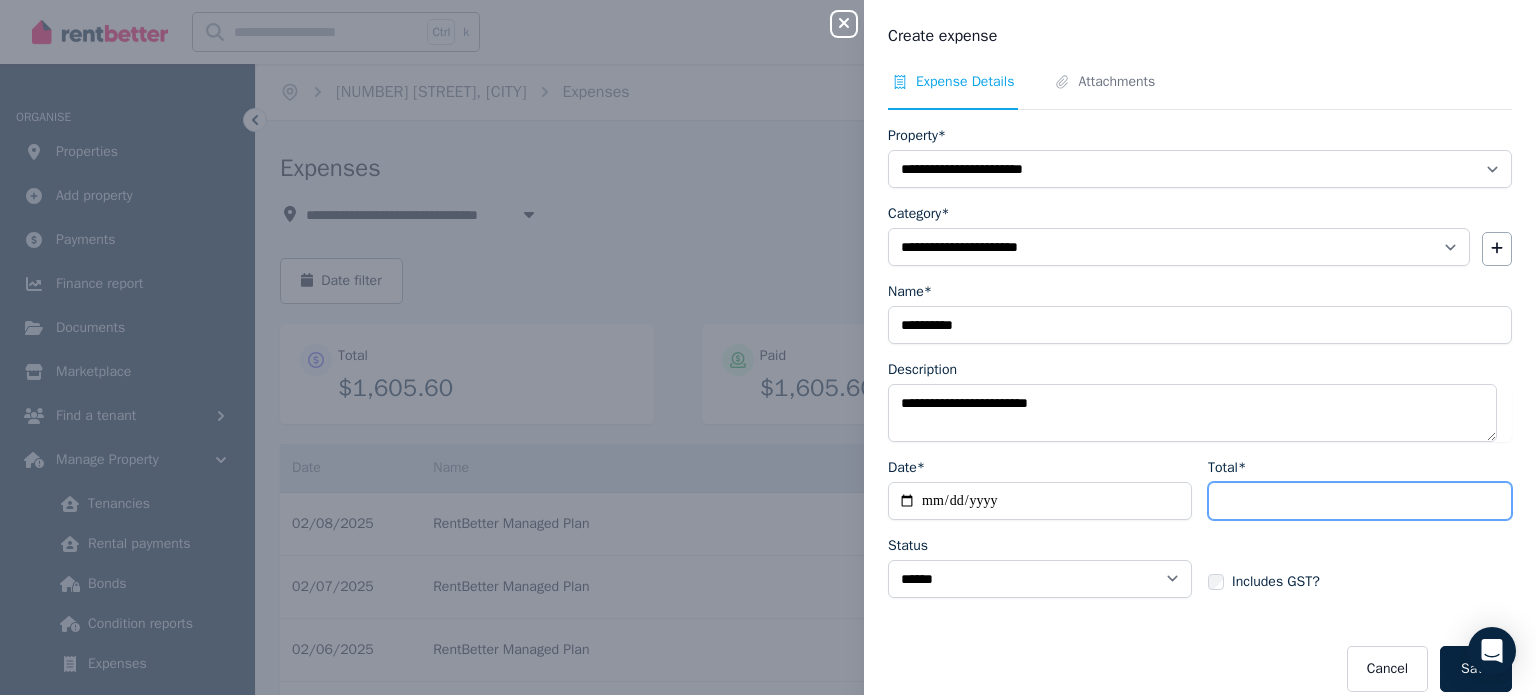 click on "Total*" at bounding box center (1360, 501) 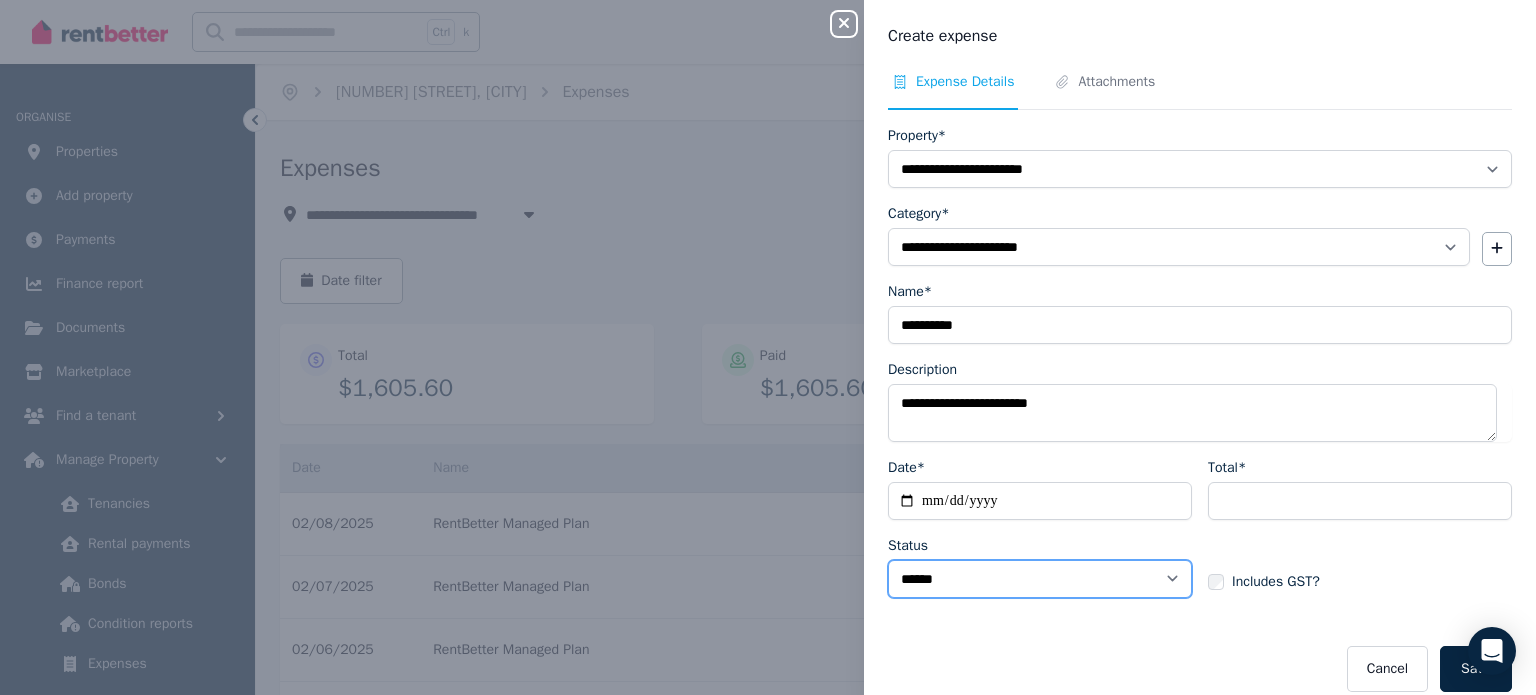 click on "****** ****" at bounding box center (1040, 579) 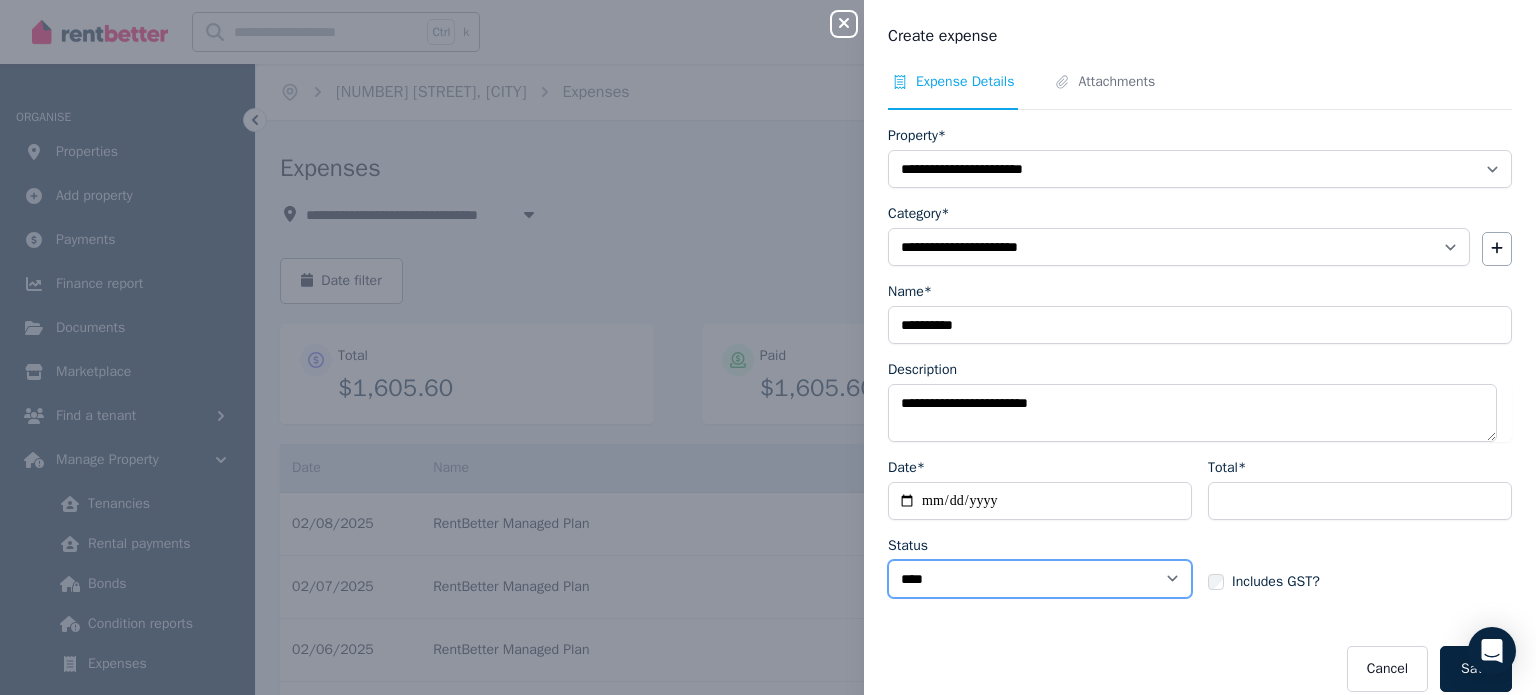 click on "****** ****" at bounding box center (1040, 579) 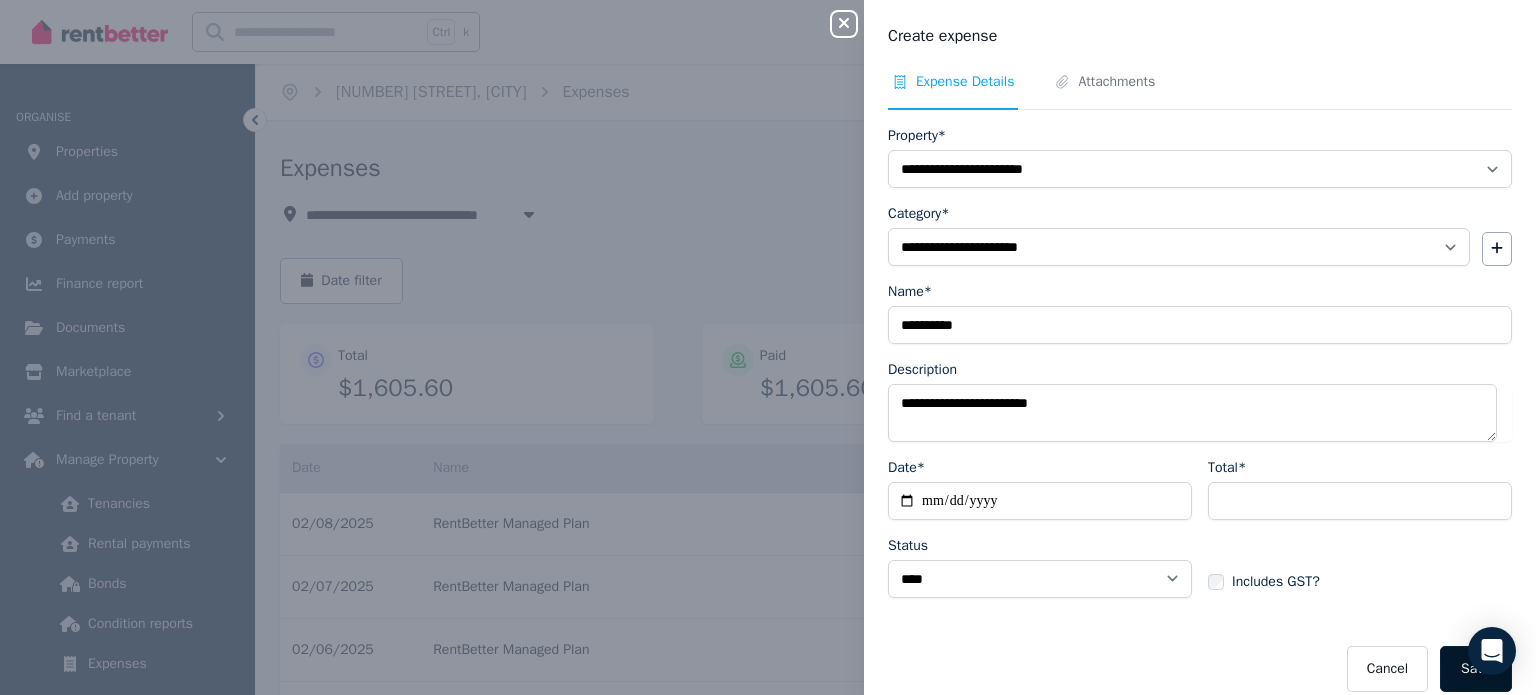 click on "Save" at bounding box center [1476, 669] 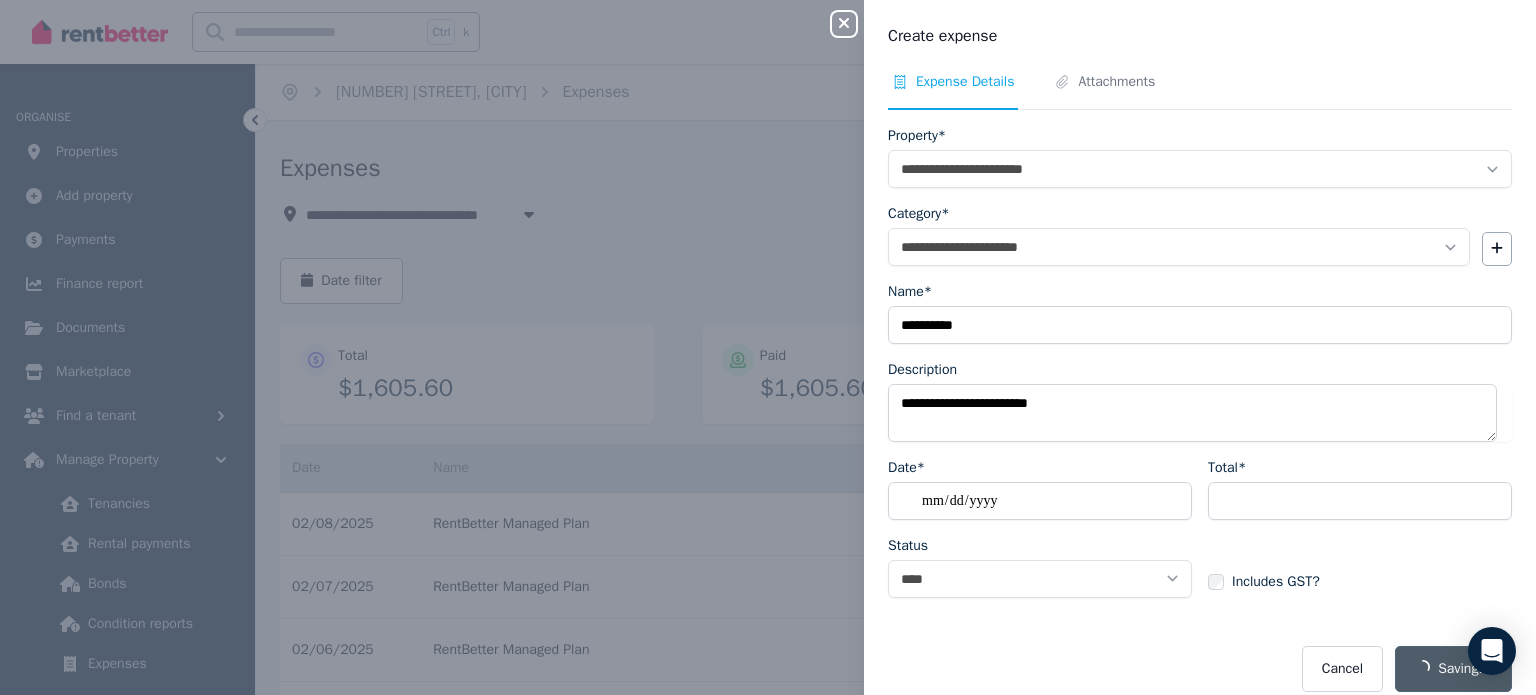 select on "**********" 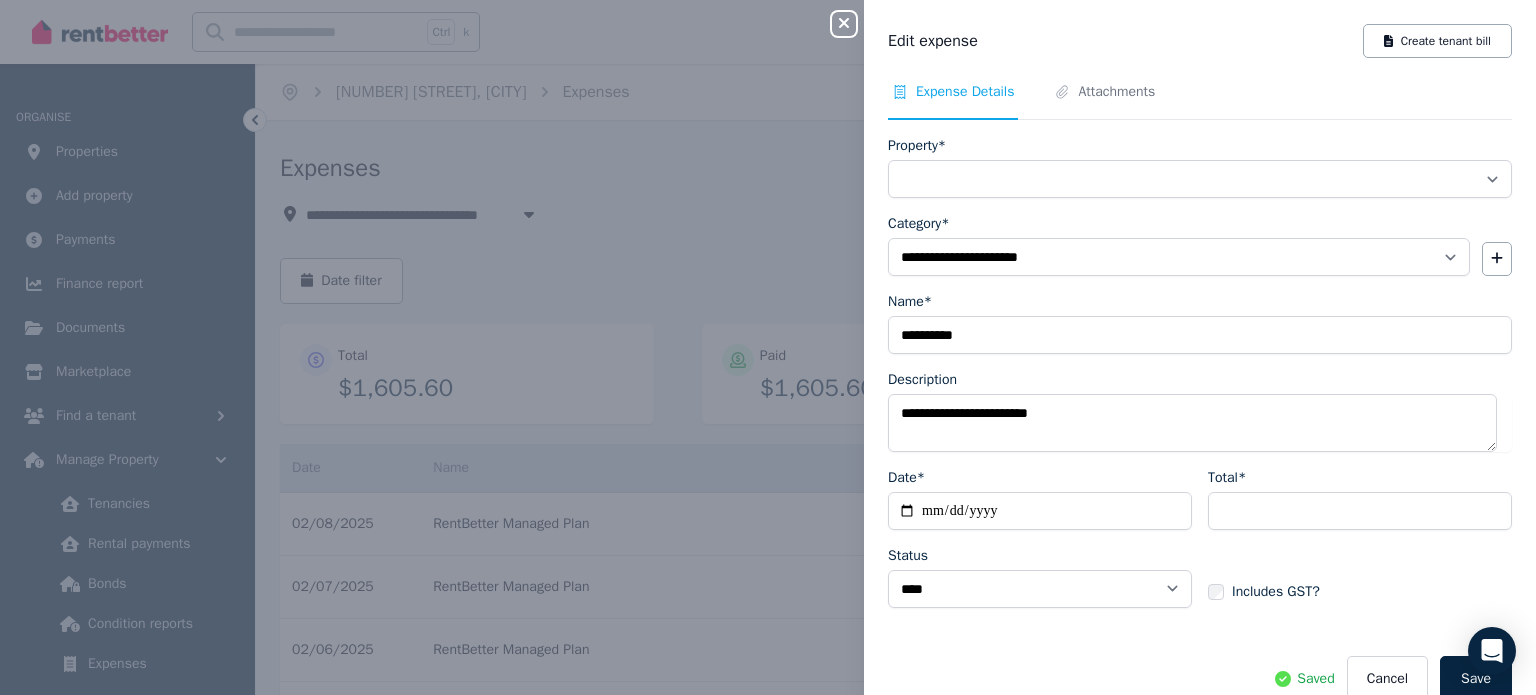 select on "**********" 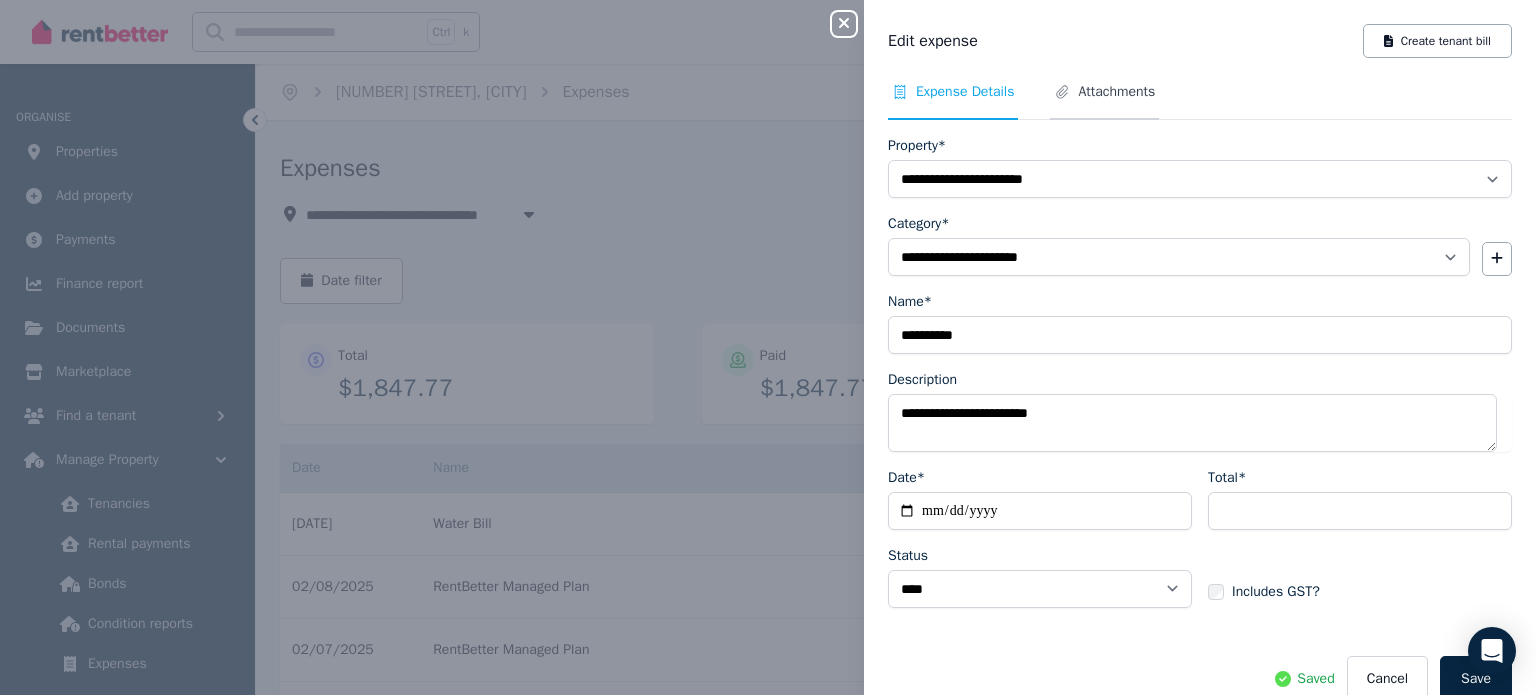 click on "Attachments" at bounding box center [1116, 92] 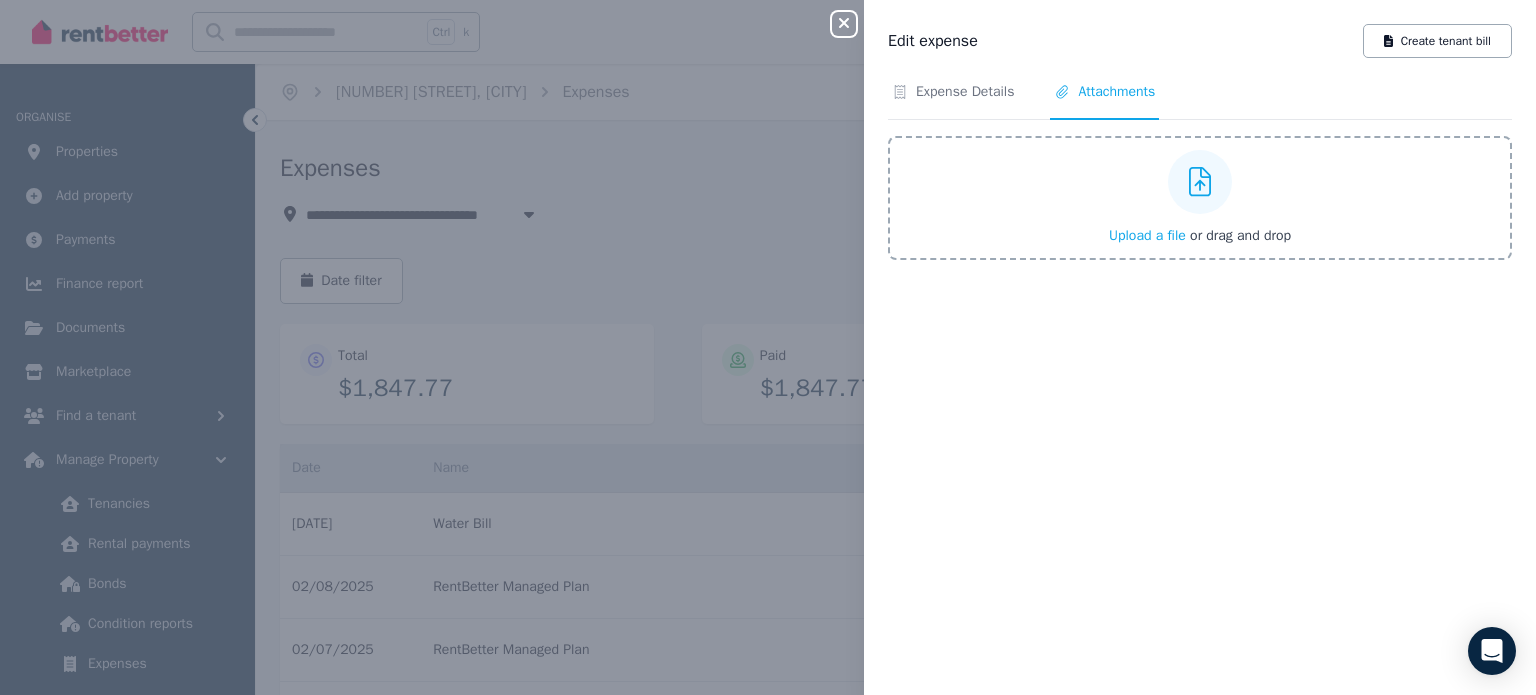click on "Upload a file" at bounding box center (1147, 235) 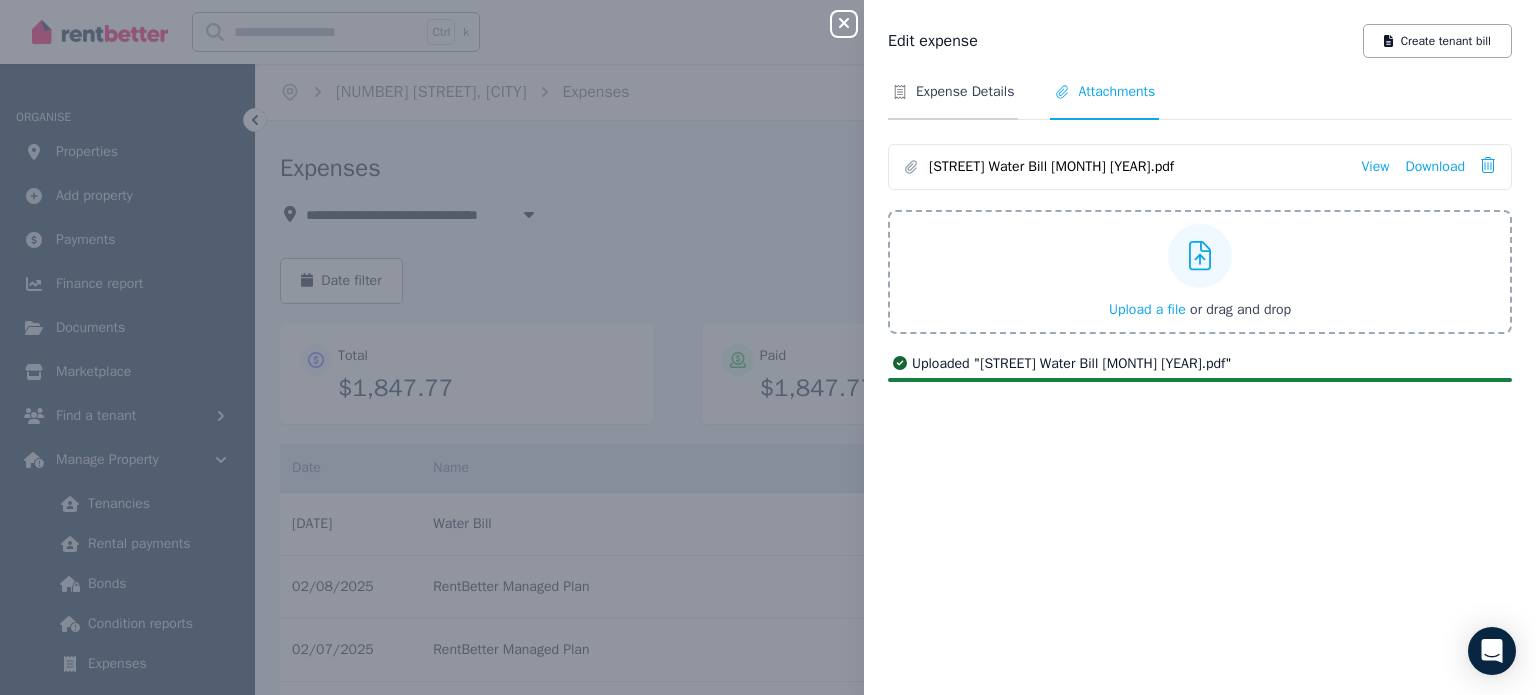 click on "Expense Details" at bounding box center [953, 101] 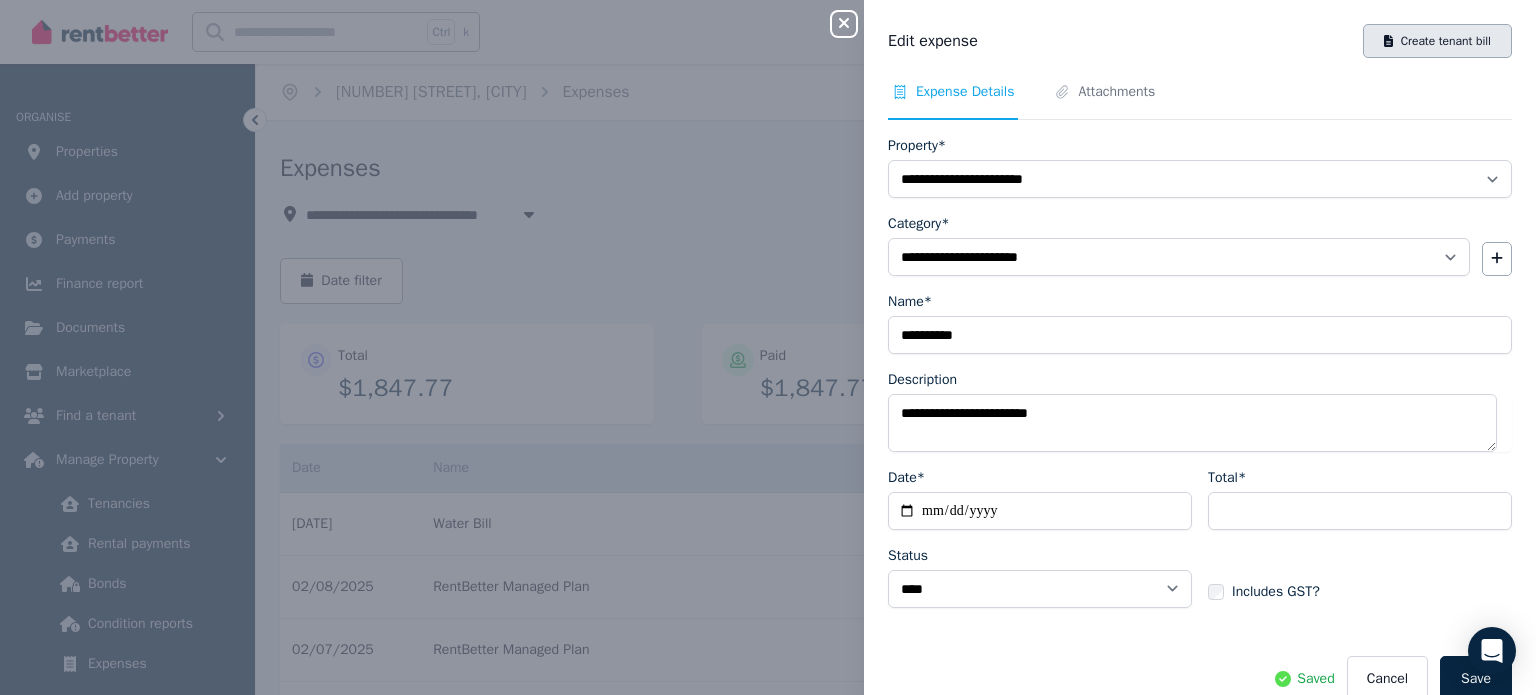 click on "Create tenant bill" at bounding box center [1437, 41] 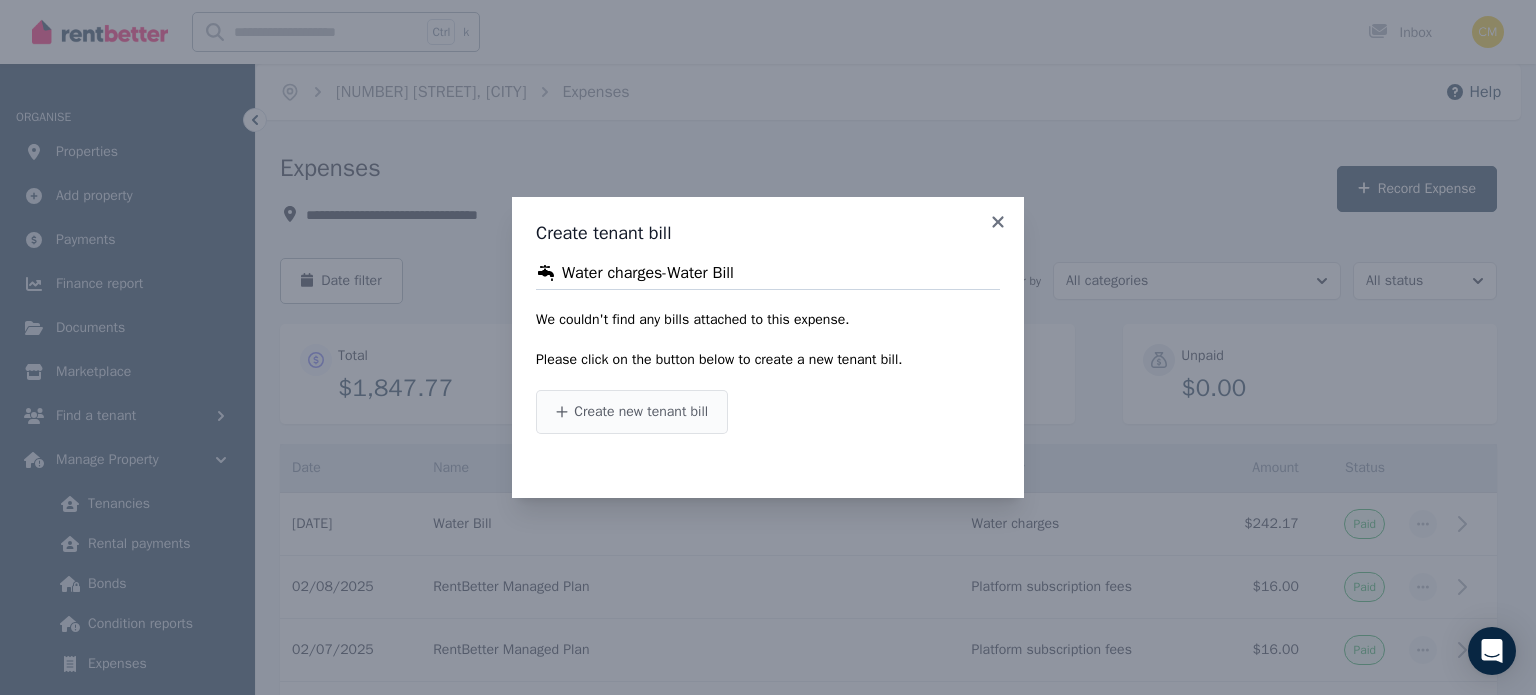 click on "Create new tenant bill" at bounding box center [641, 412] 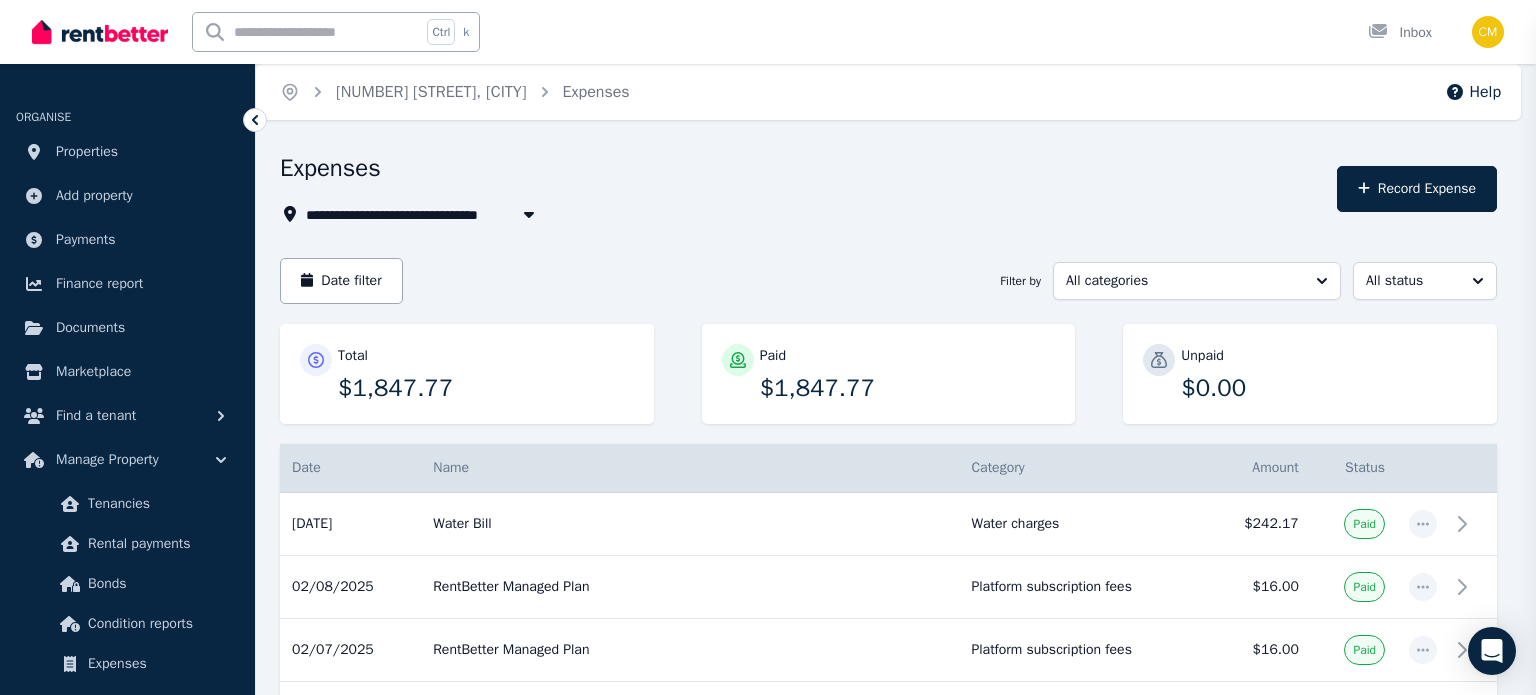 type on "**********" 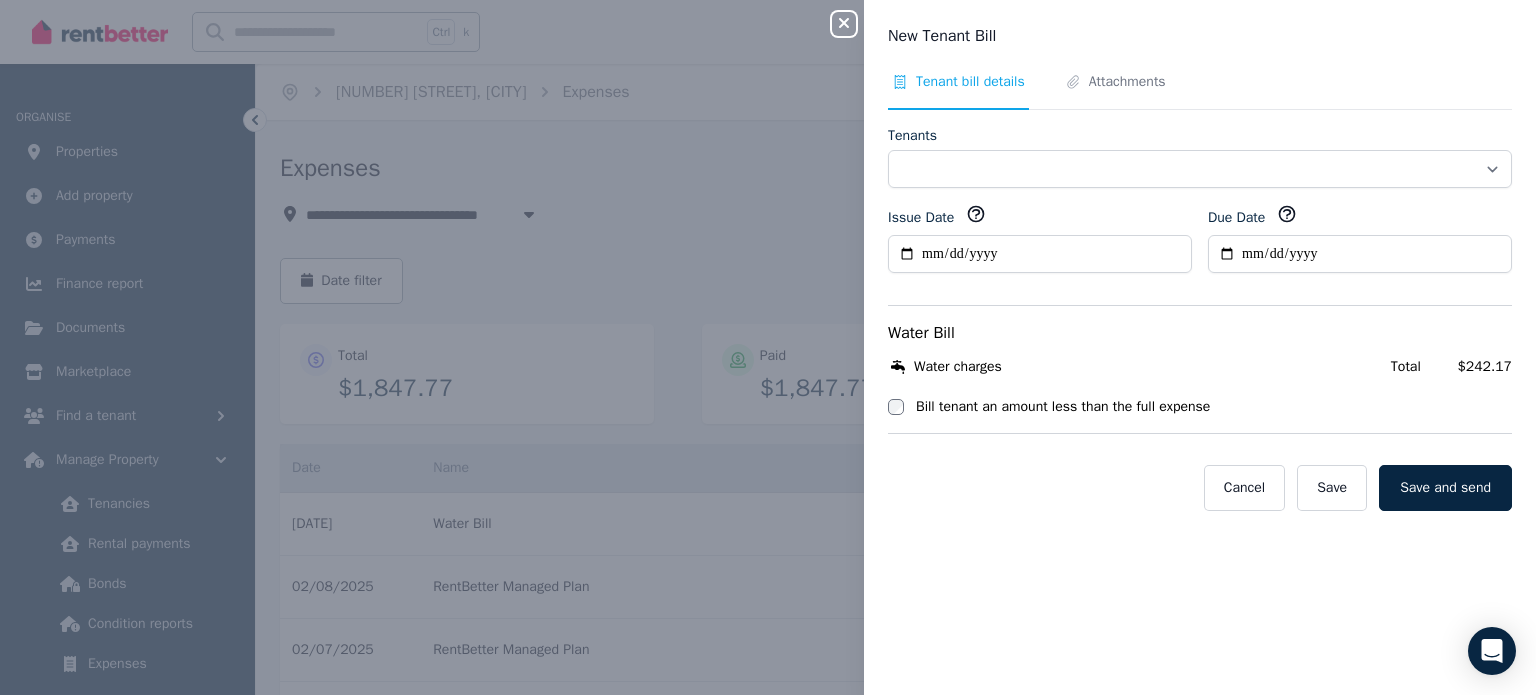 select on "**********" 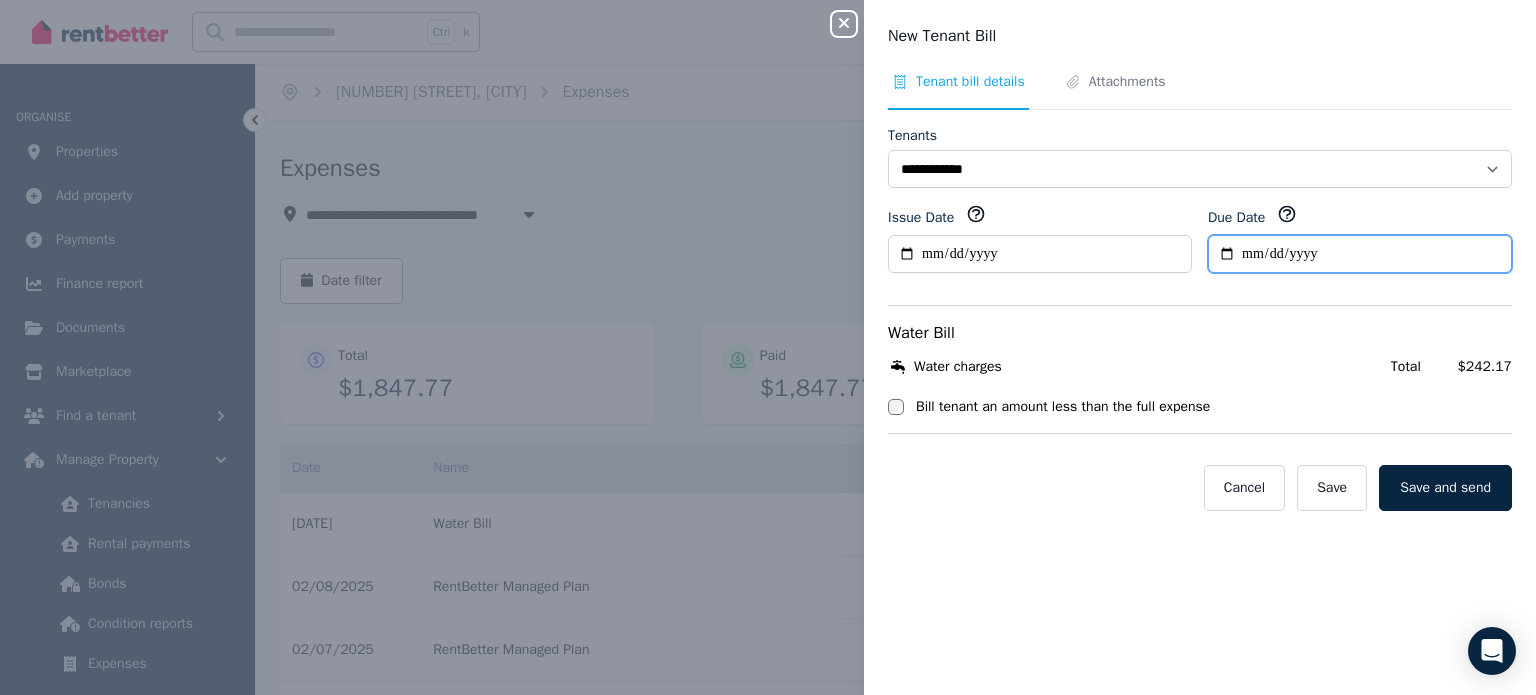 click on "Due Date" at bounding box center (1360, 254) 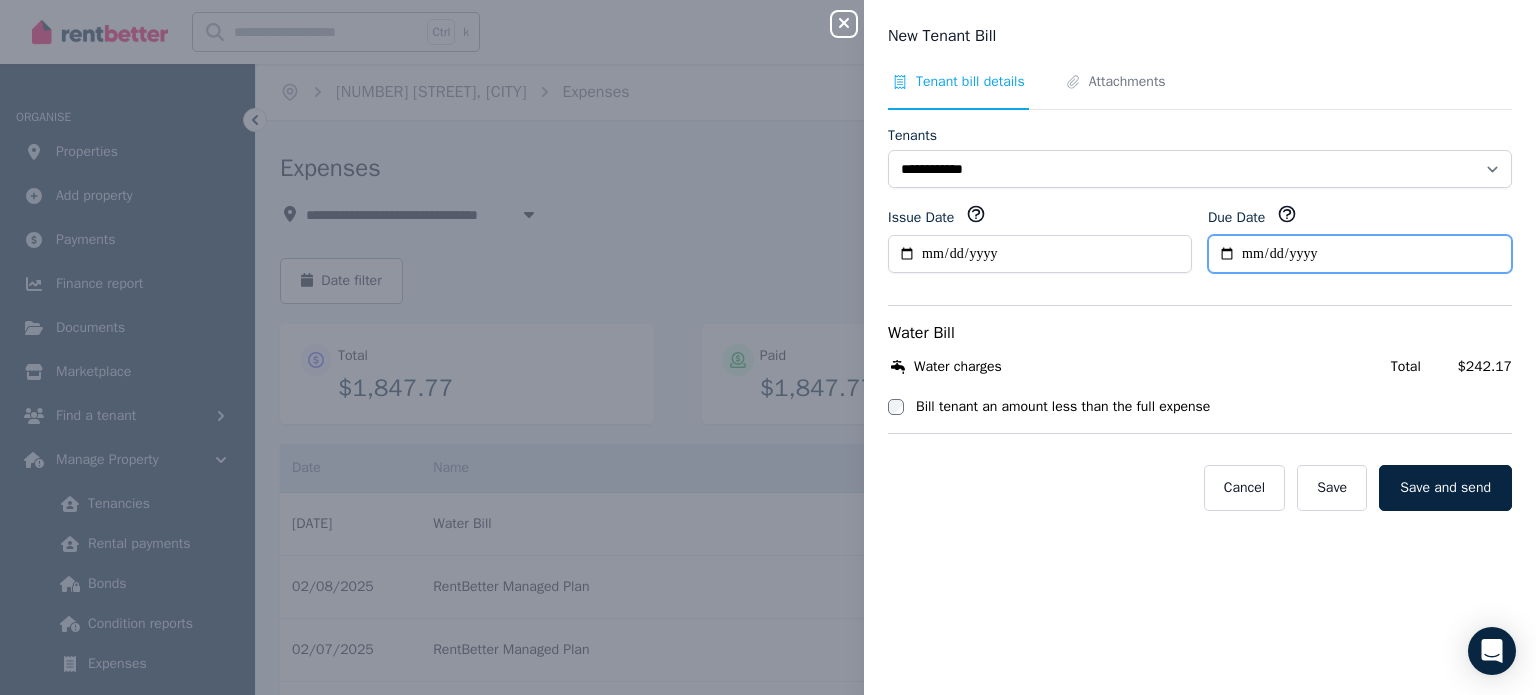 click on "Due Date" at bounding box center (1360, 254) 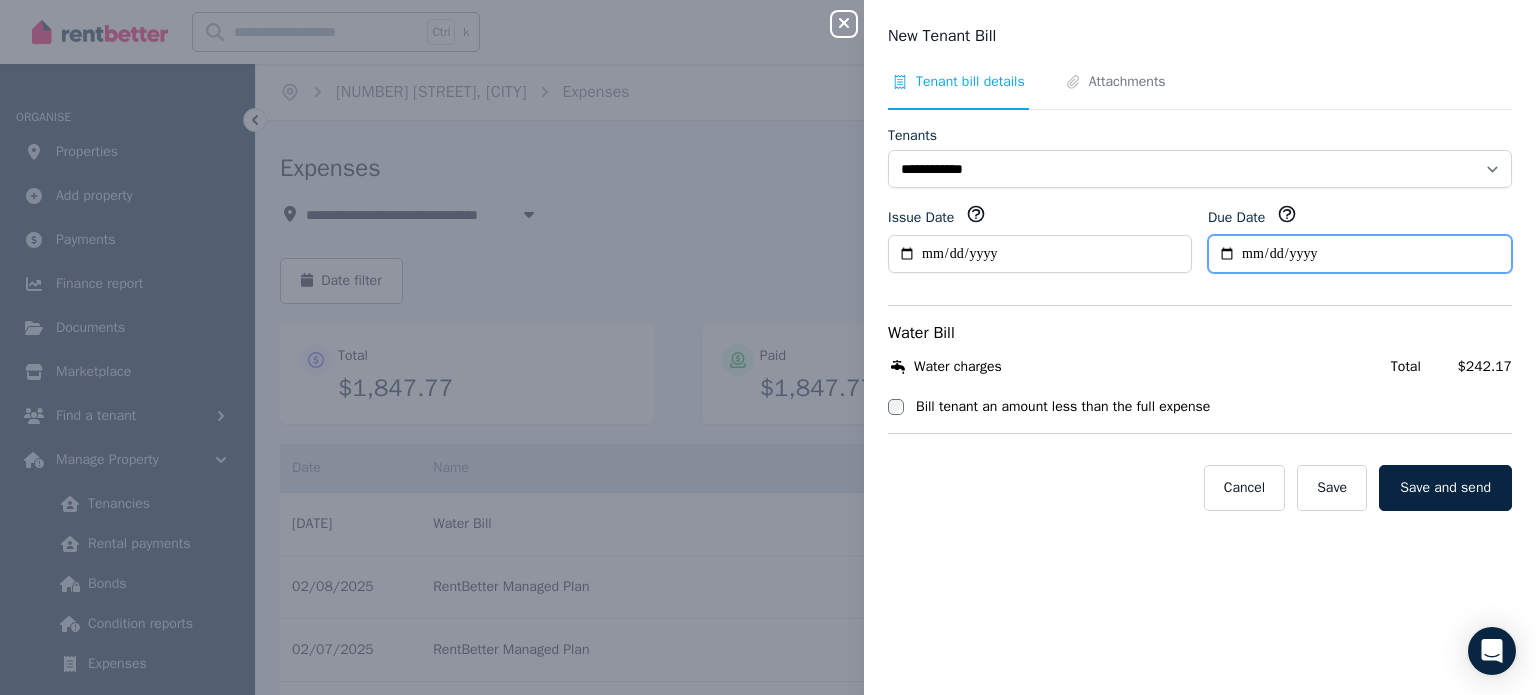 type on "**********" 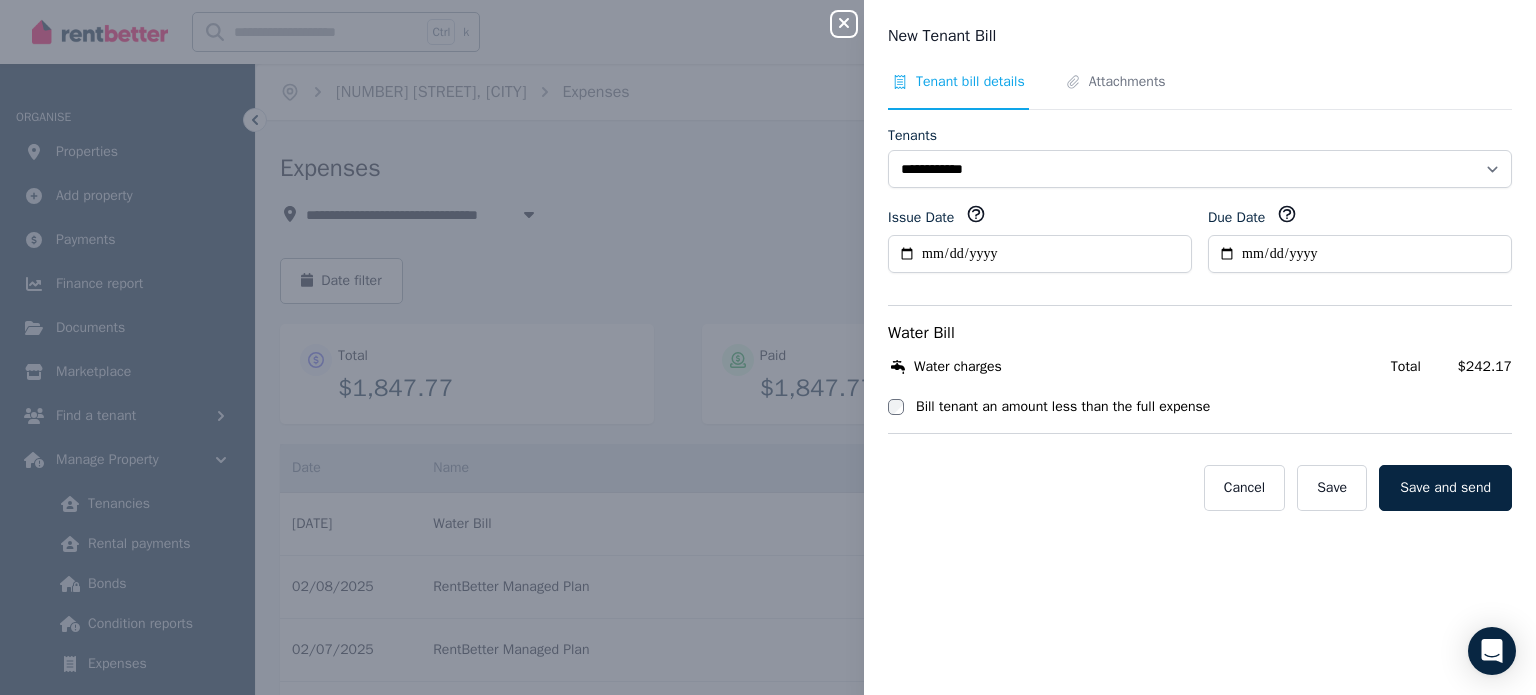 click at bounding box center [896, 407] 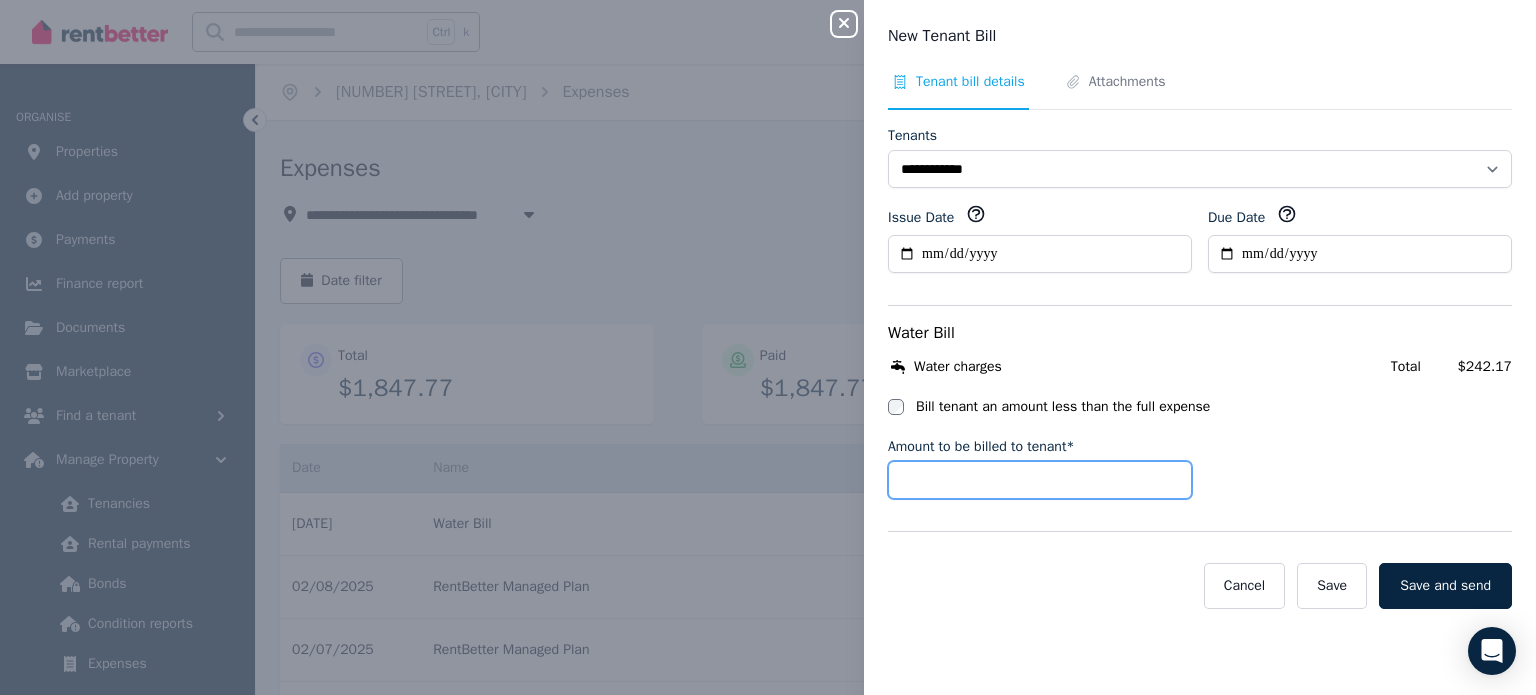 click on "Amount to be billed to tenant*" at bounding box center [1040, 480] 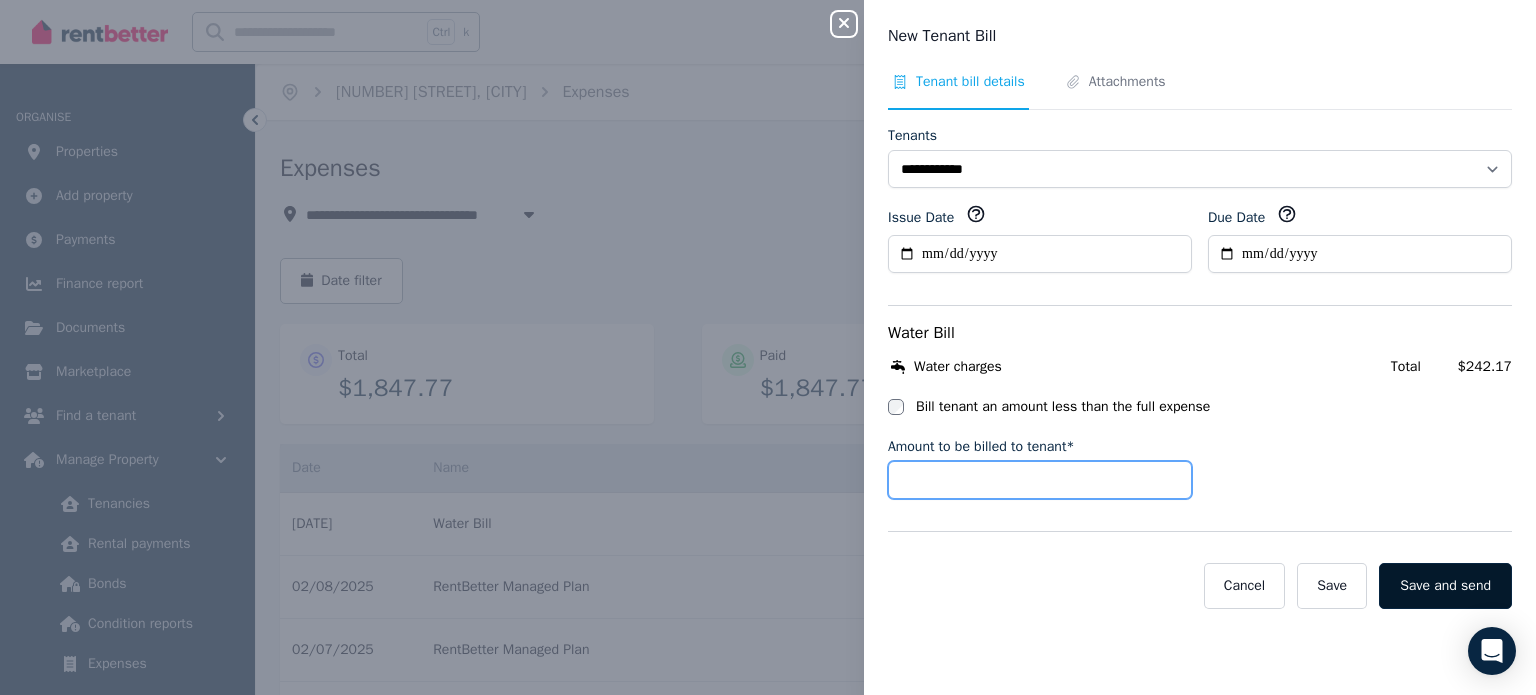 type on "******" 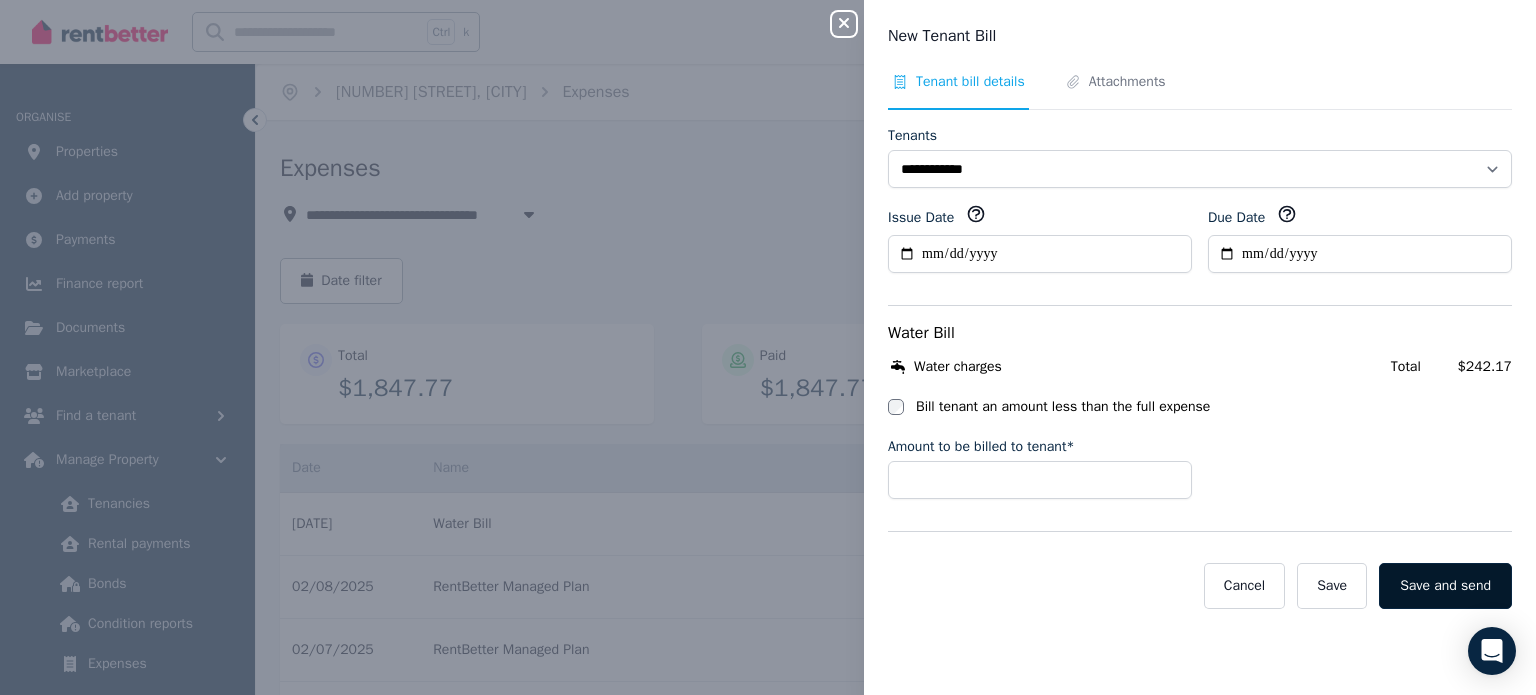 click on "Save and send" at bounding box center (1445, 586) 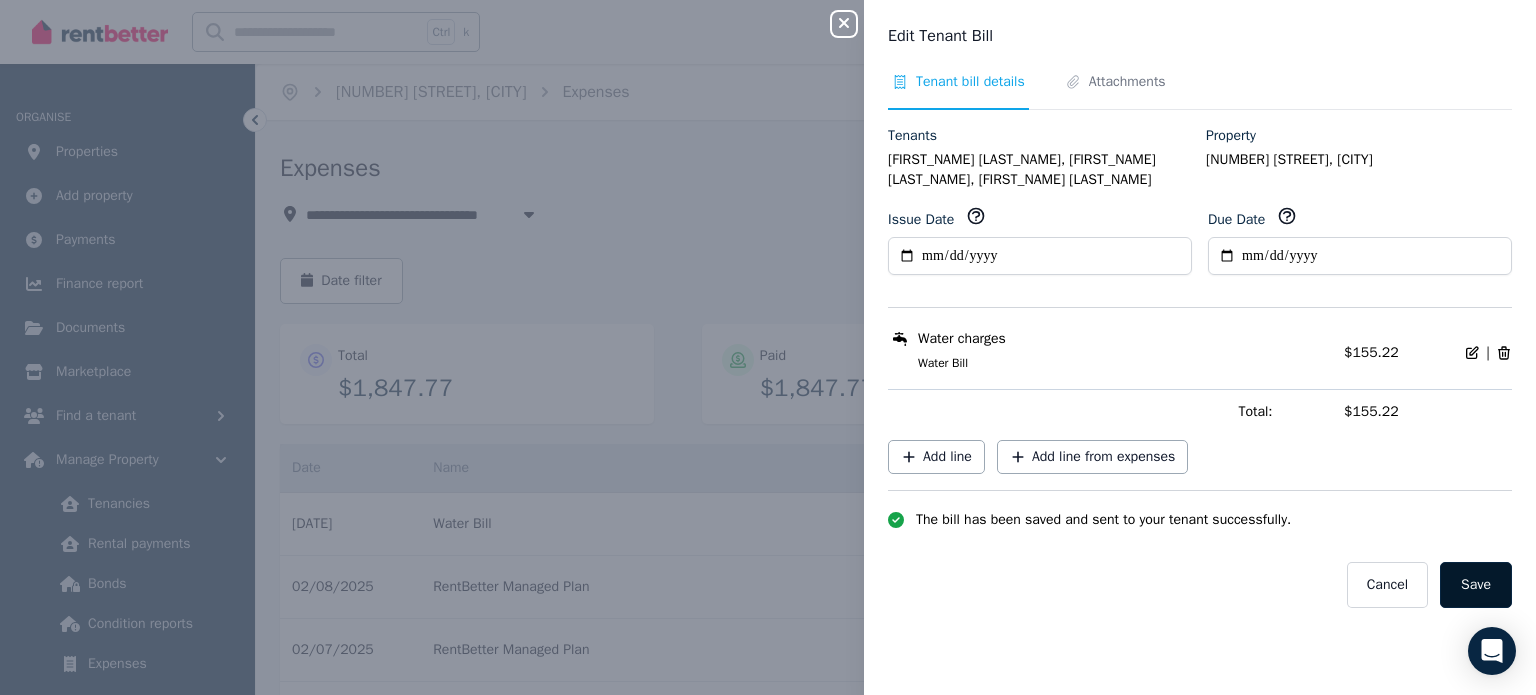 click on "Save" at bounding box center [1476, 585] 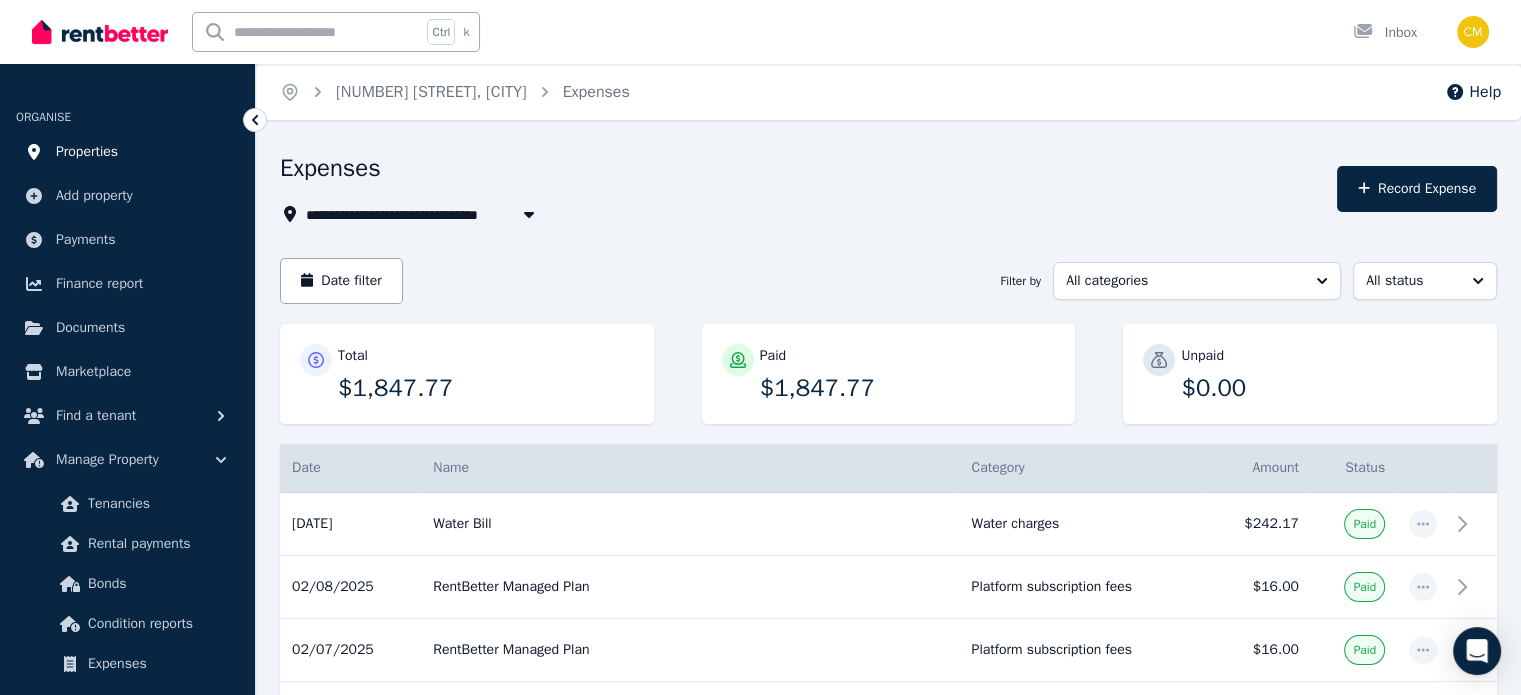 click on "Properties" at bounding box center [87, 152] 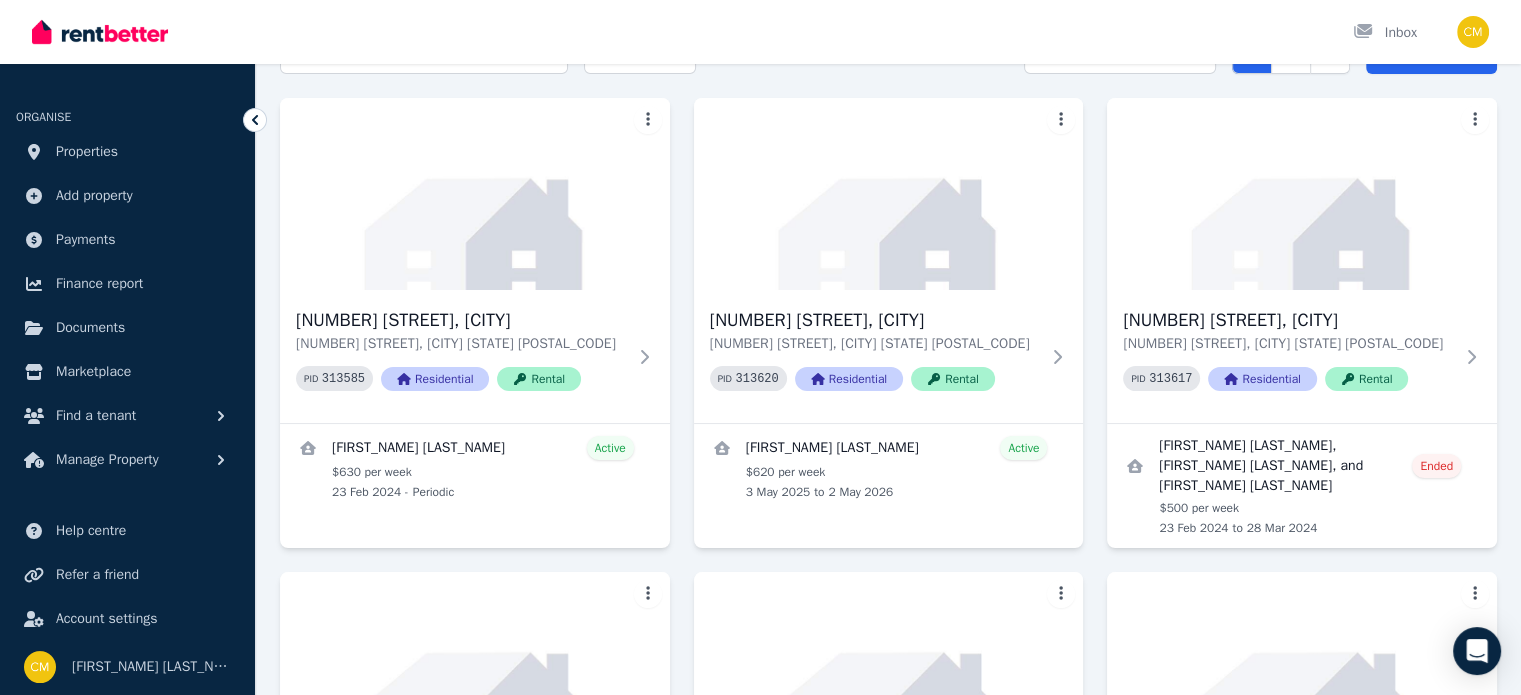 scroll, scrollTop: 112, scrollLeft: 0, axis: vertical 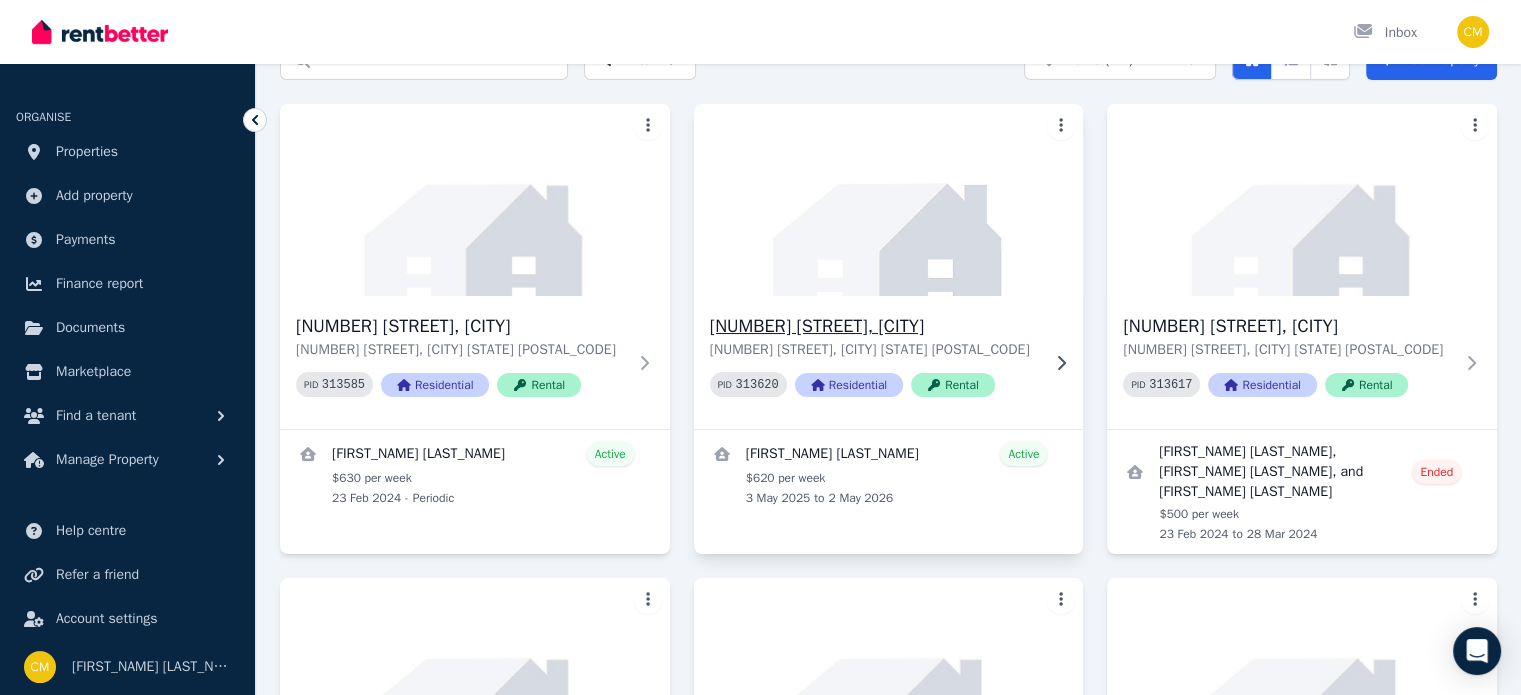 click on "15 Columba Street, Morphett Vale 15 Columba Street, Morphett Vale SA 5162 PID   313620 Residential Rental" at bounding box center (889, 362) 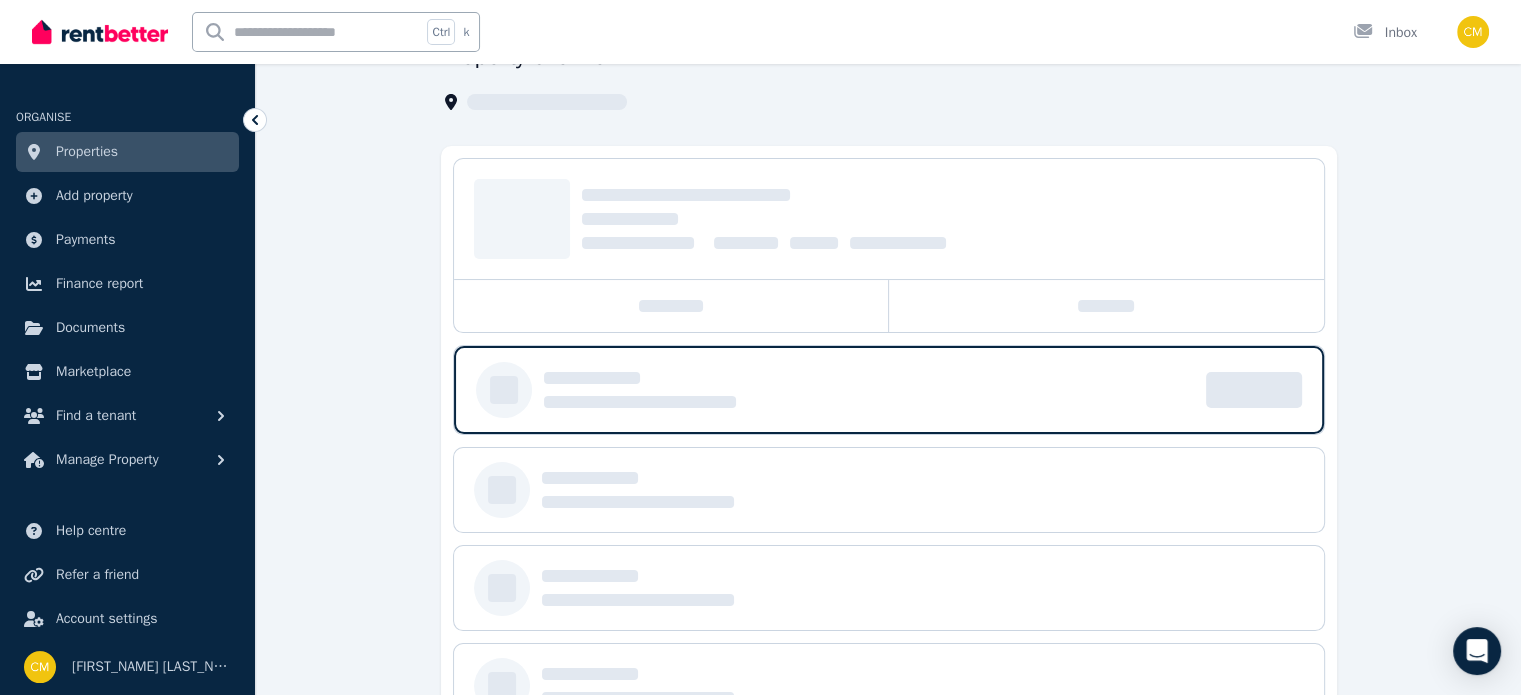 scroll, scrollTop: 0, scrollLeft: 0, axis: both 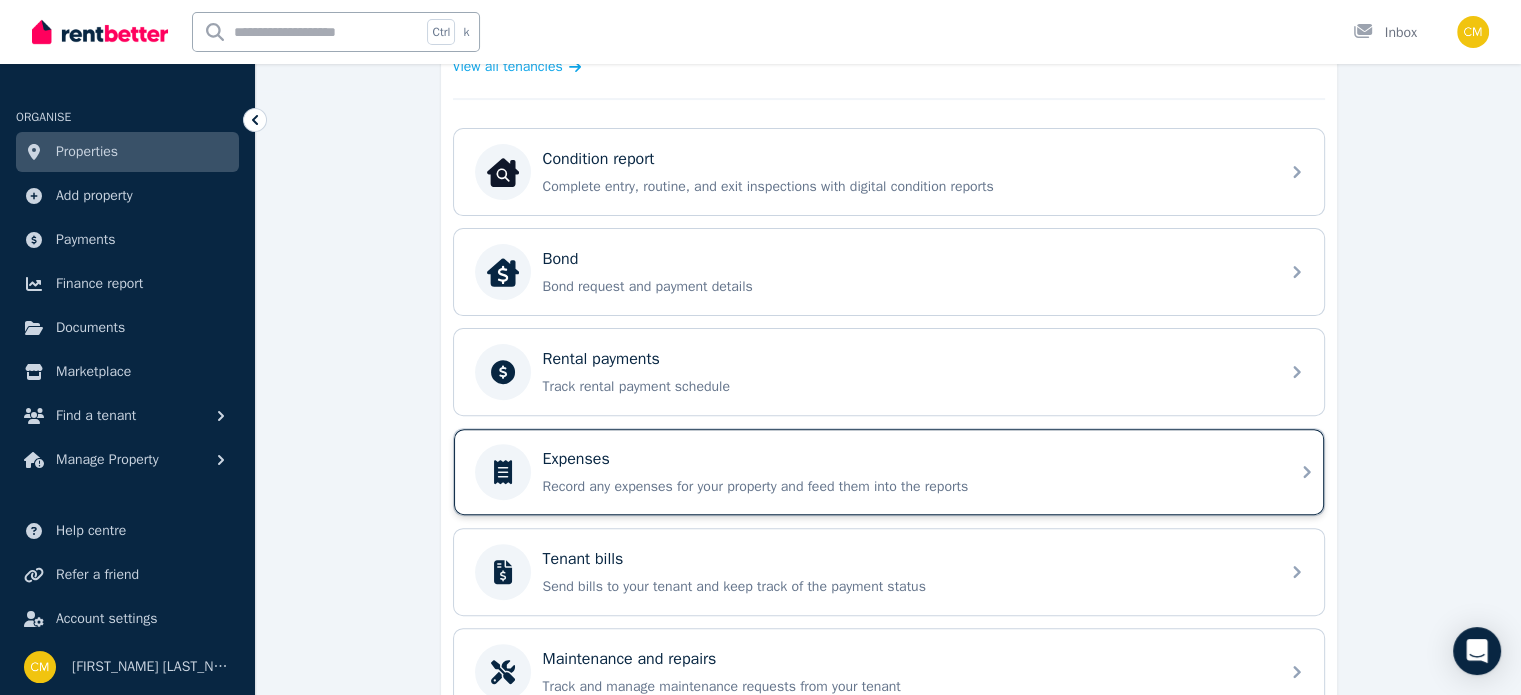 click on "Expenses" at bounding box center (905, 459) 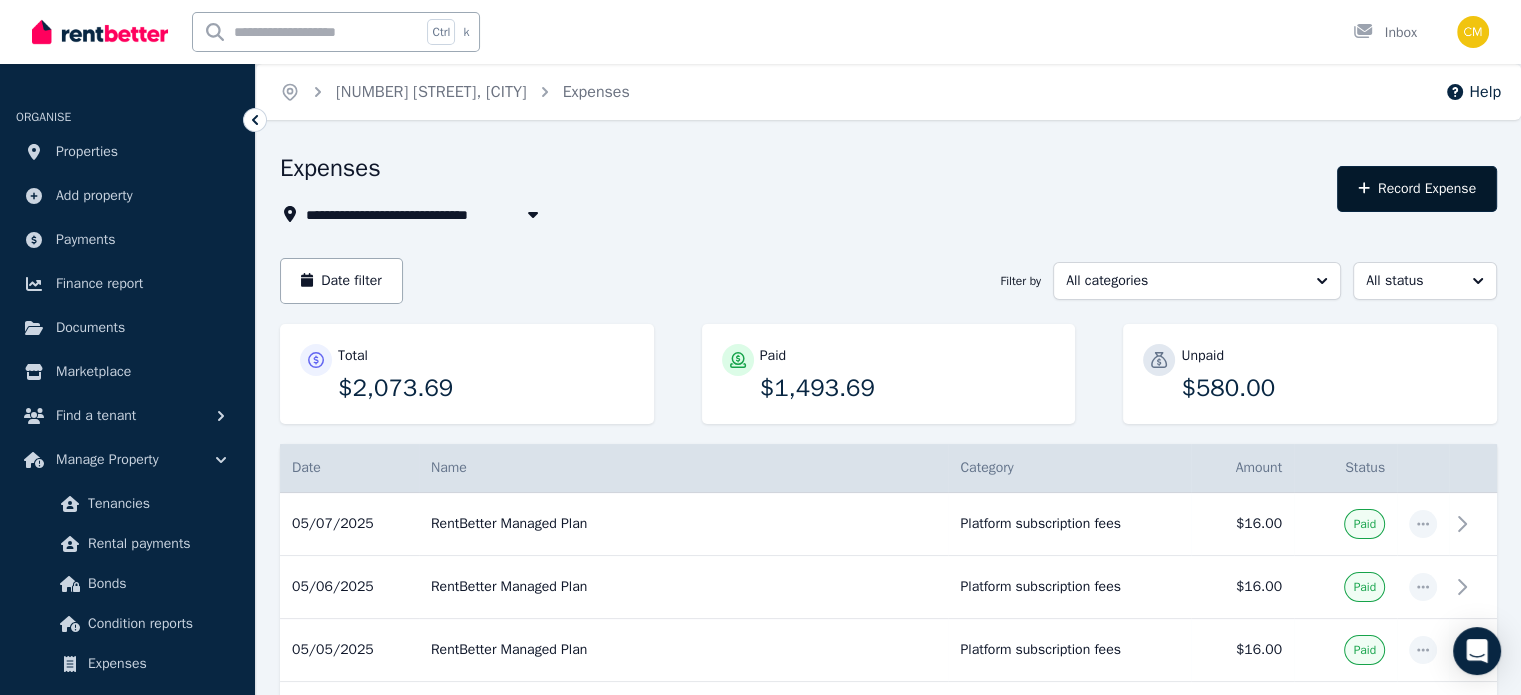 click on "Record Expense" at bounding box center [1417, 189] 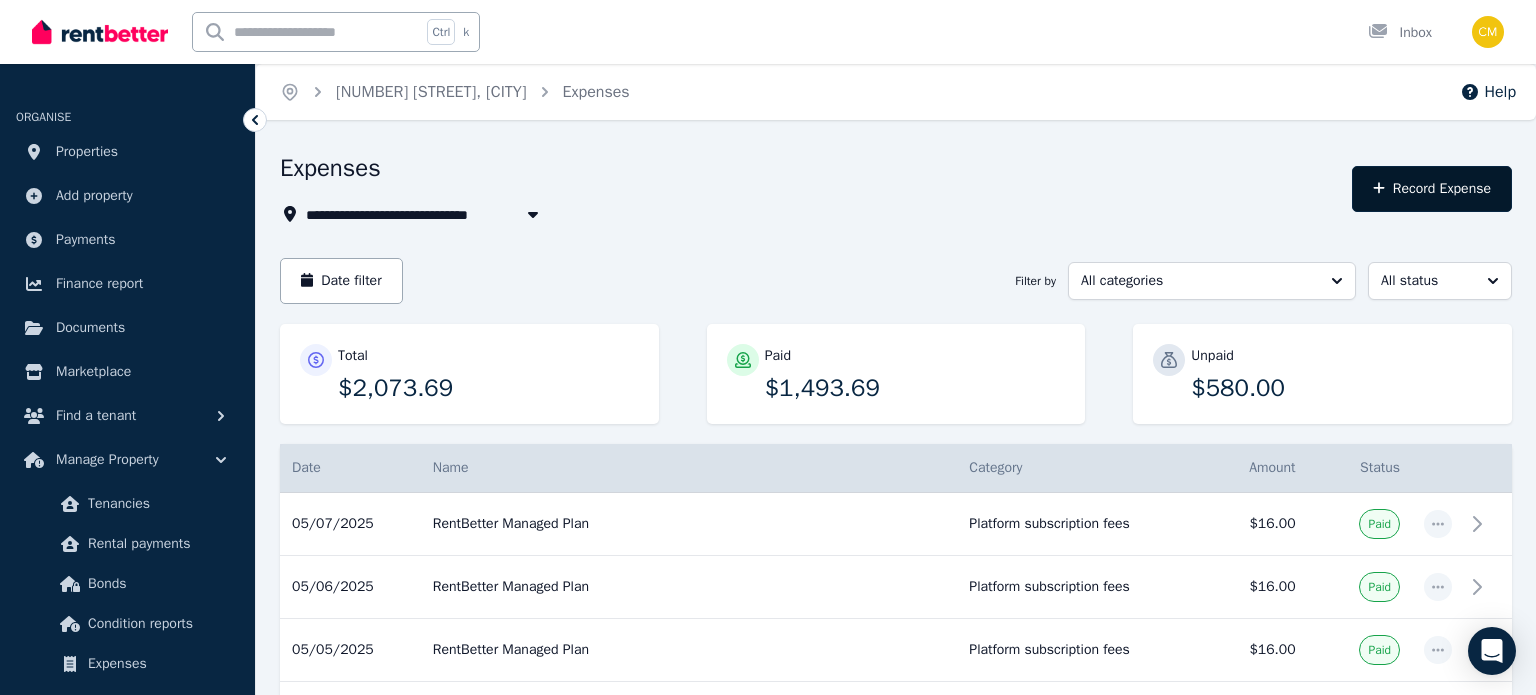 select on "**********" 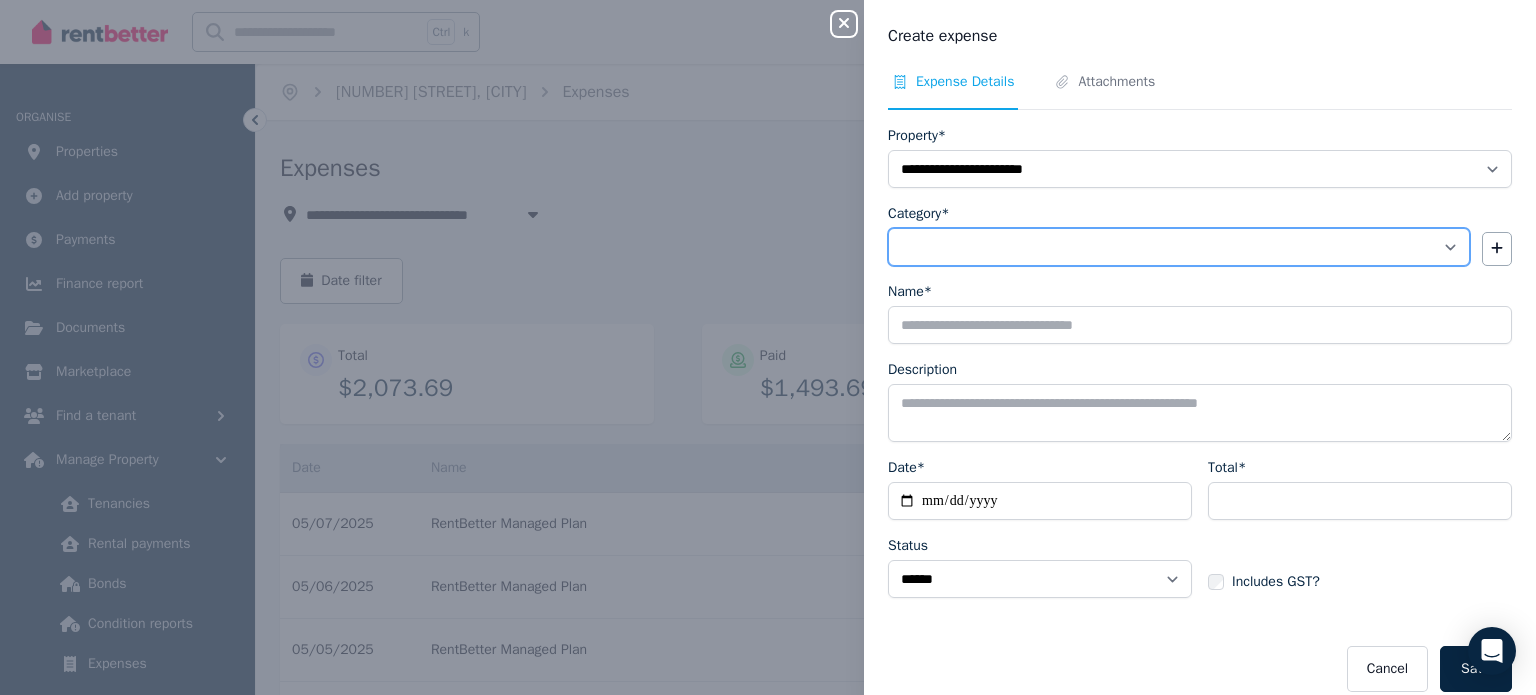 click on "**********" at bounding box center [1179, 247] 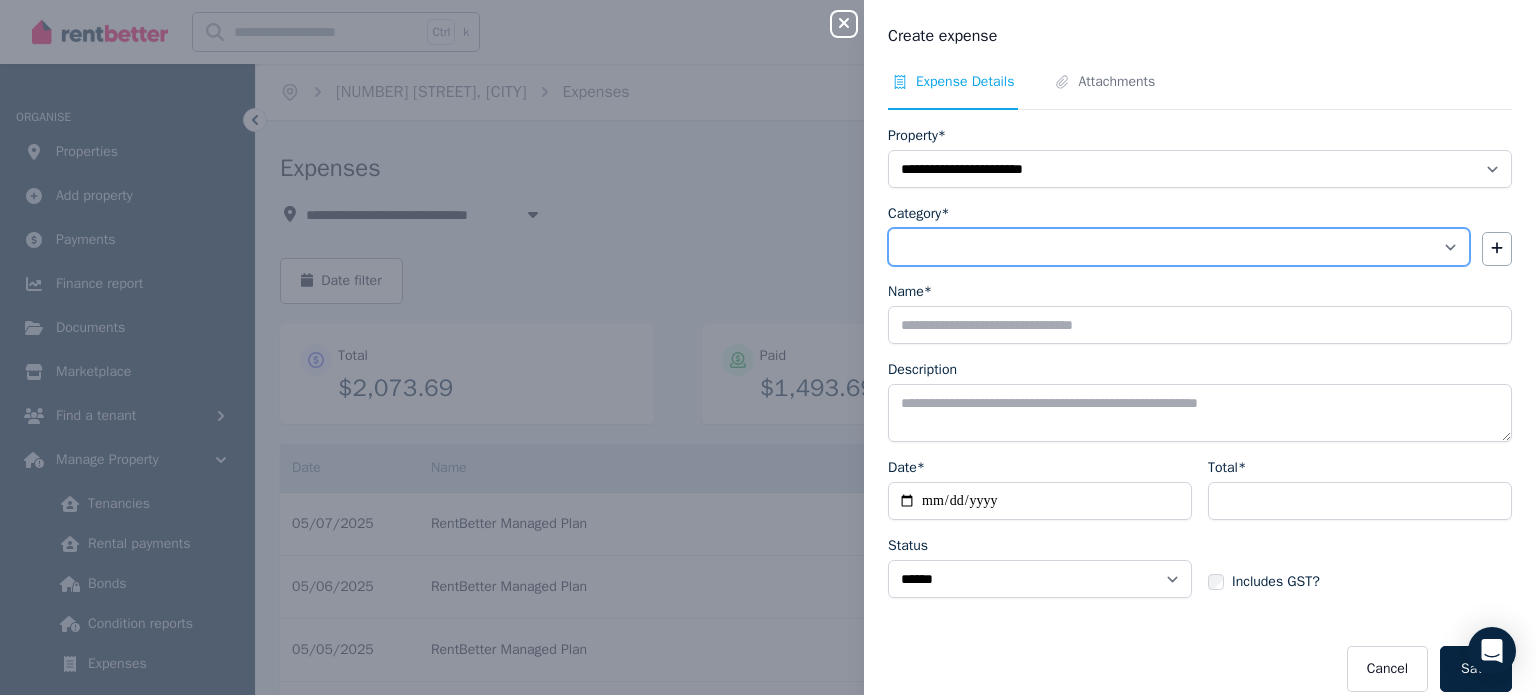 select on "**********" 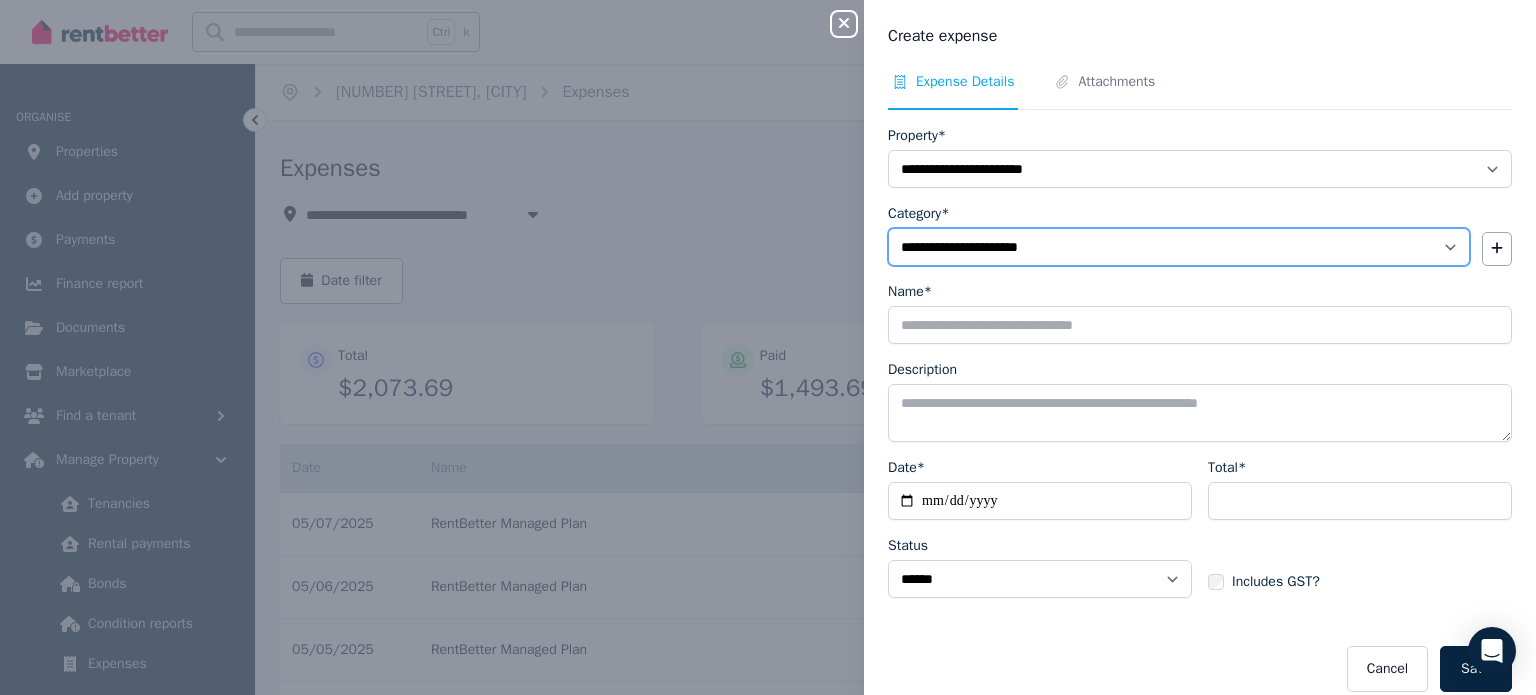 click on "**********" at bounding box center [1179, 247] 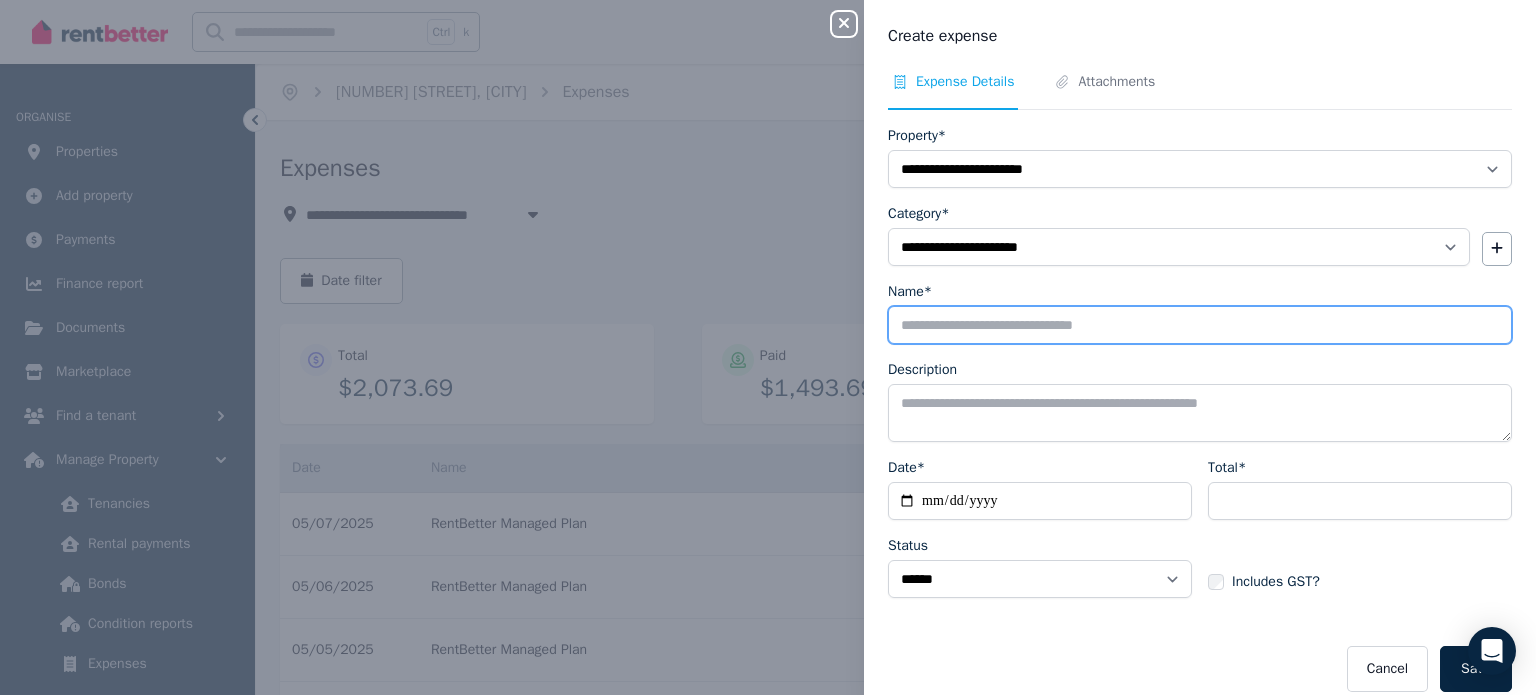 click on "Name*" at bounding box center (1200, 325) 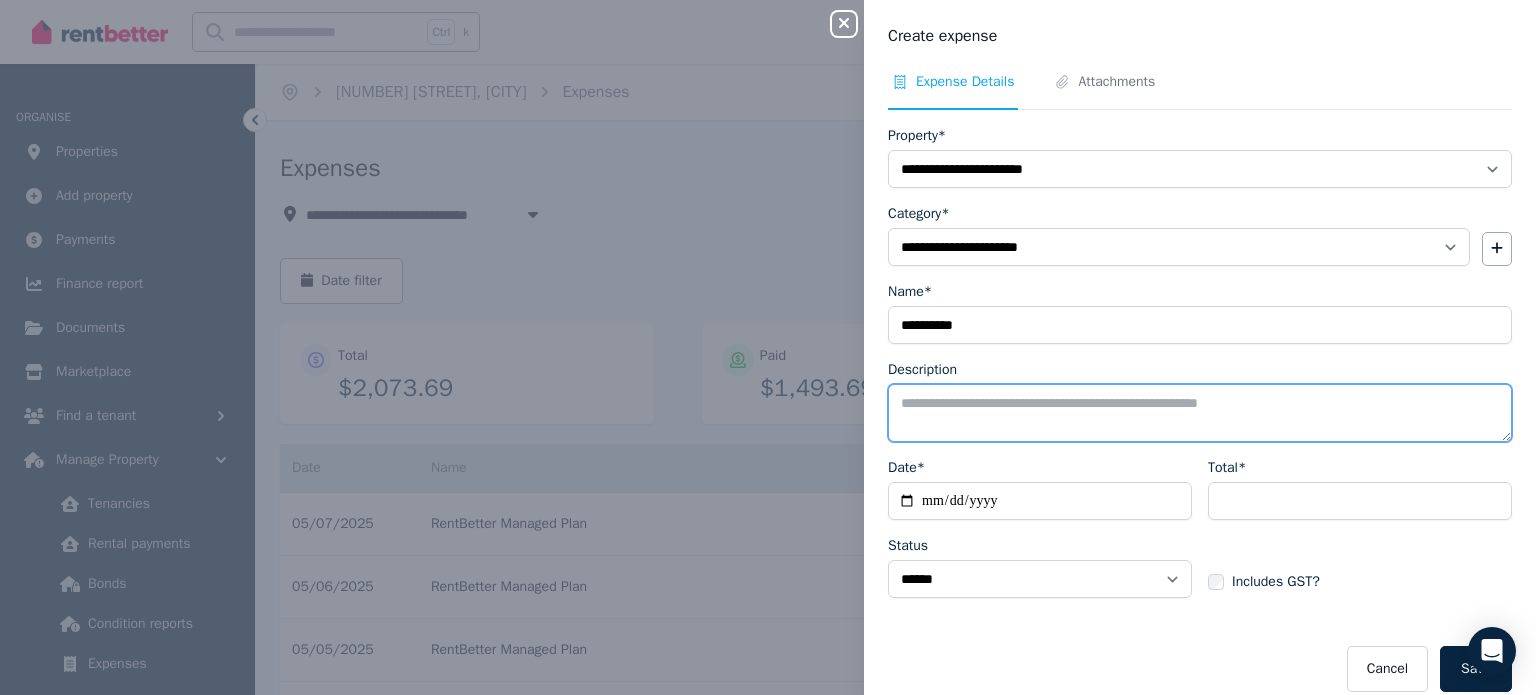 click on "Description" at bounding box center (1200, 413) 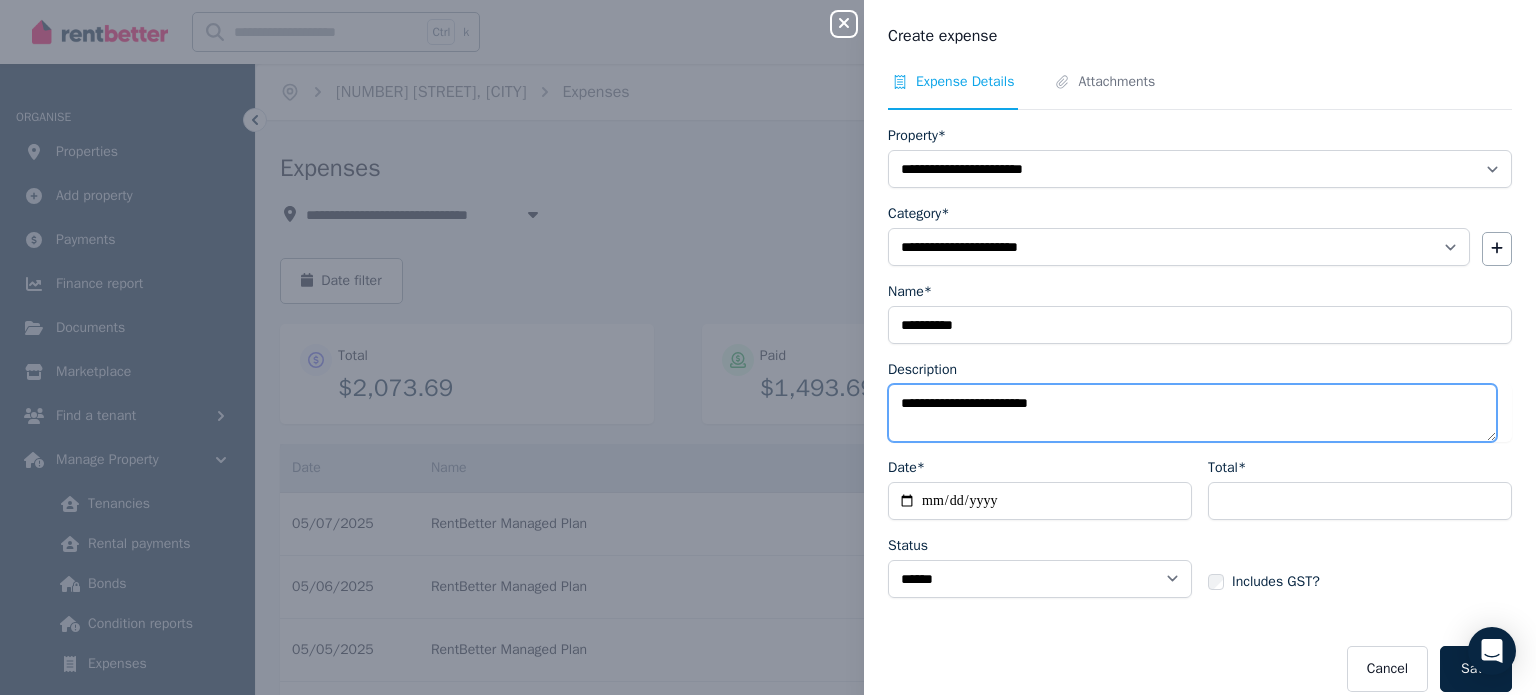 type on "**********" 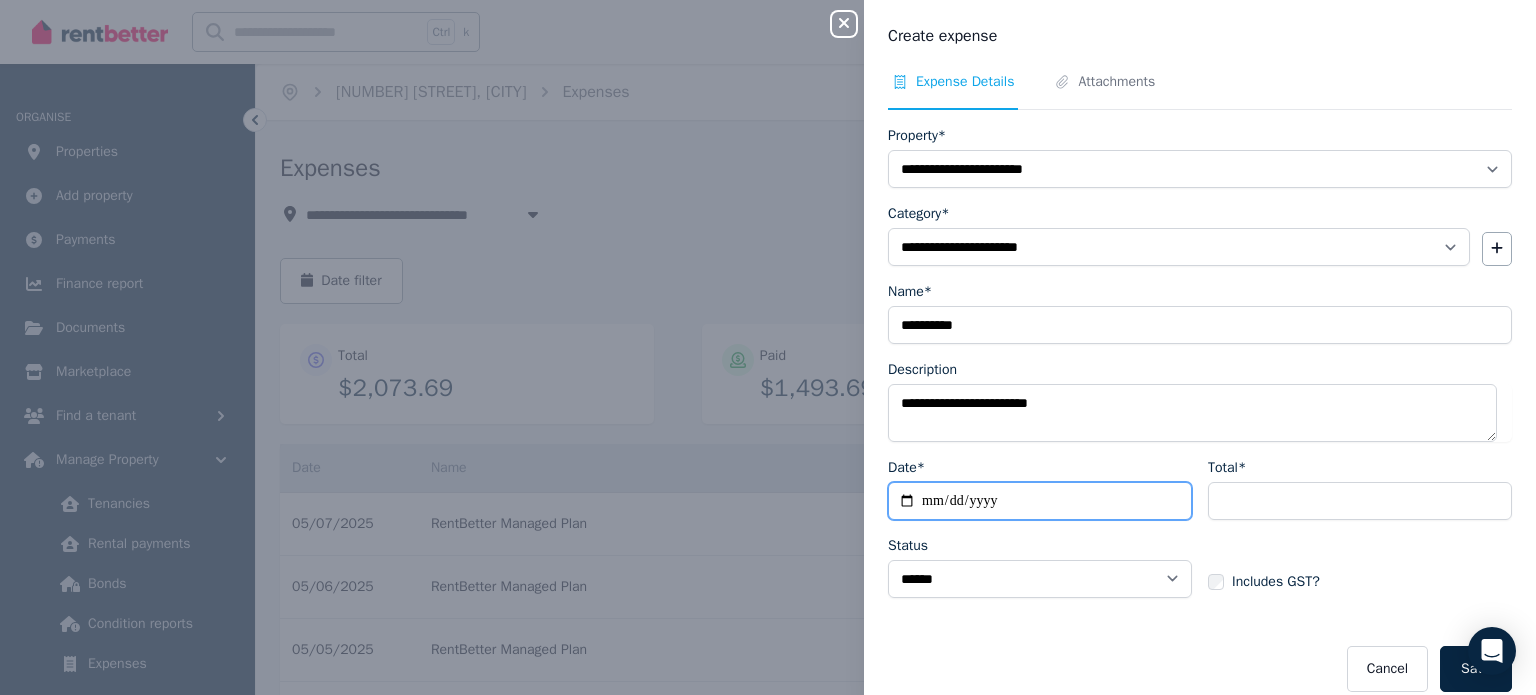 click on "Date*" at bounding box center [1040, 501] 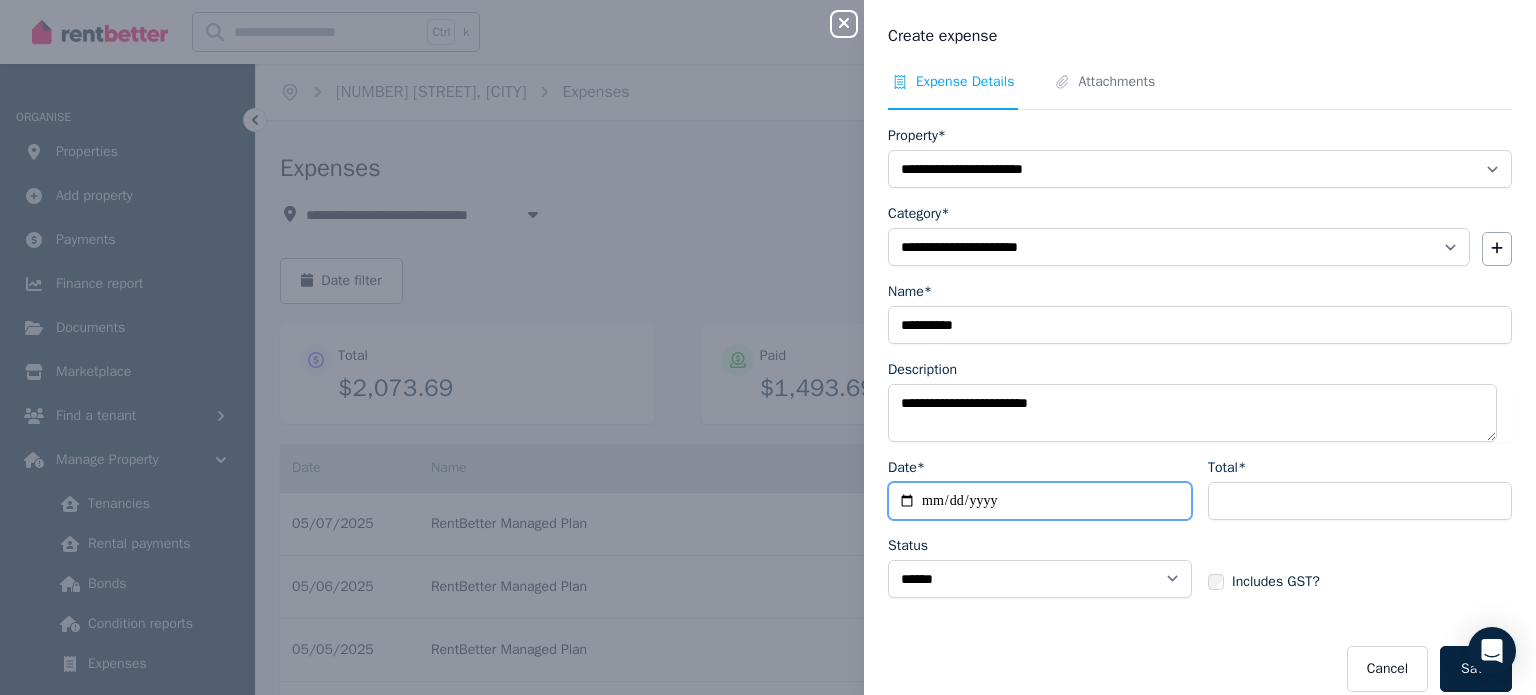 type on "**********" 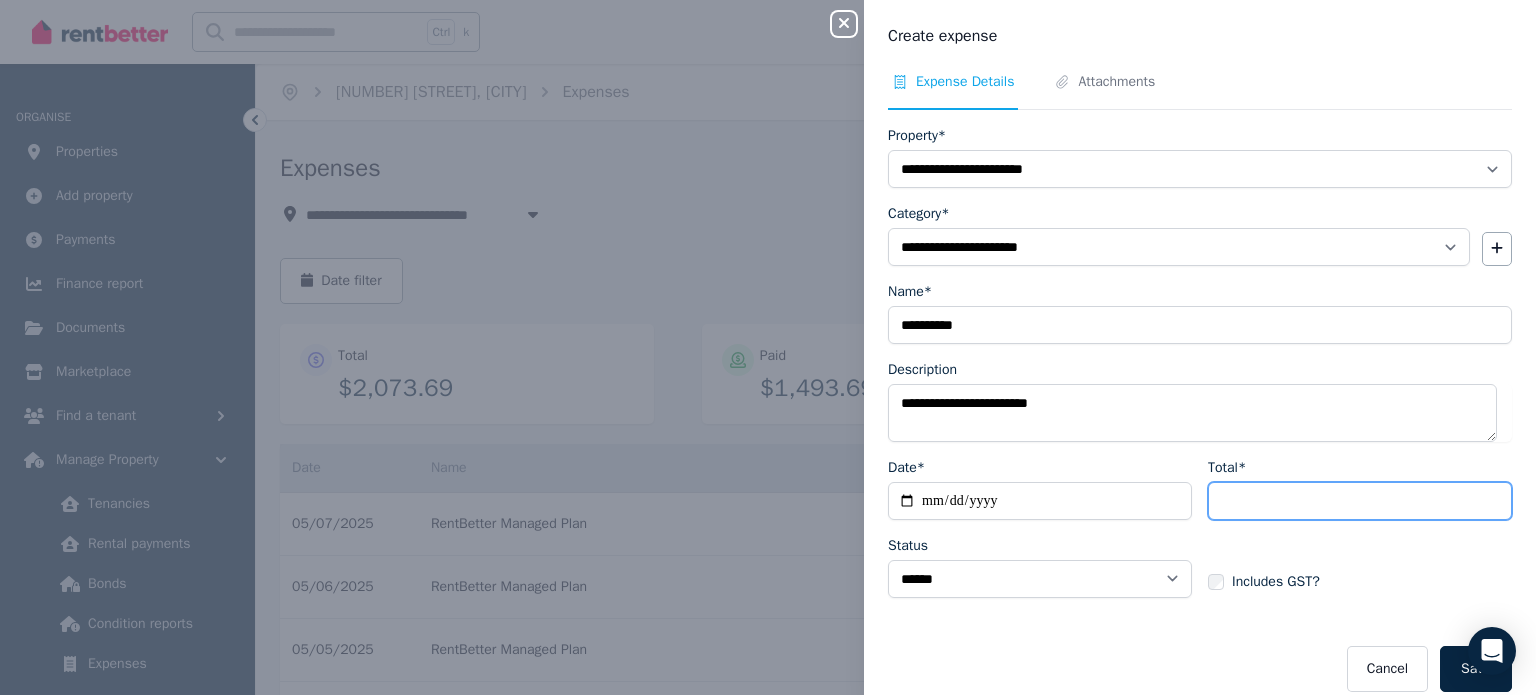 click on "Total*" at bounding box center (1360, 501) 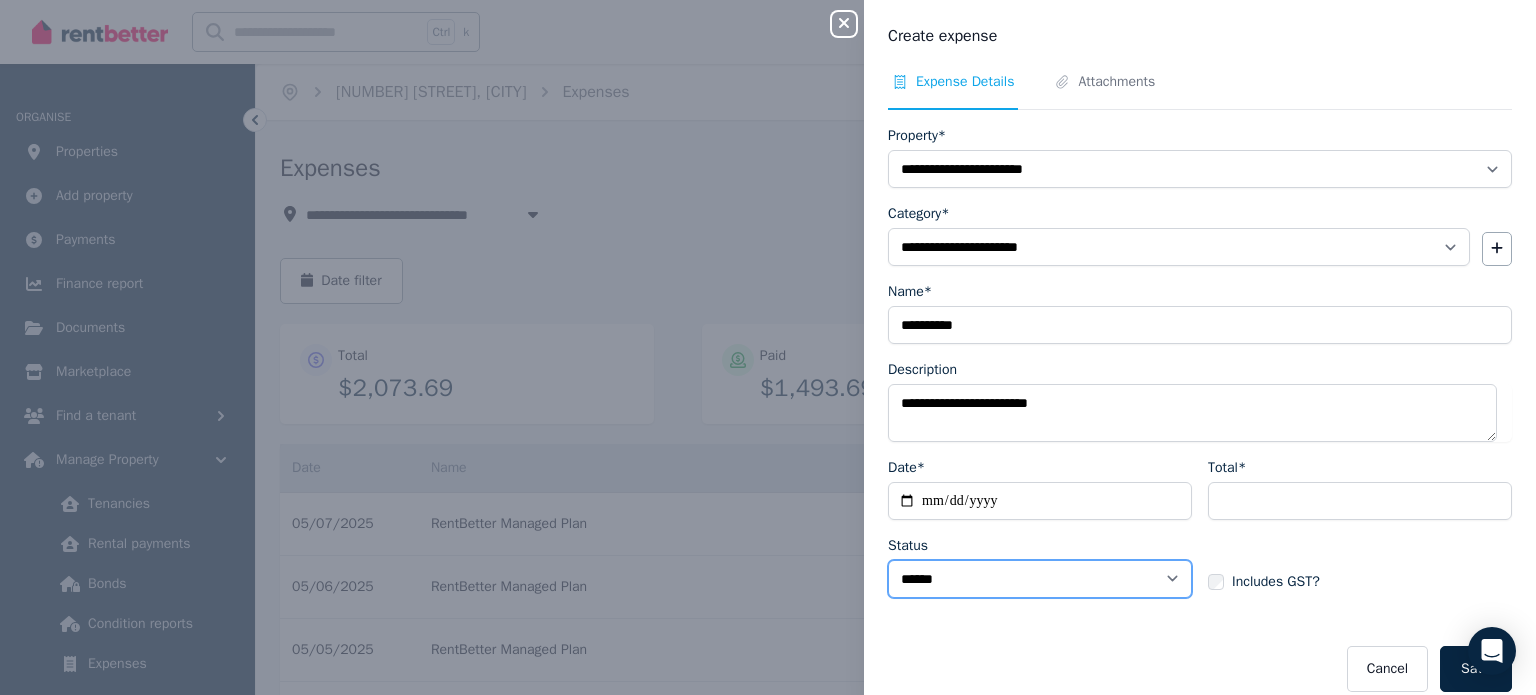 click on "****** ****" at bounding box center [1040, 579] 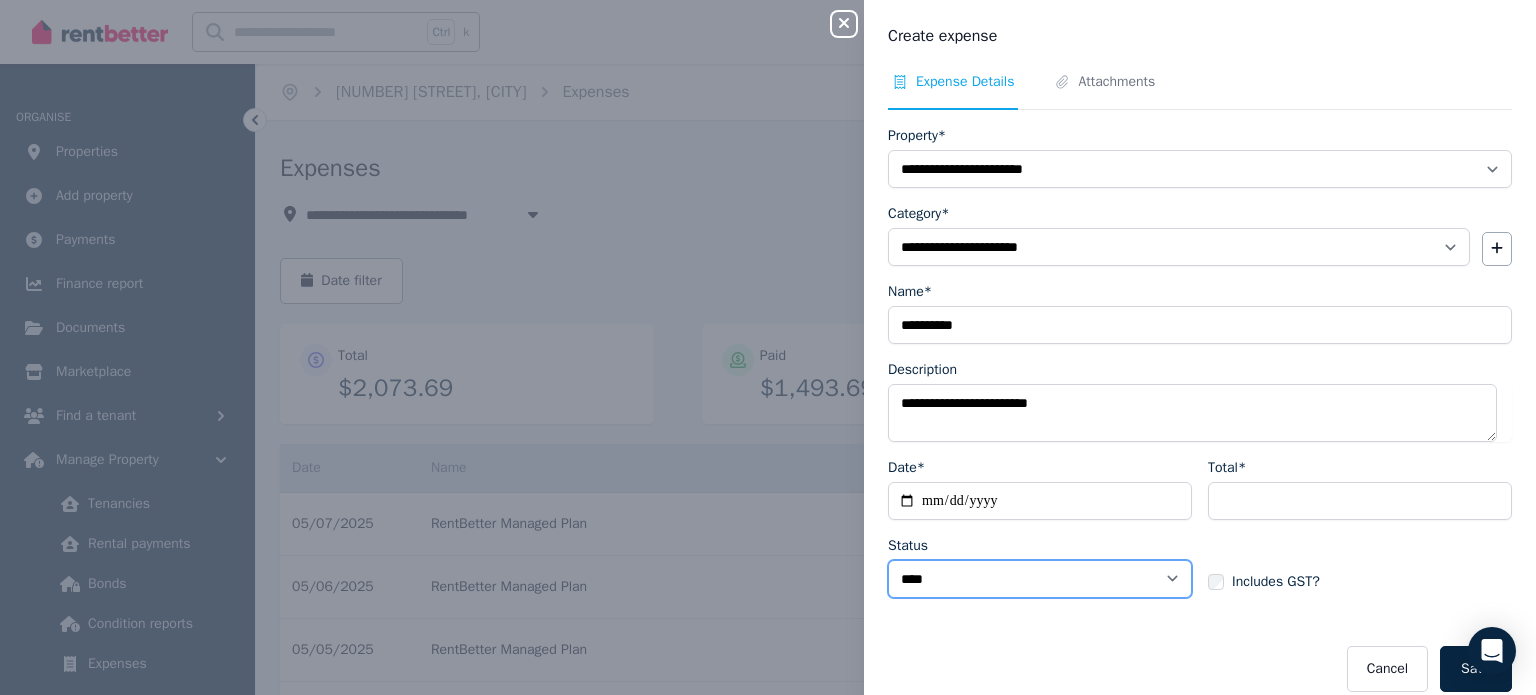 click on "****** ****" at bounding box center (1040, 579) 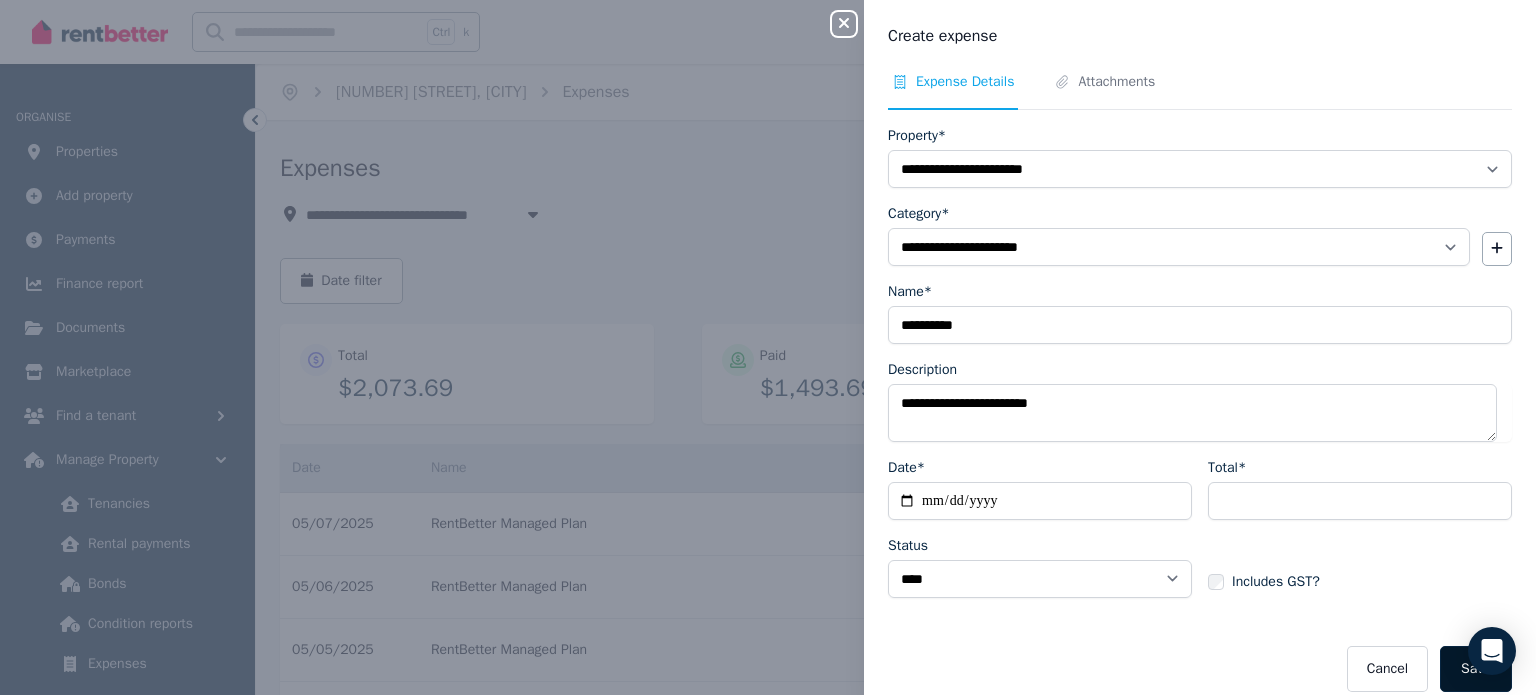click on "Save" at bounding box center [1476, 669] 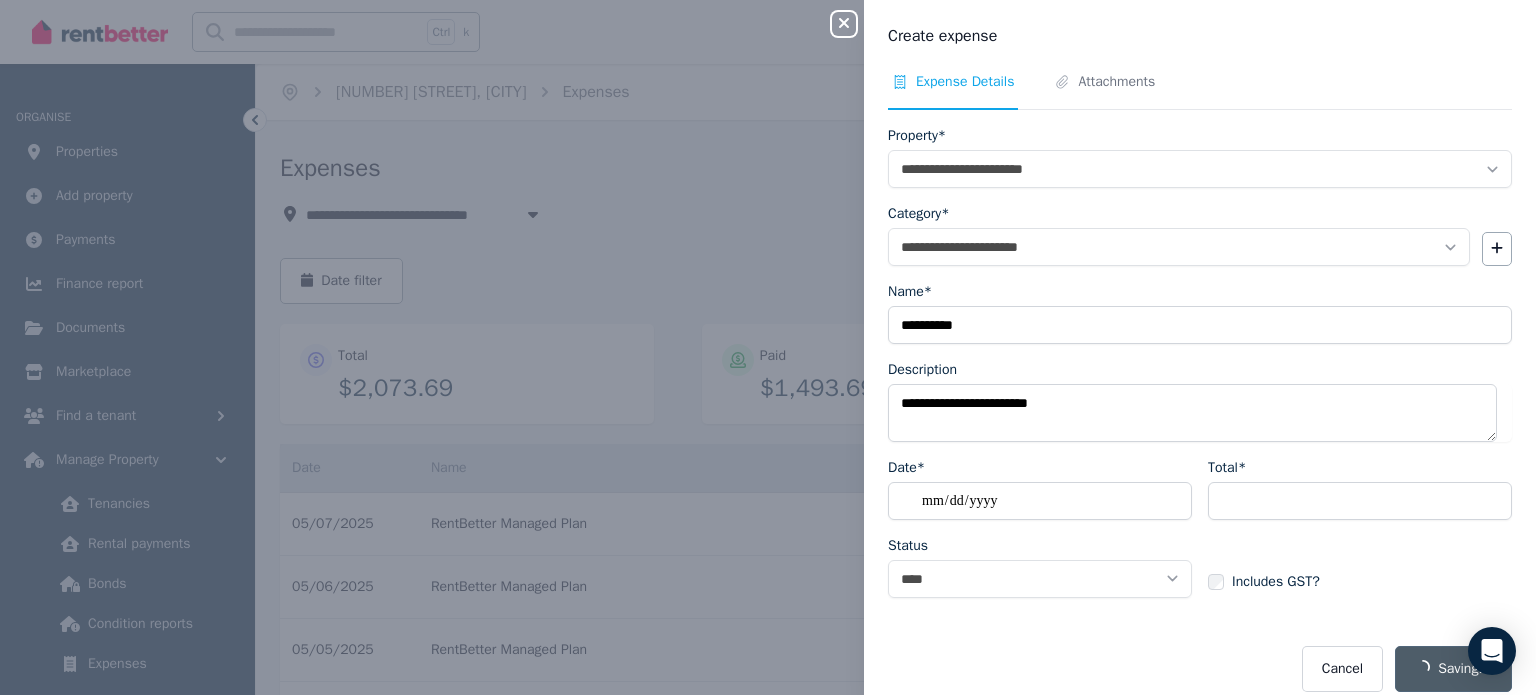 select on "**********" 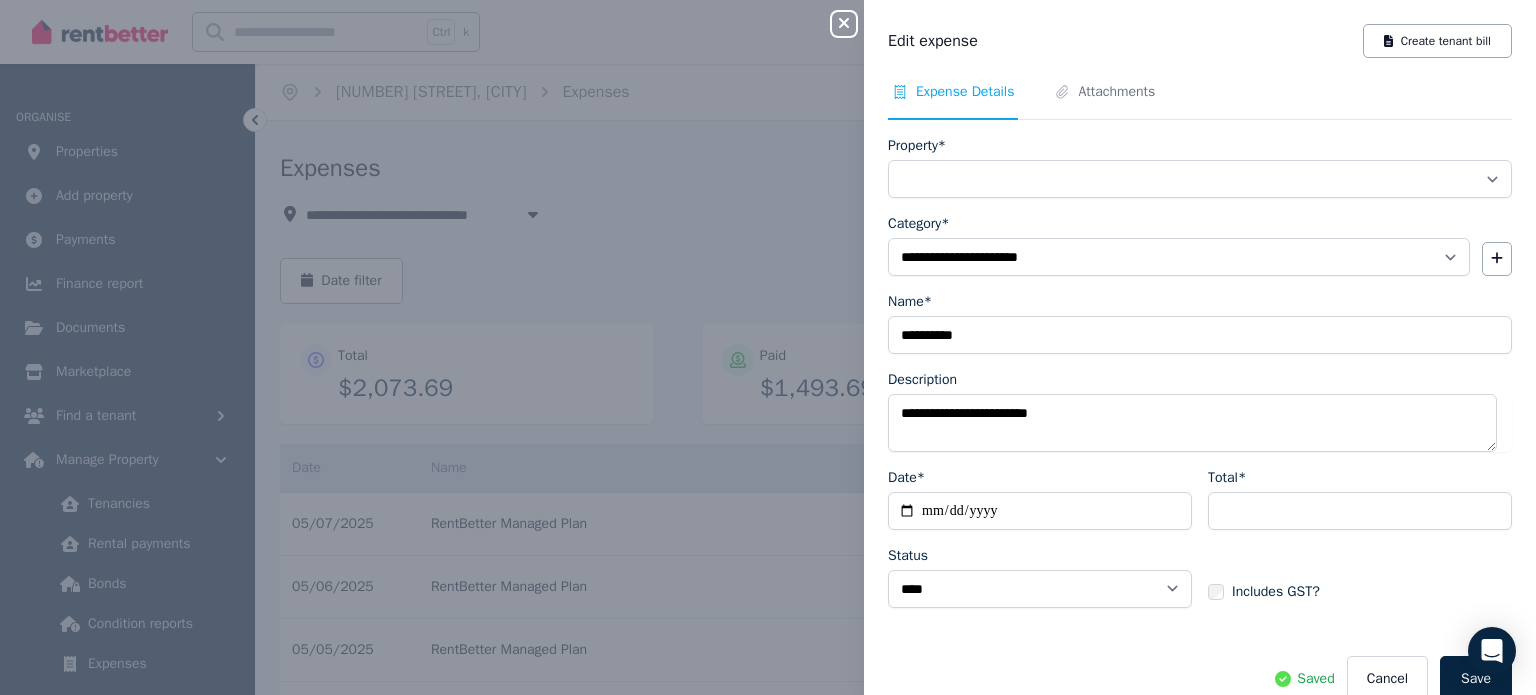 select on "**********" 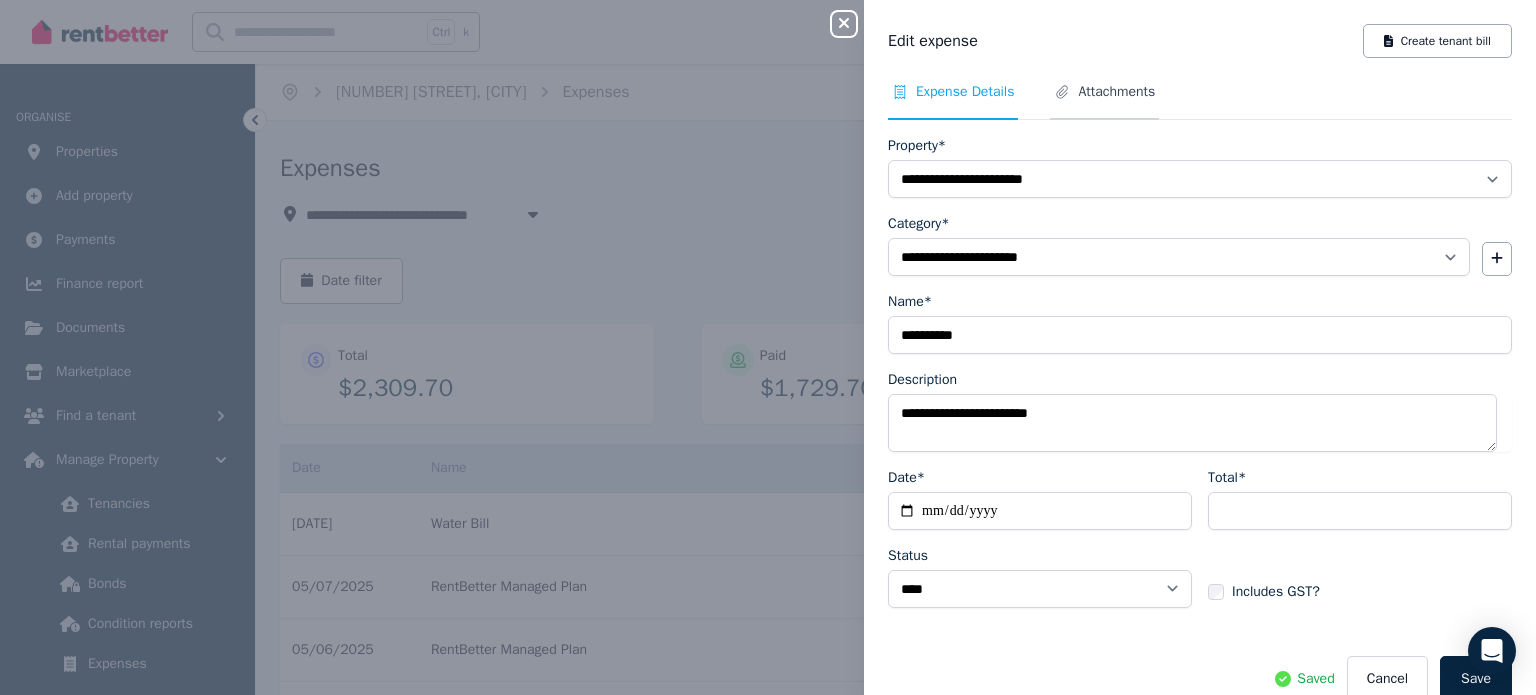 click on "Attachments" at bounding box center [1116, 92] 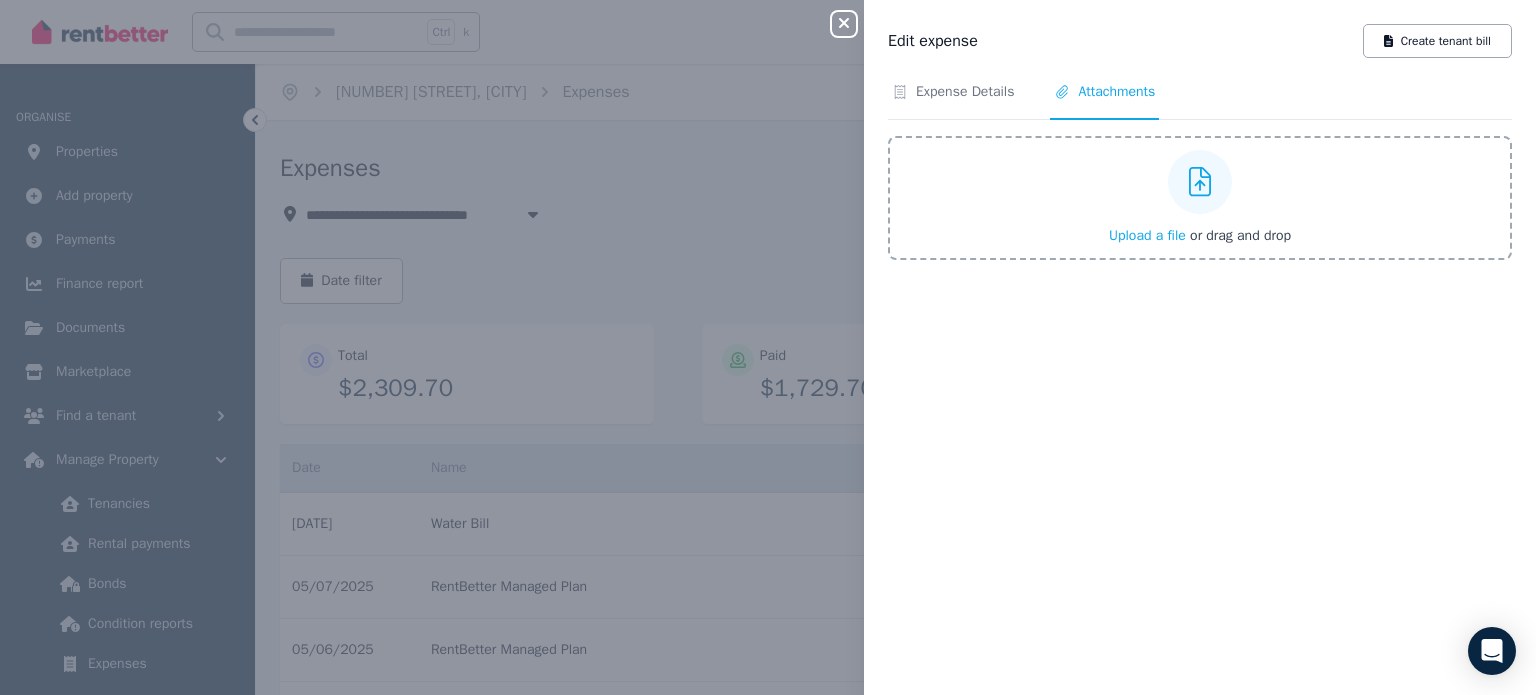 click on "Upload a file" at bounding box center [1147, 235] 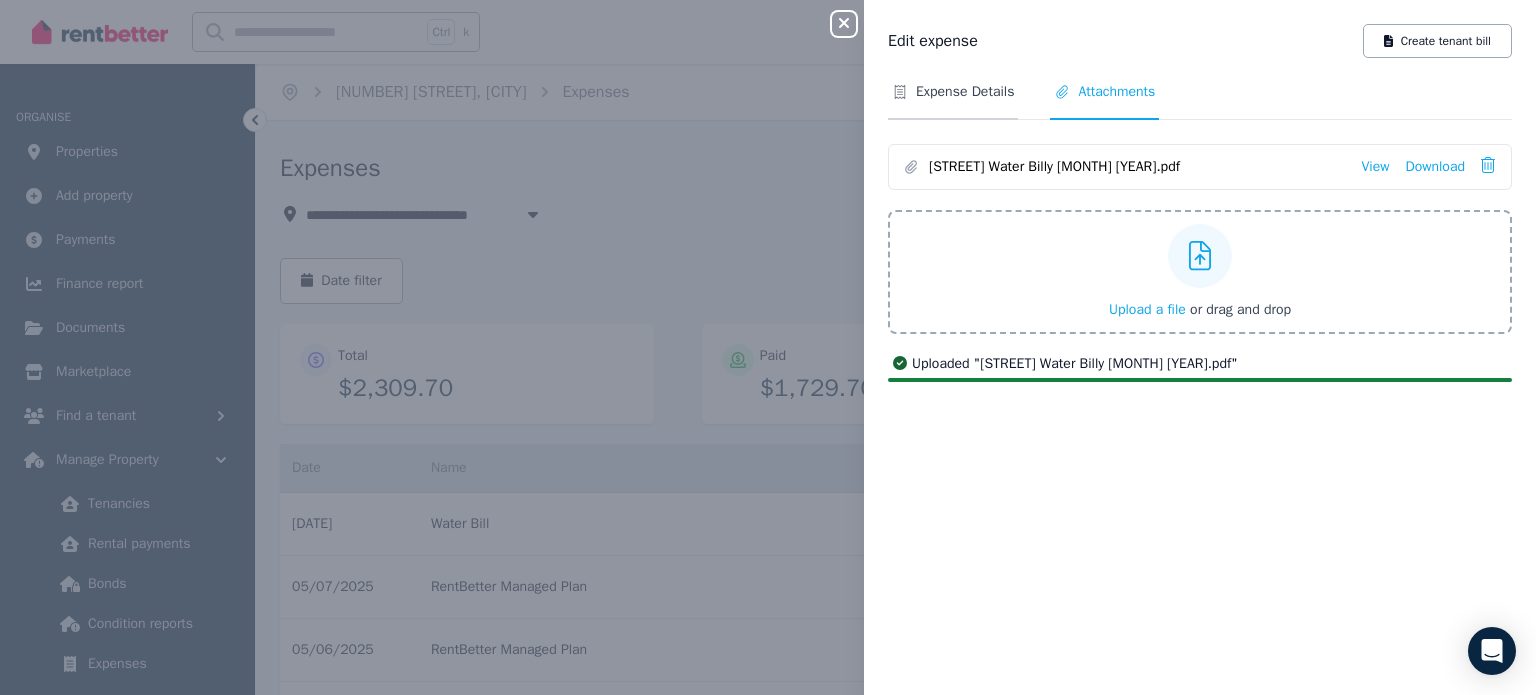 click on "Expense Details" at bounding box center [965, 92] 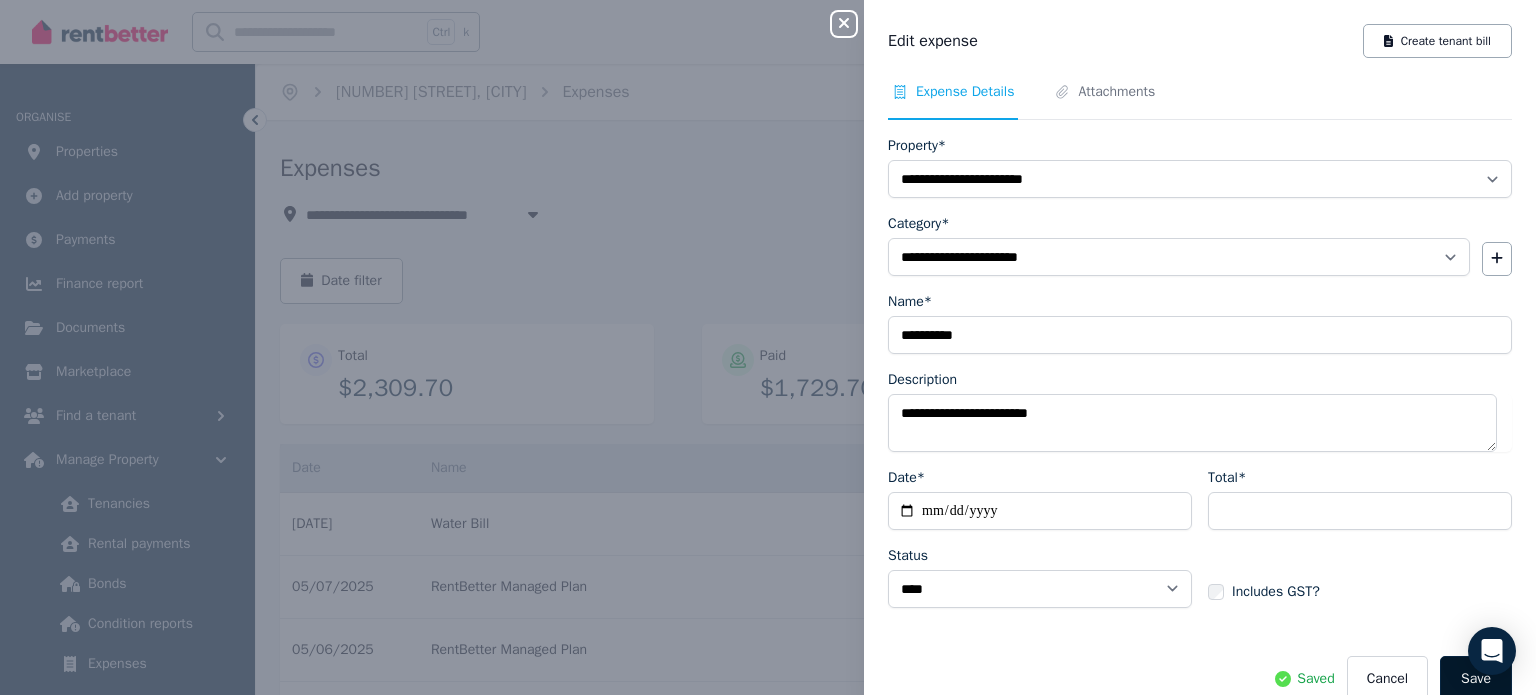 click on "Save" at bounding box center [1476, 679] 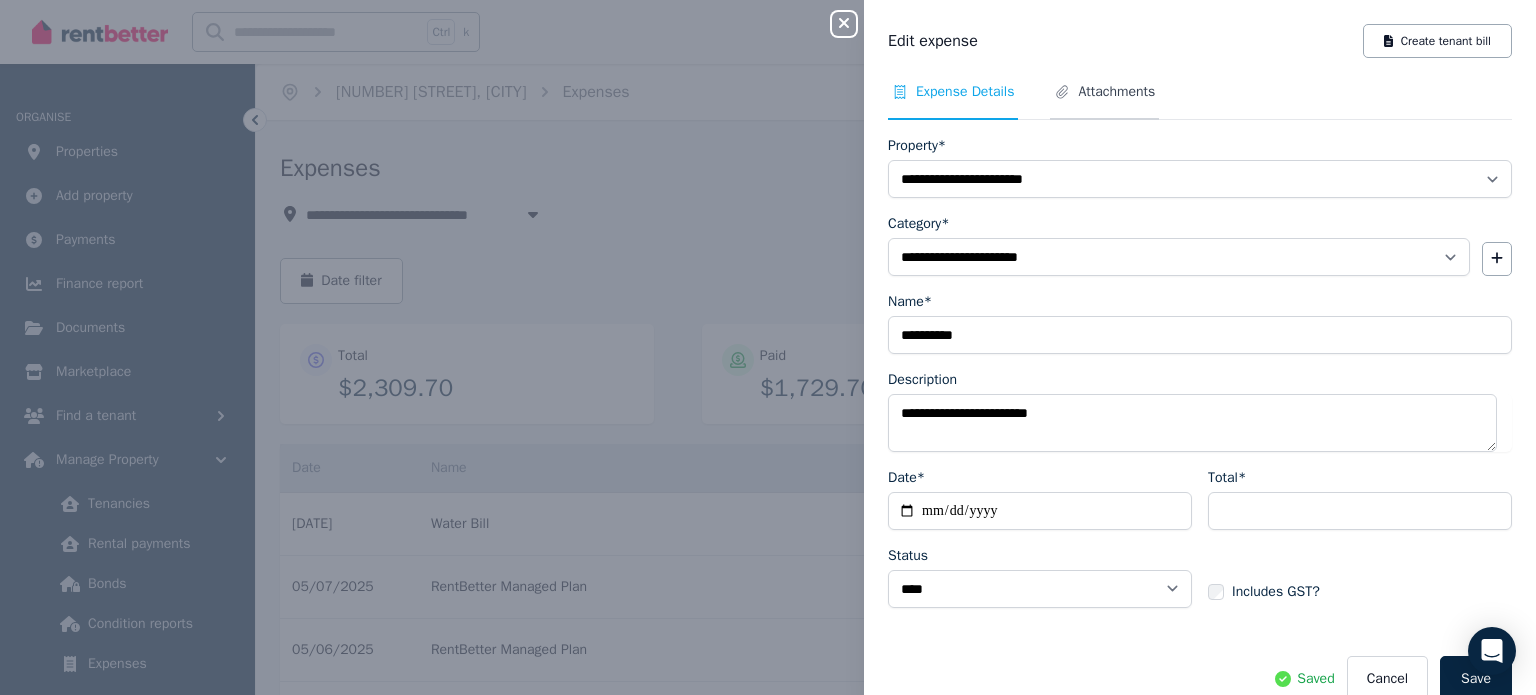 click on "Attachments" at bounding box center (1116, 92) 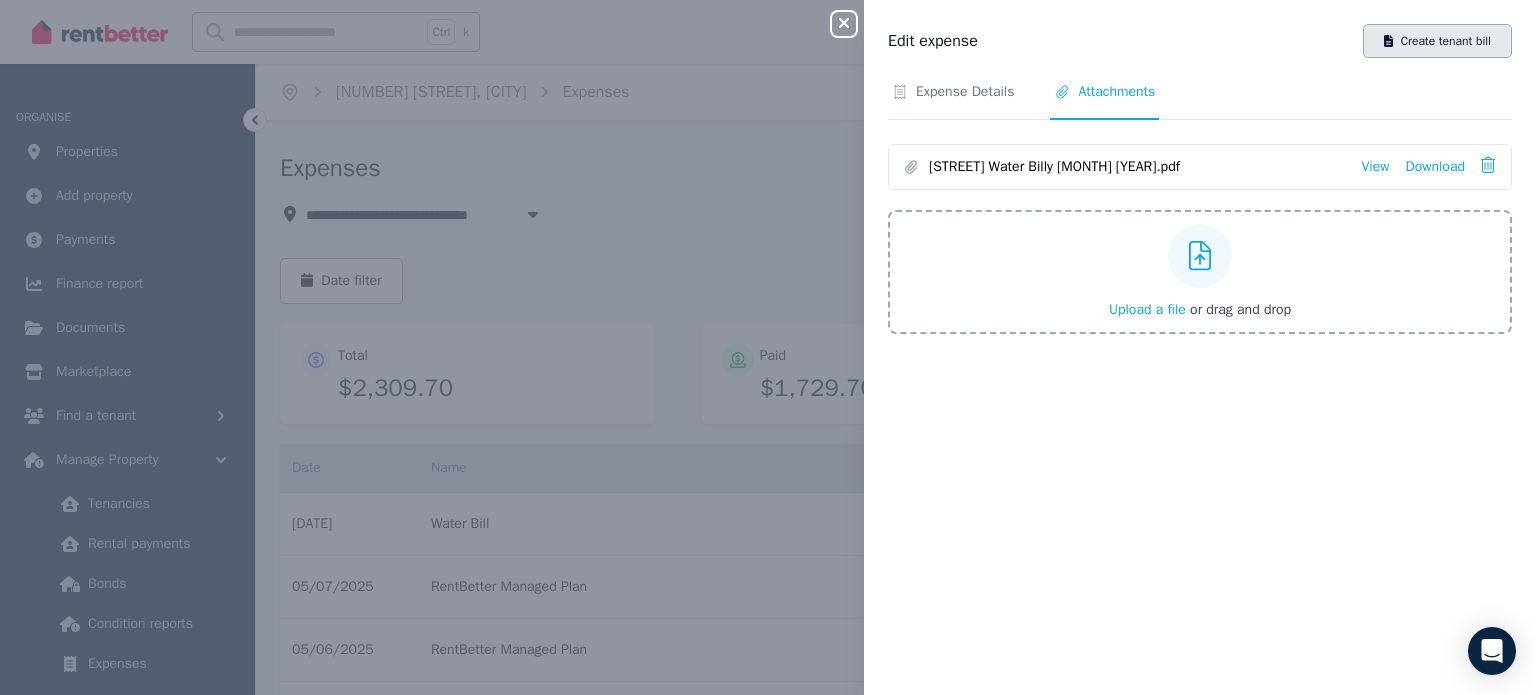 click on "Create tenant bill" at bounding box center (1437, 41) 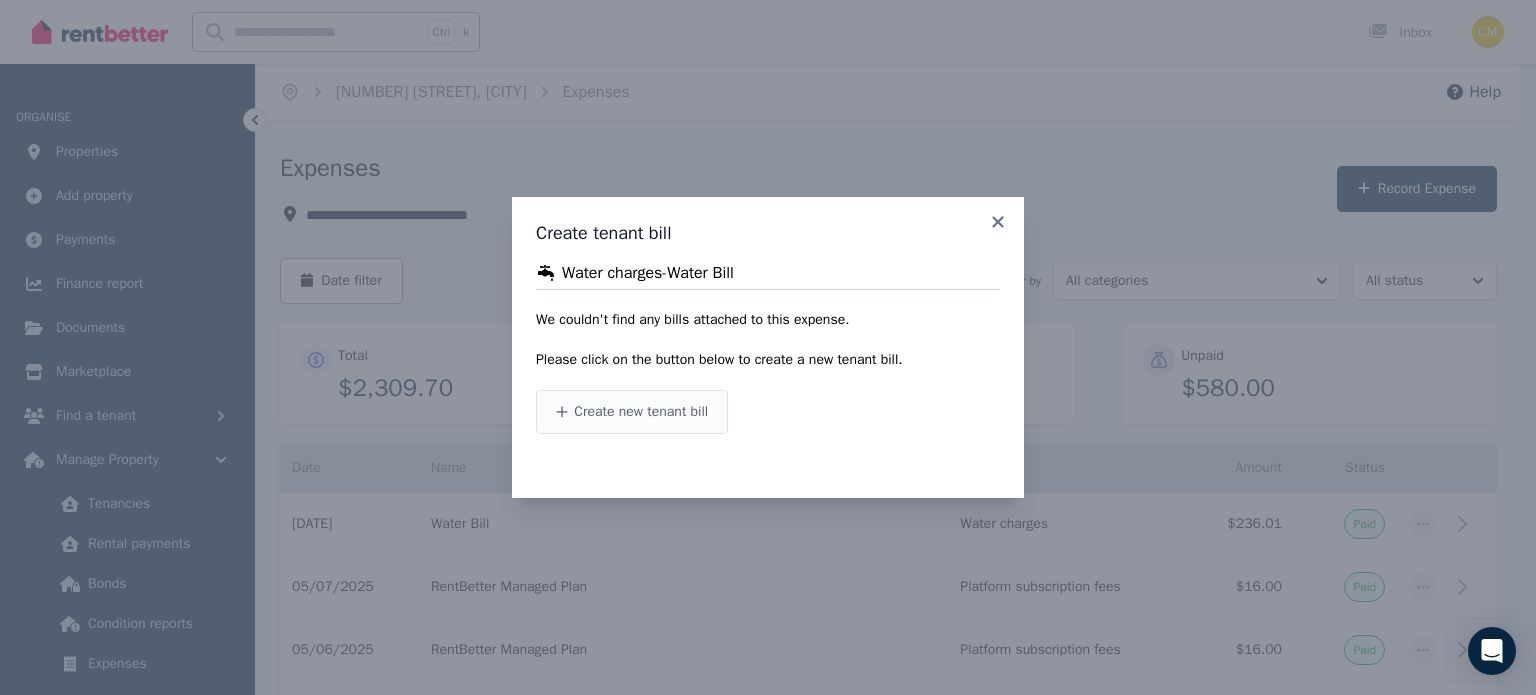 click on "Create new tenant bill" at bounding box center (641, 412) 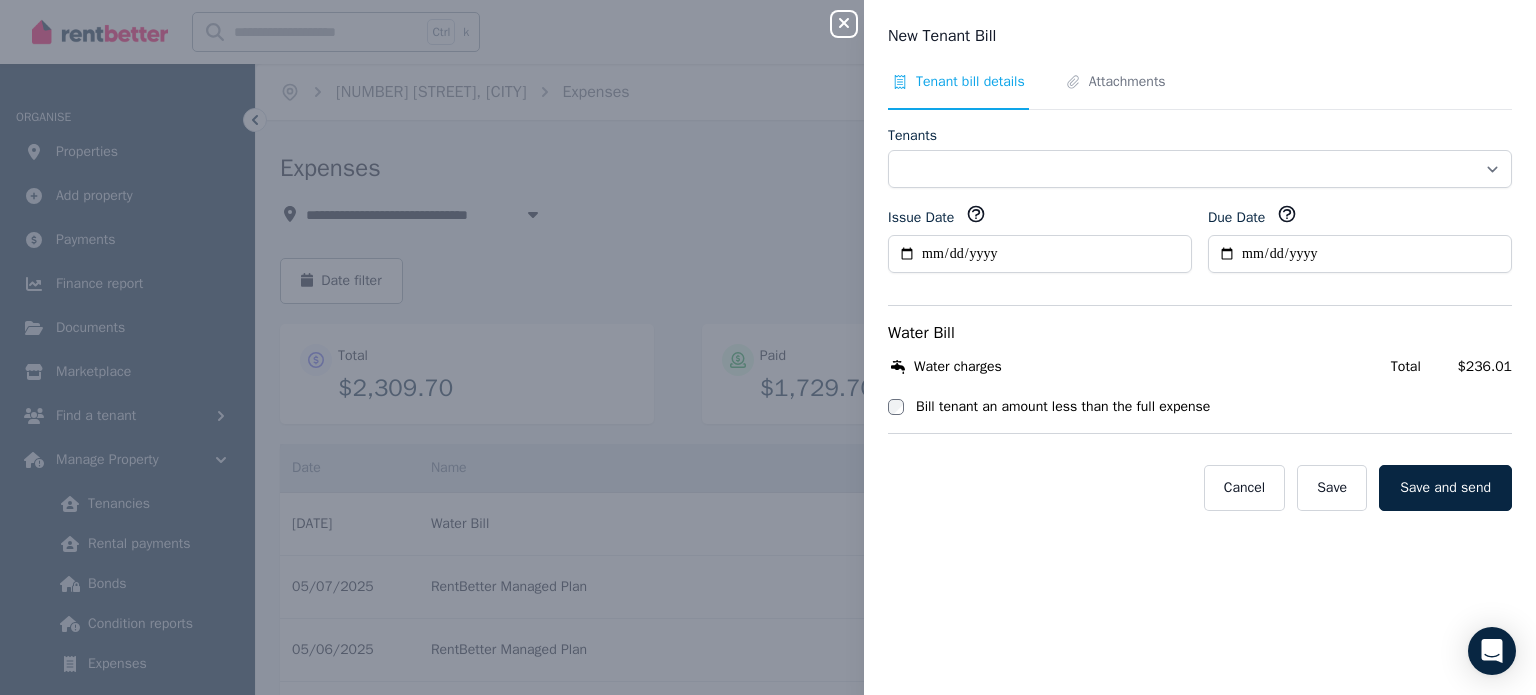 select on "**********" 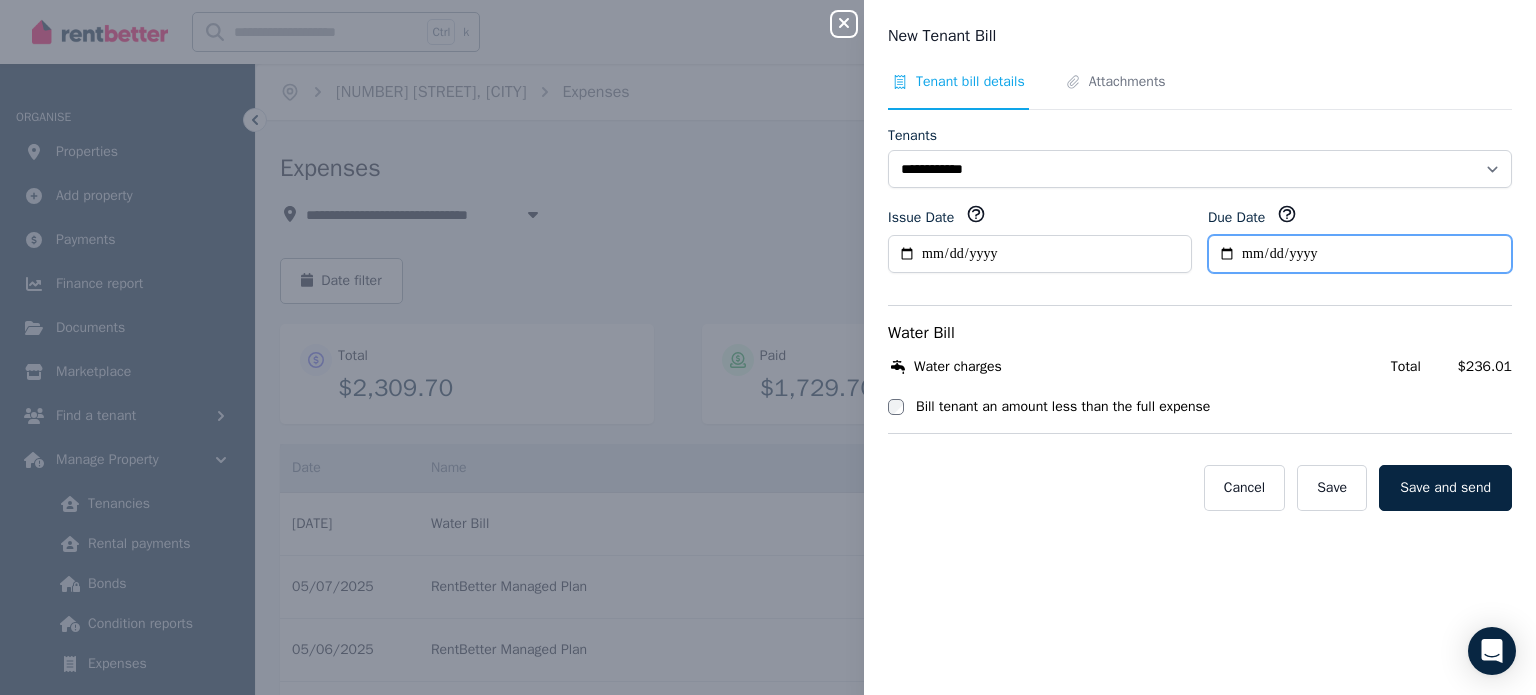 click on "Due Date" at bounding box center (1360, 254) 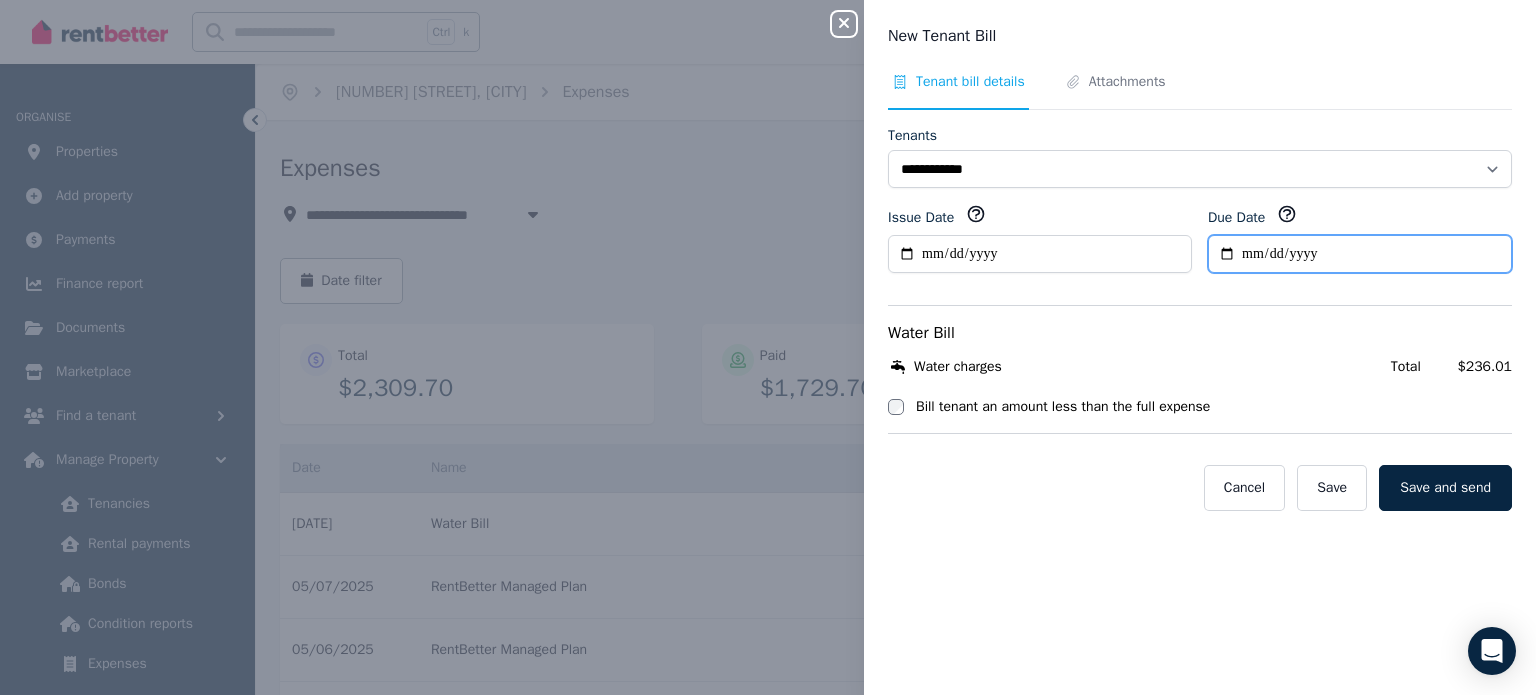 type on "**********" 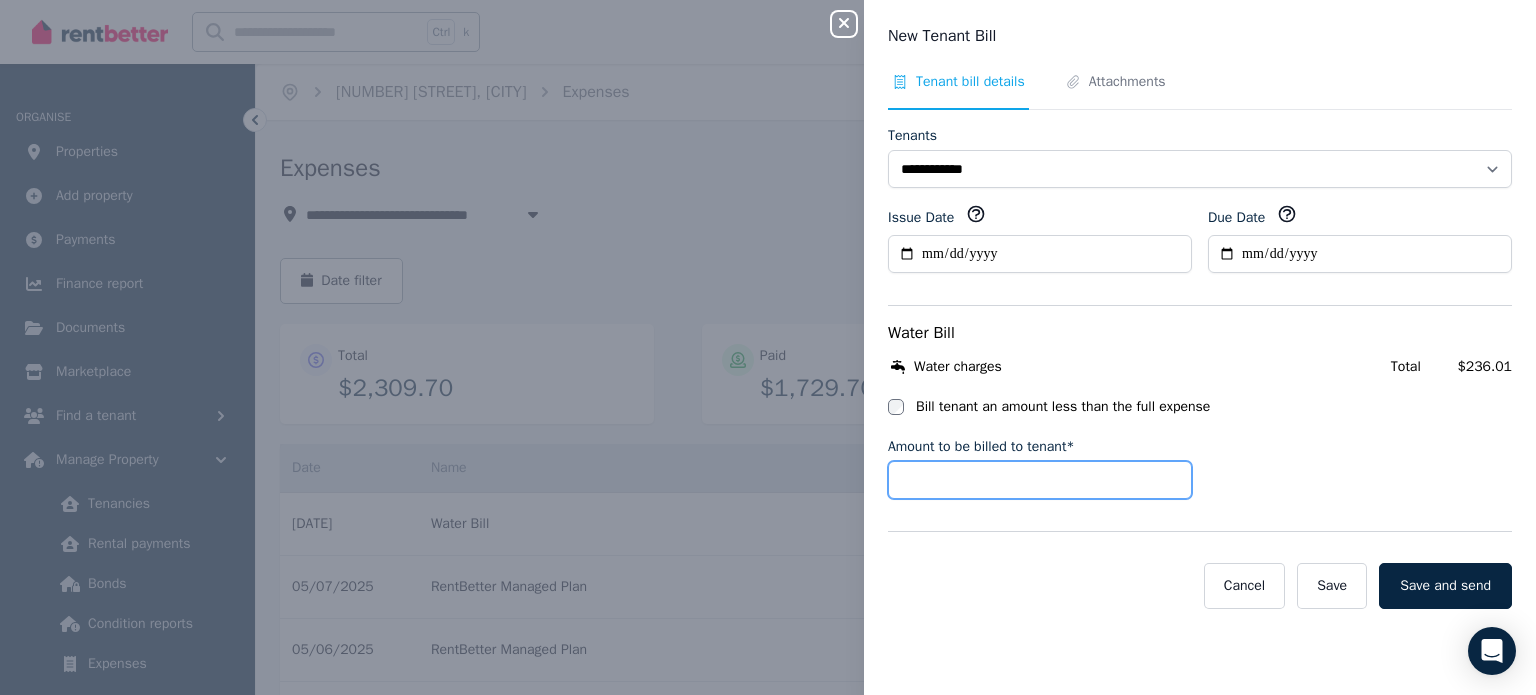 click on "Amount to be billed to tenant*" at bounding box center (1040, 480) 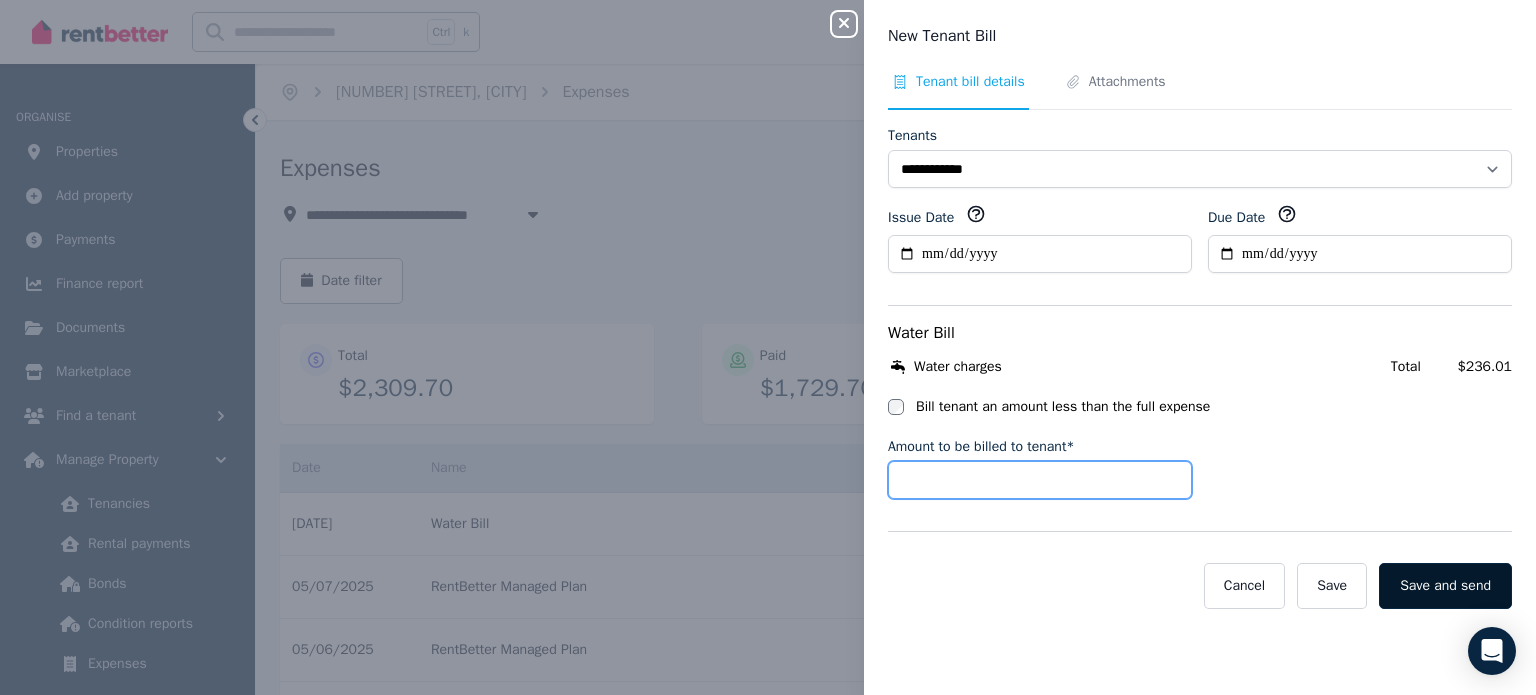 type on "*****" 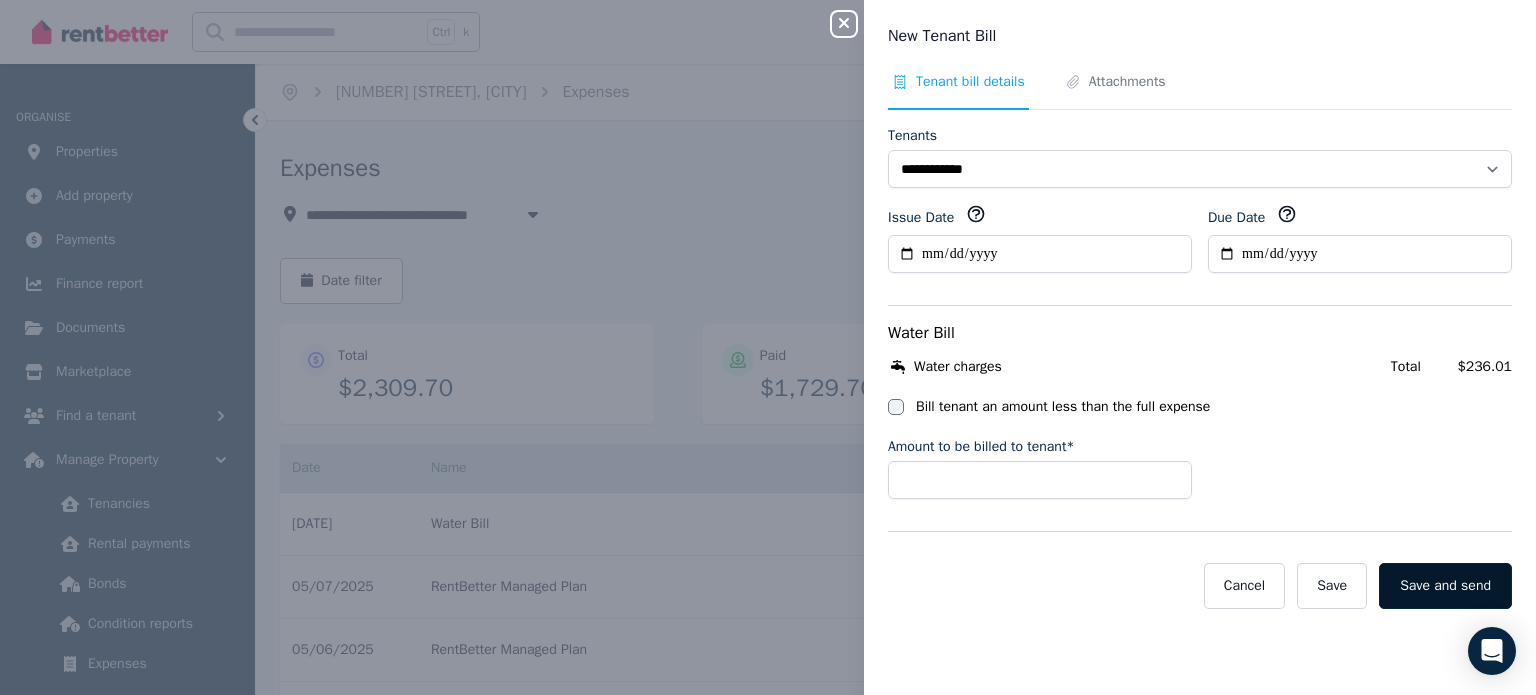 click on "Save and send" at bounding box center (1445, 586) 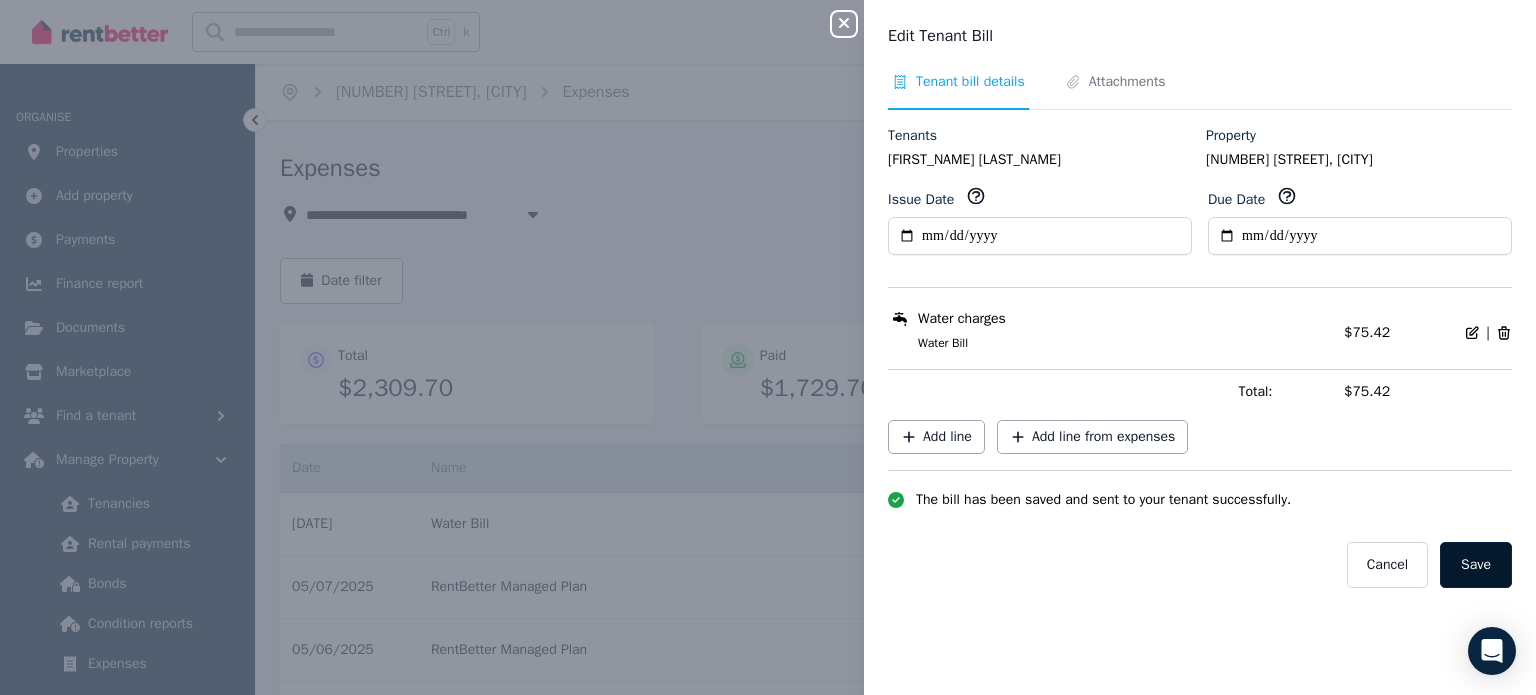 click on "Save" at bounding box center [1476, 565] 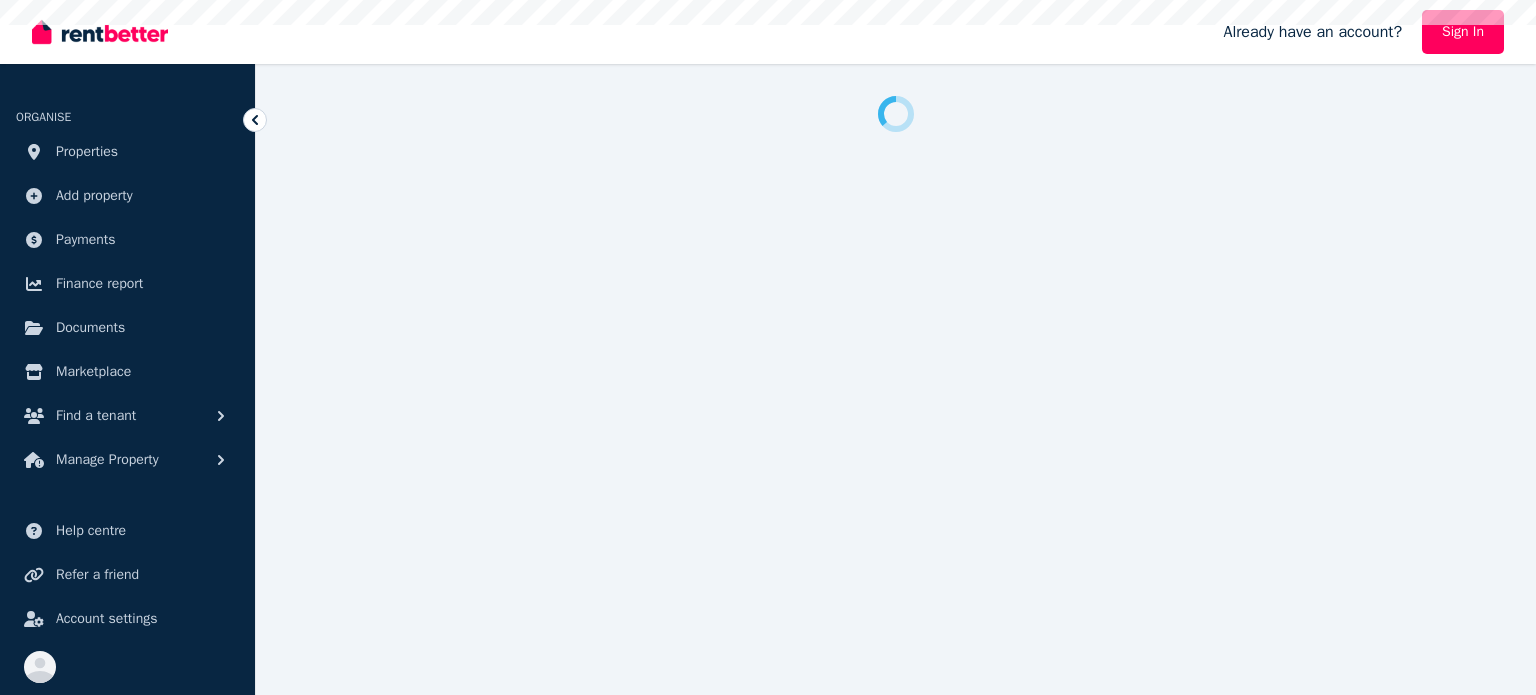 scroll, scrollTop: 0, scrollLeft: 0, axis: both 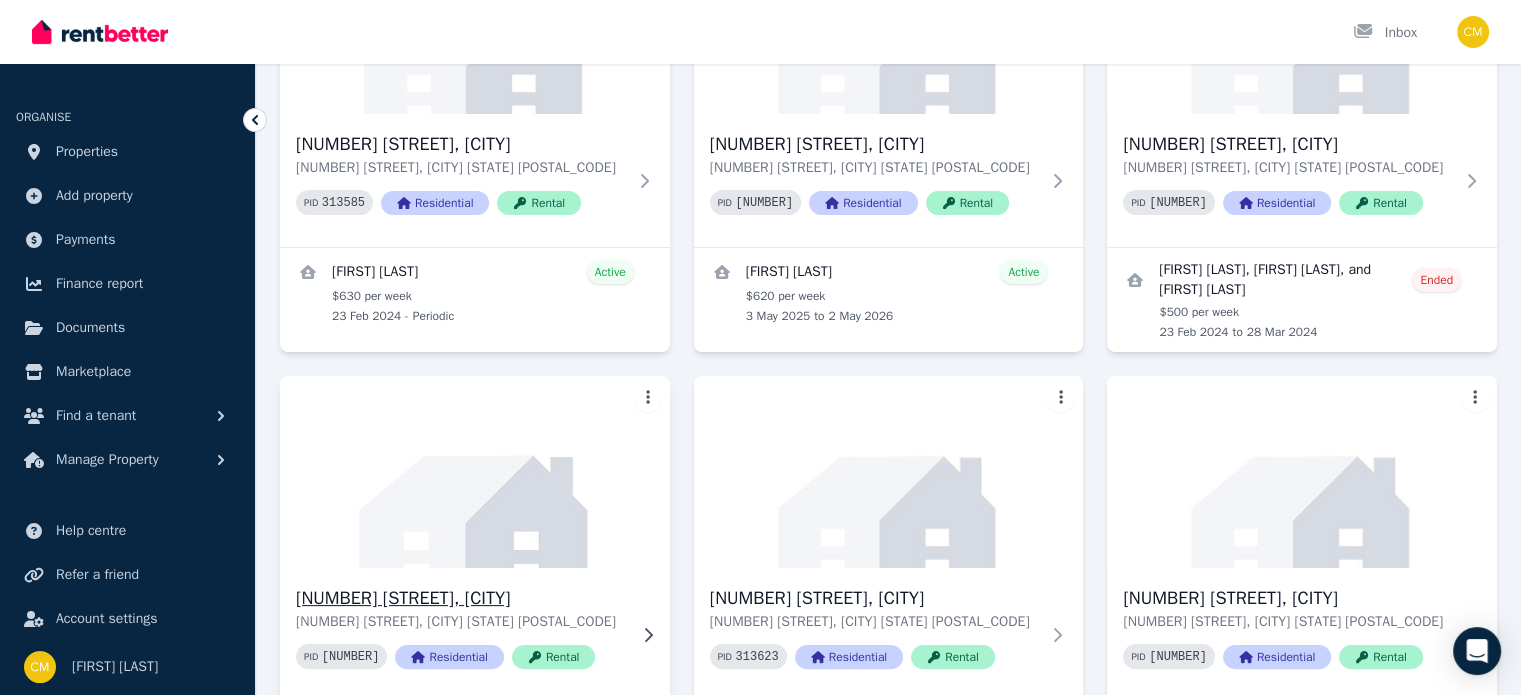click on "[NUMBER] [STREET], [CITY] [NUMBER] [STREET], [CITY] [STATE] [POSTAL_CODE] PID   [NUMBER] Residential Rental" at bounding box center [475, 634] 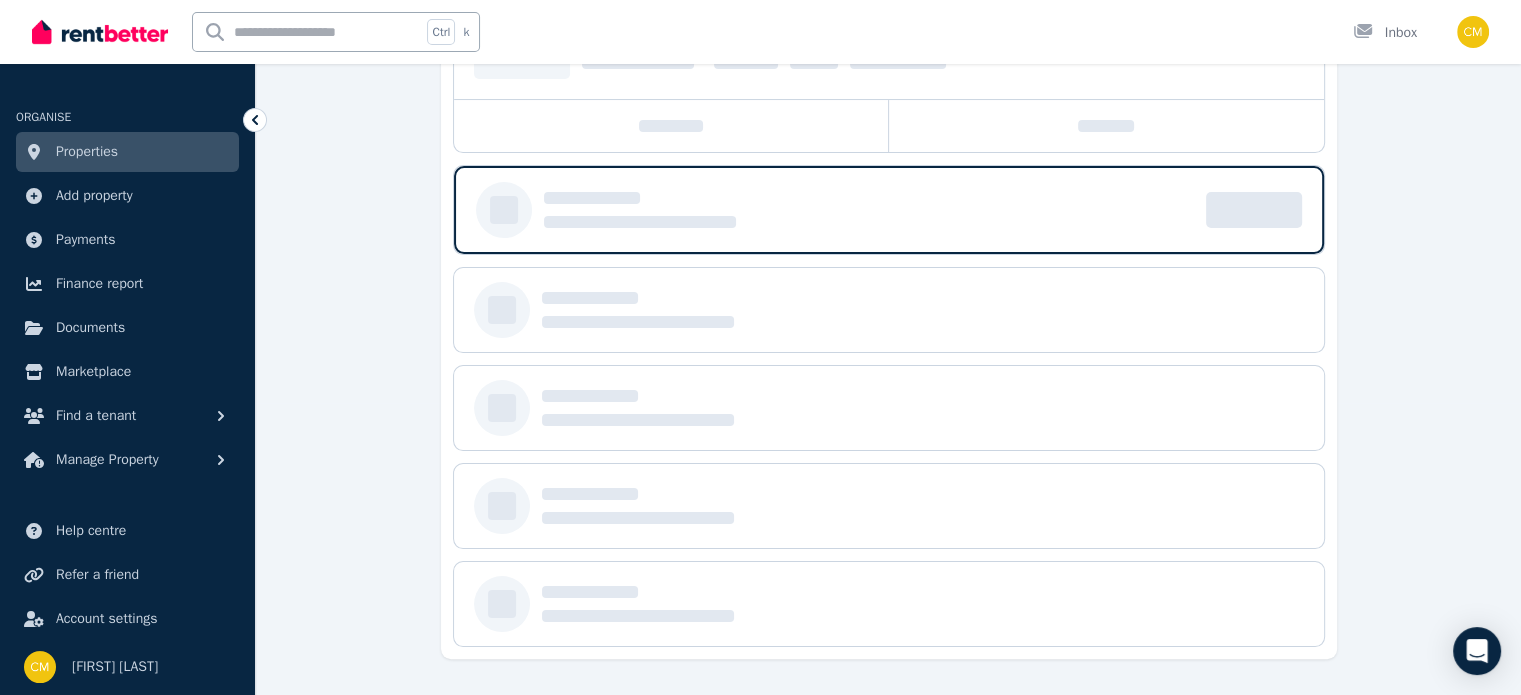 scroll, scrollTop: 0, scrollLeft: 0, axis: both 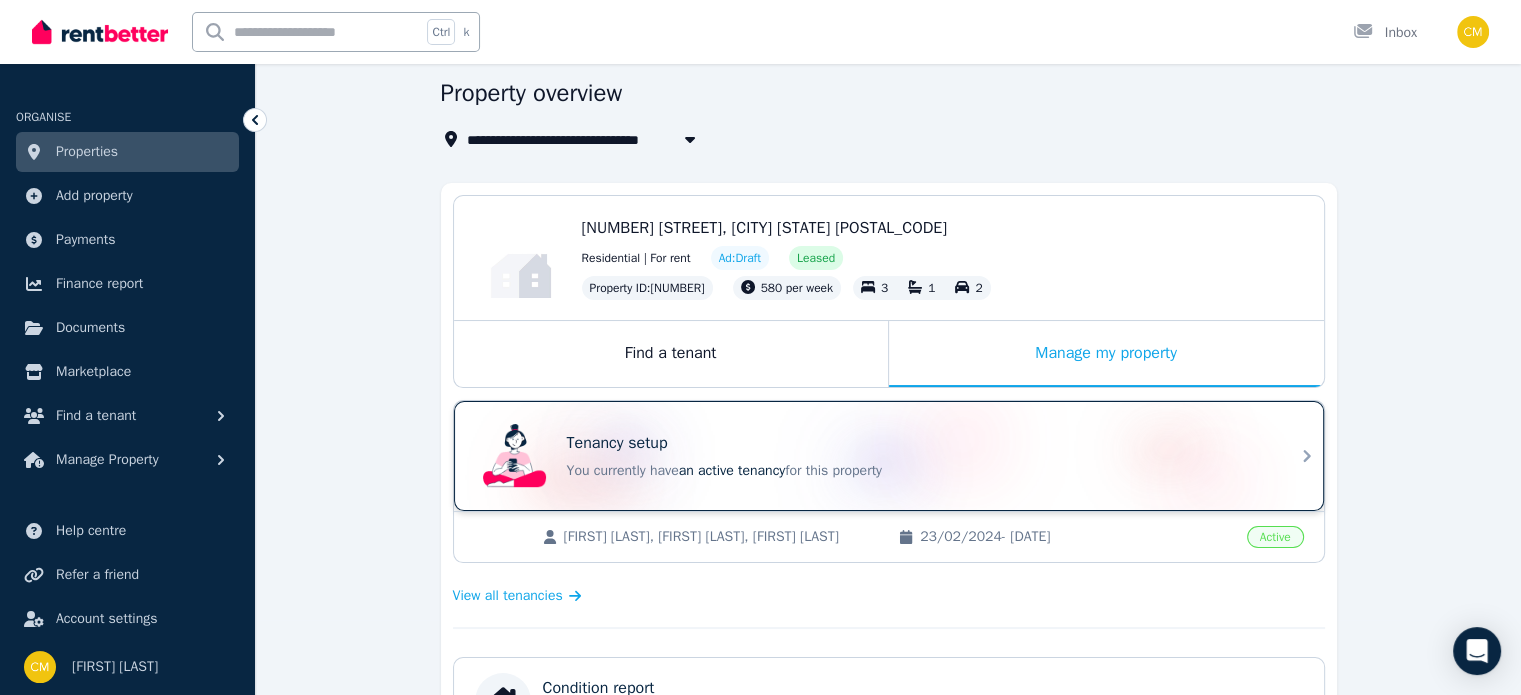 click 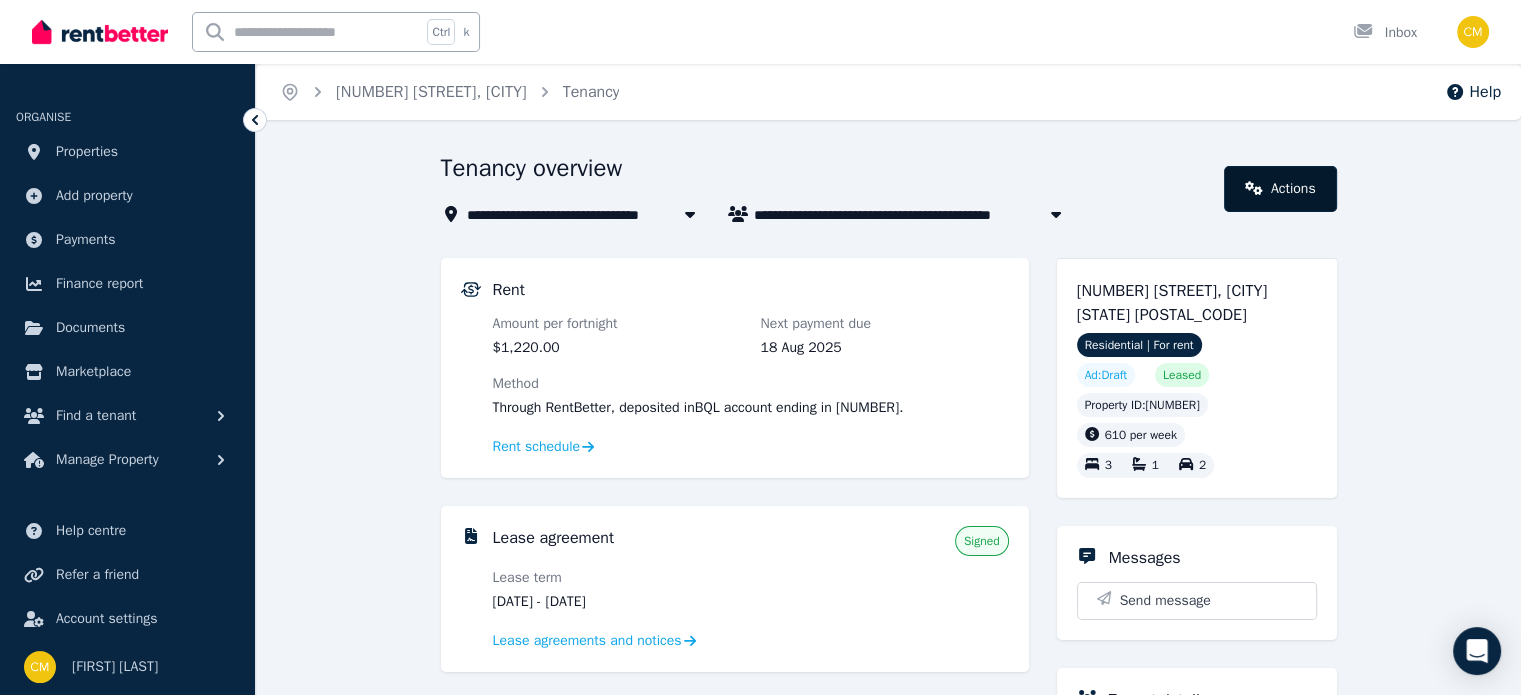 click on "Actions" at bounding box center [1280, 189] 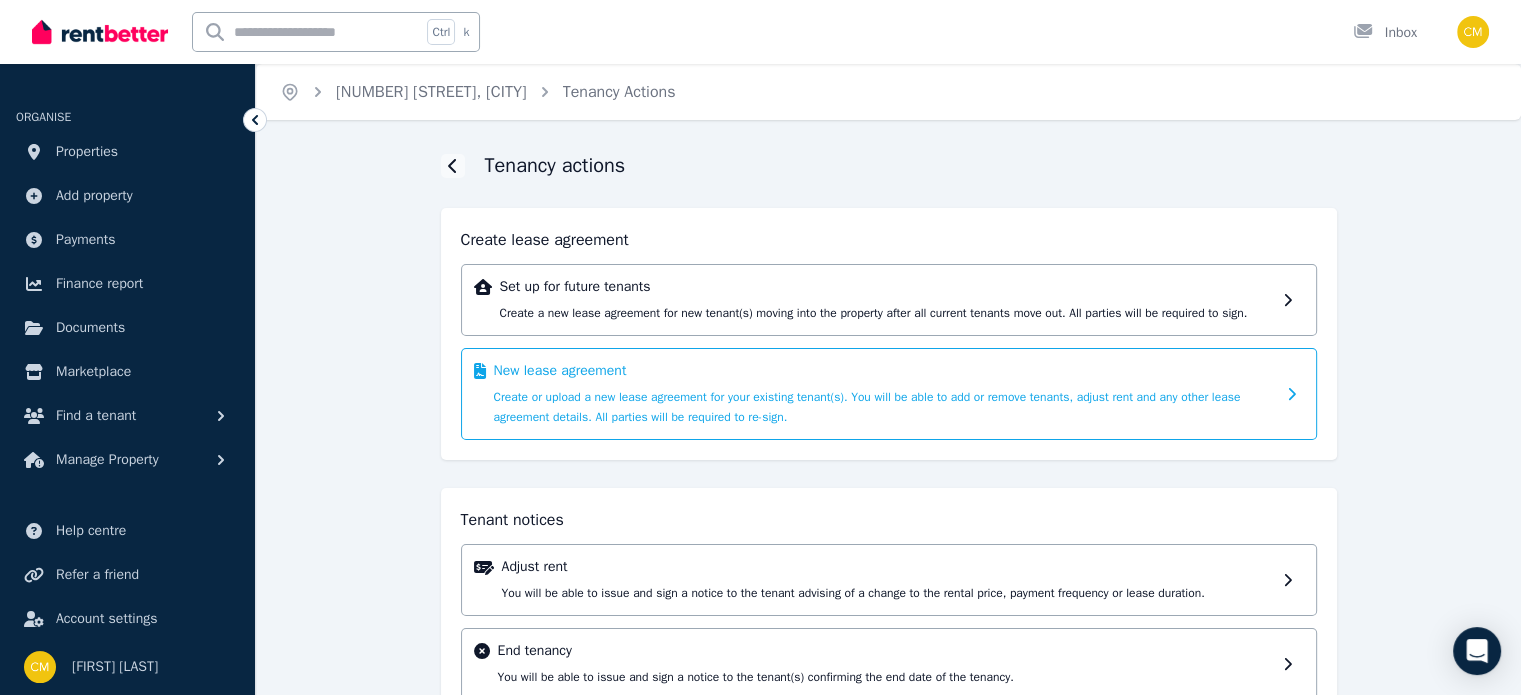 click on "Create or upload a new lease agreement for your existing tenant(s). You will be able to add or remove tenants, adjust rent and any other lease agreement details. All parties will be required to re-sign." at bounding box center [867, 407] 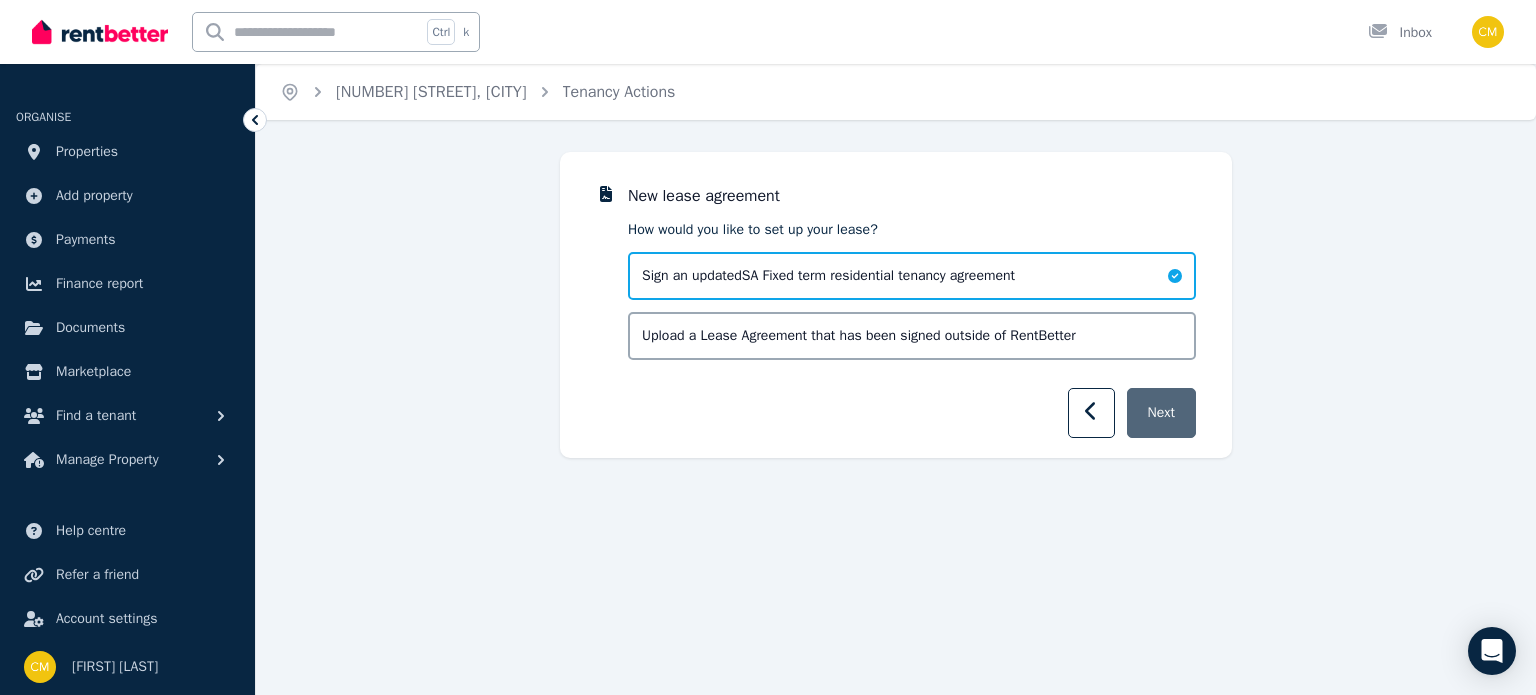 click on "Next" at bounding box center [1161, 413] 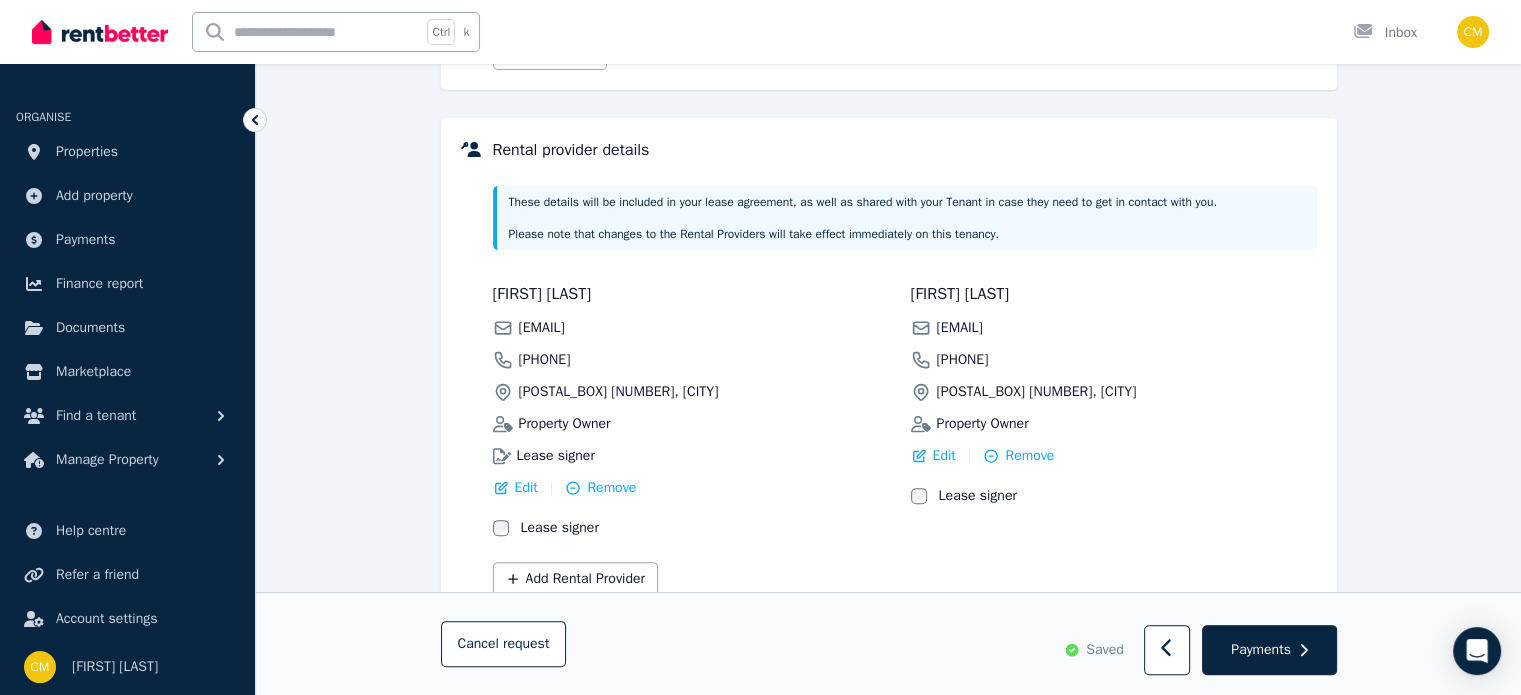 scroll, scrollTop: 580, scrollLeft: 0, axis: vertical 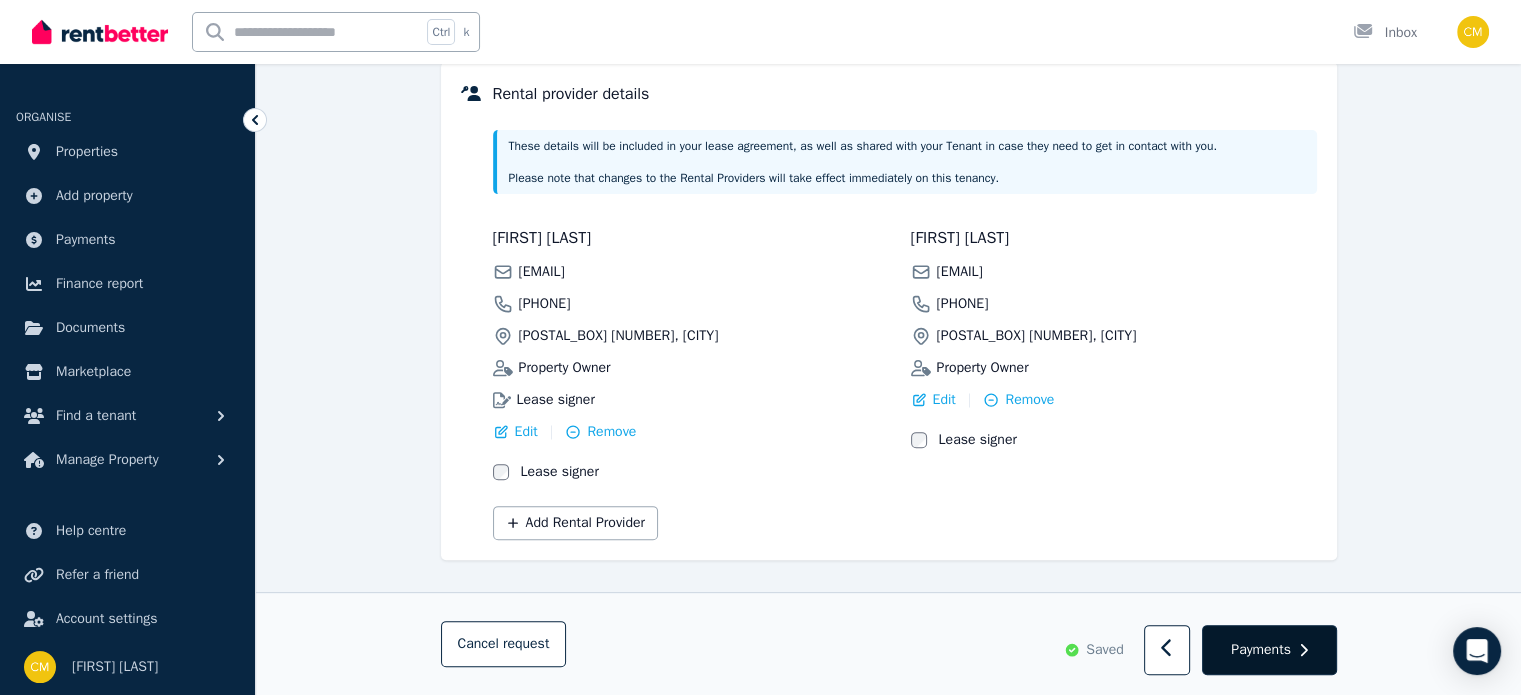 click 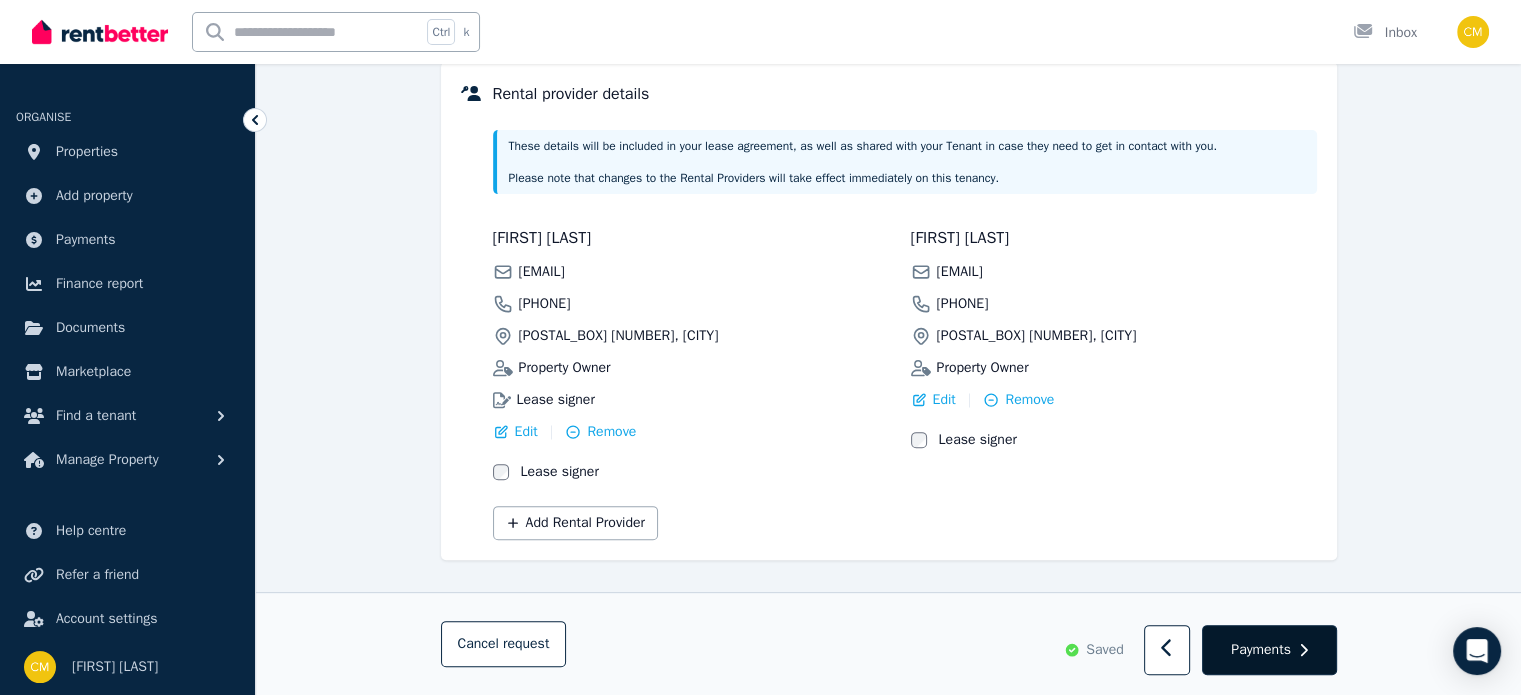 select on "**********" 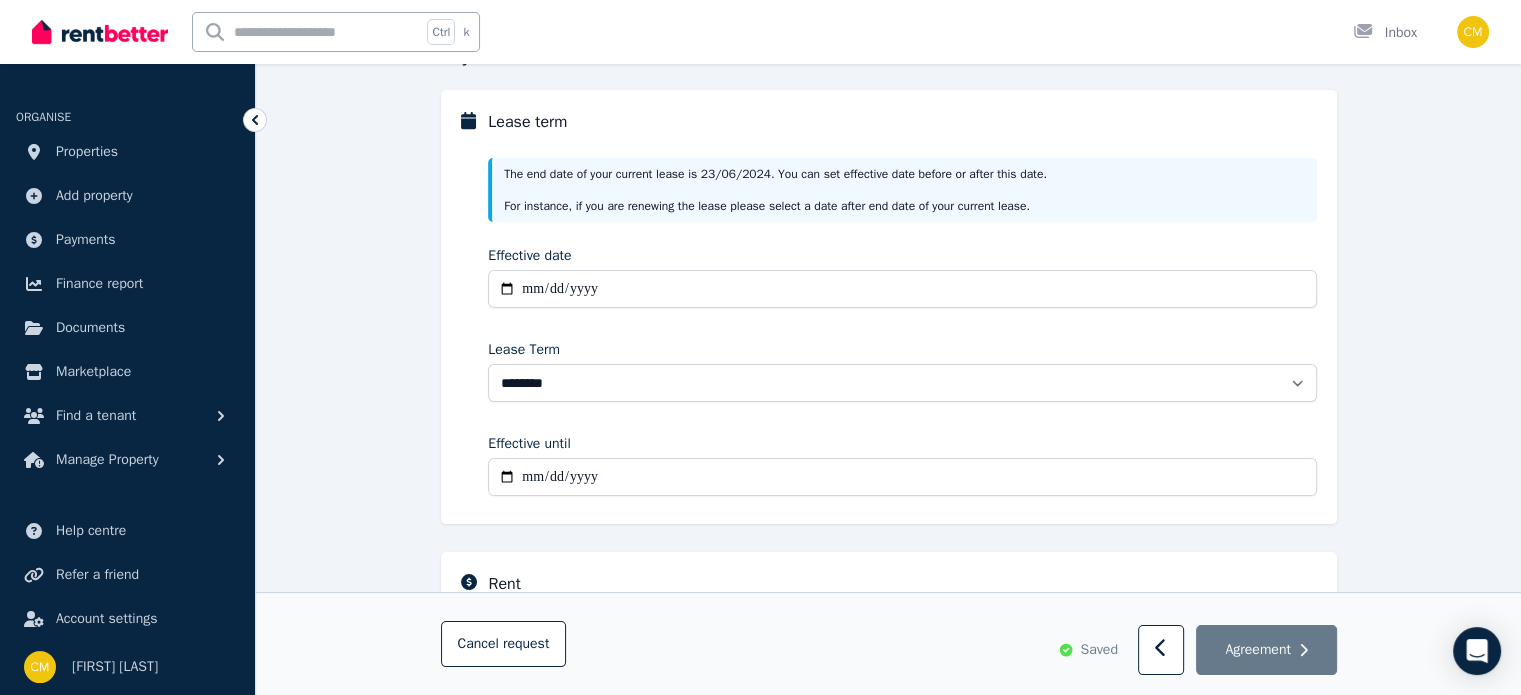 scroll, scrollTop: 229, scrollLeft: 0, axis: vertical 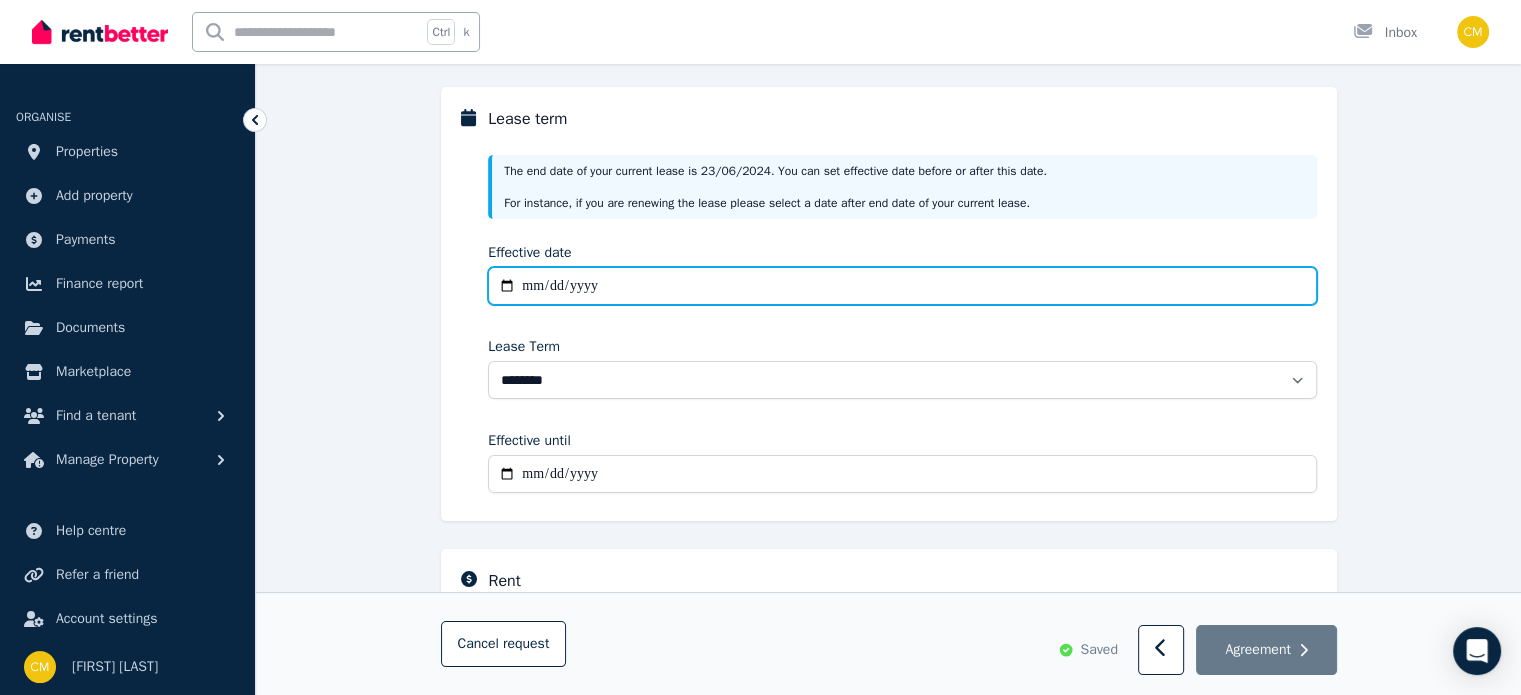 click on "Effective date" at bounding box center [902, 286] 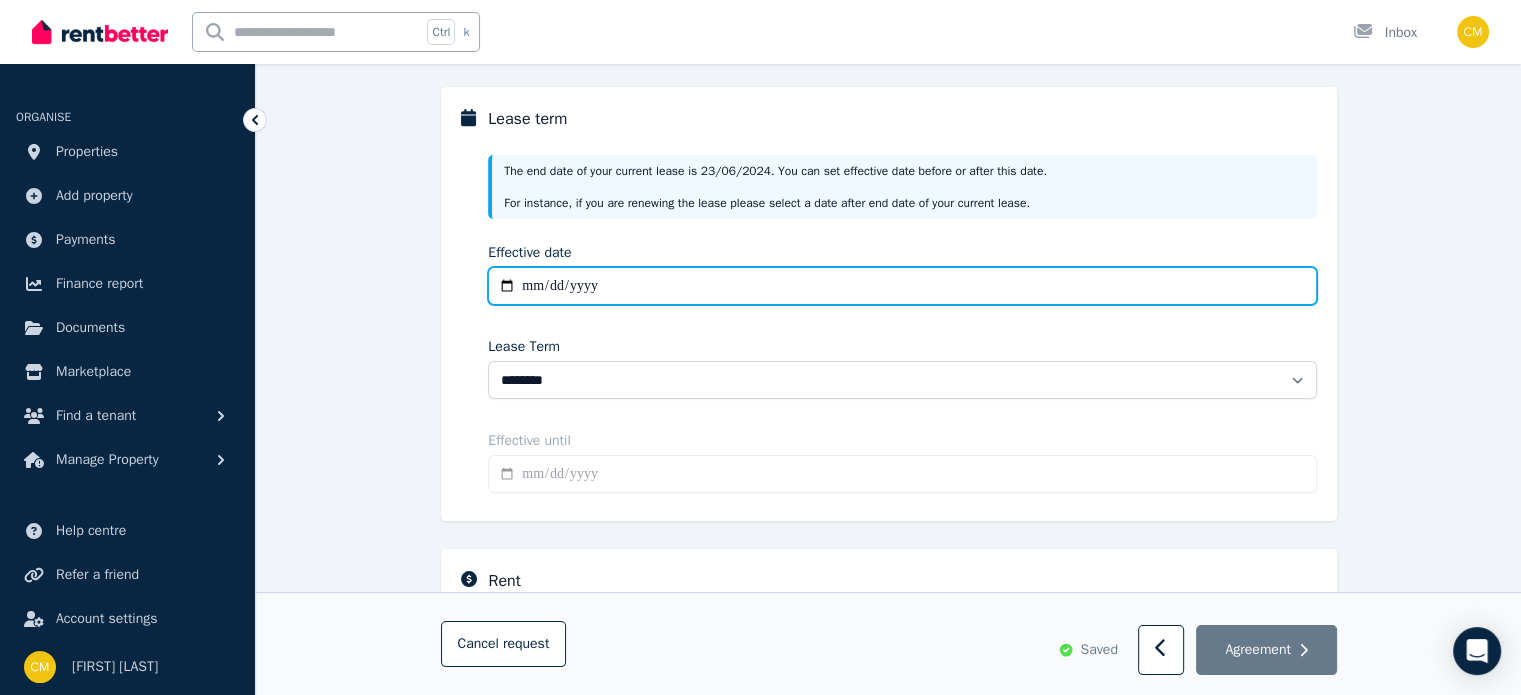 type on "**********" 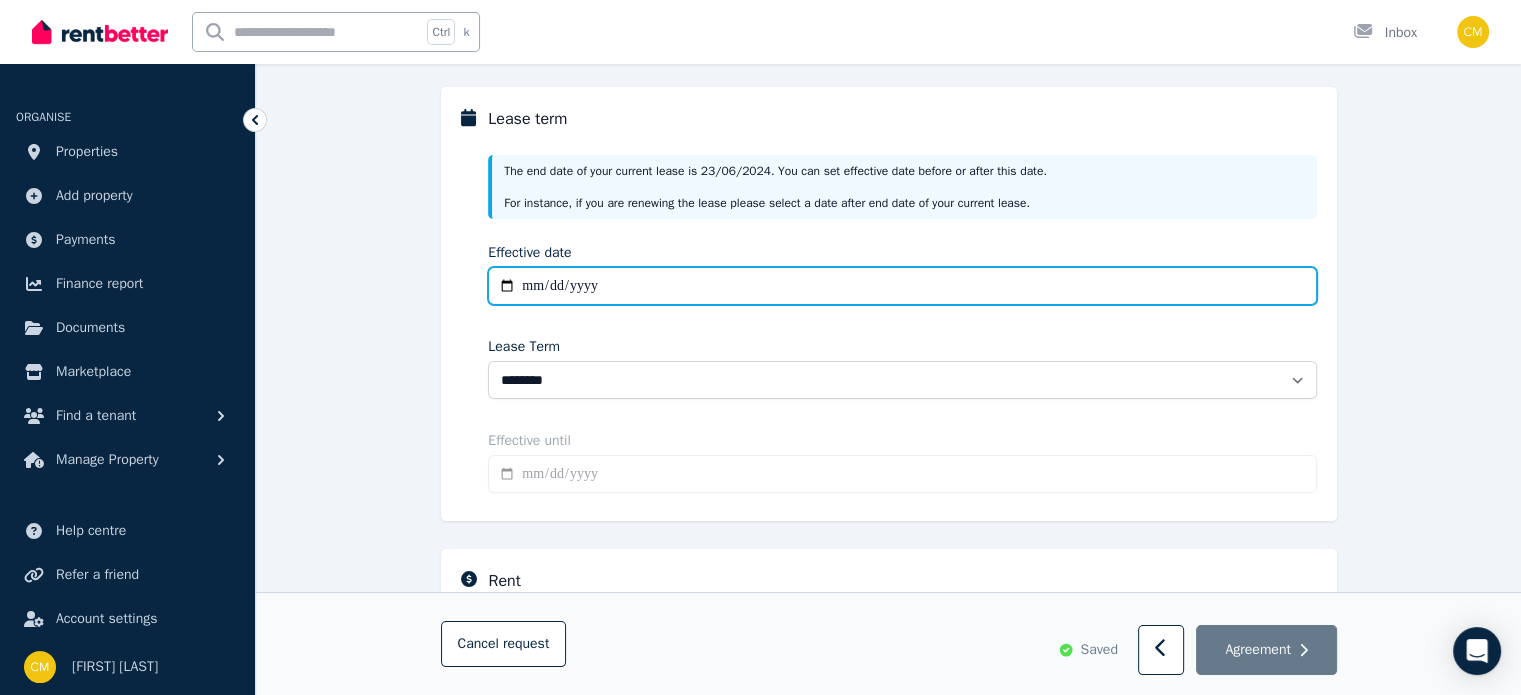 click on "**********" at bounding box center [902, 286] 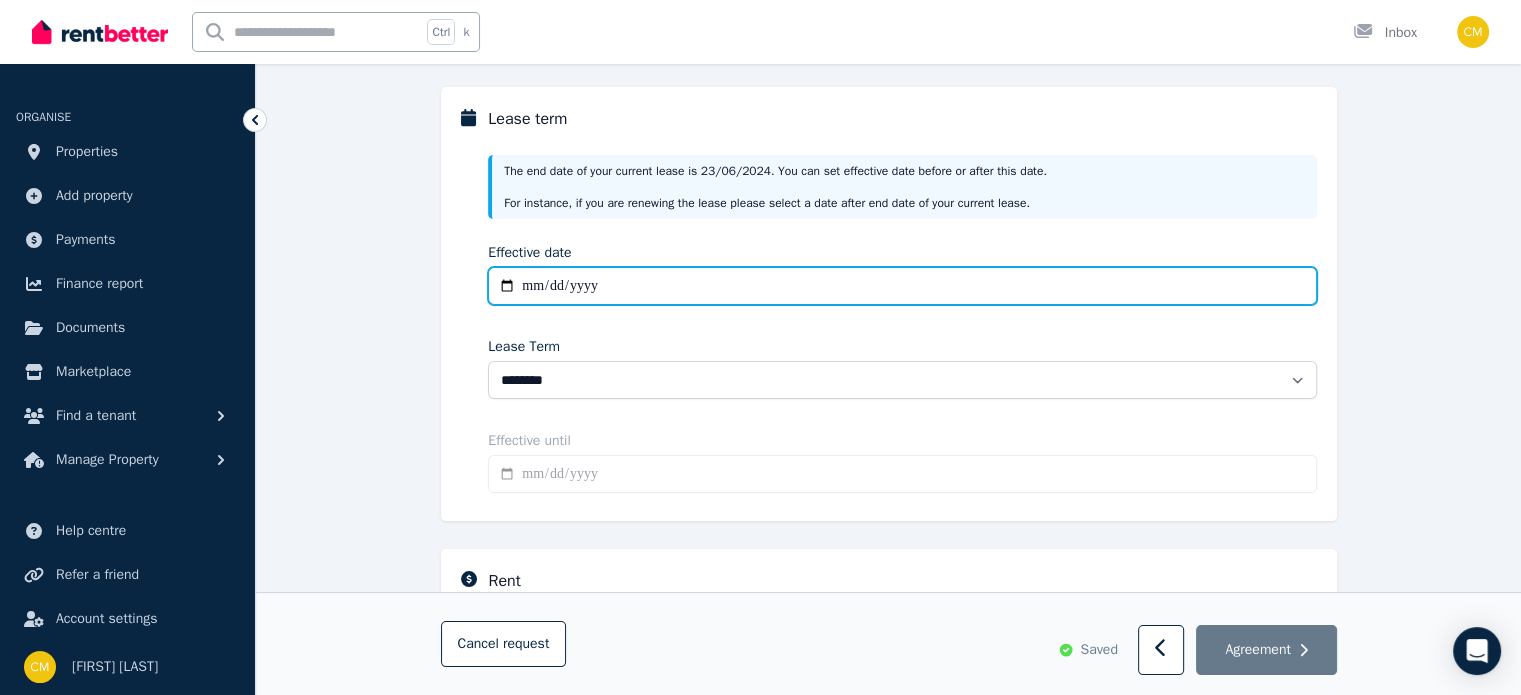 click on "**********" at bounding box center (902, 286) 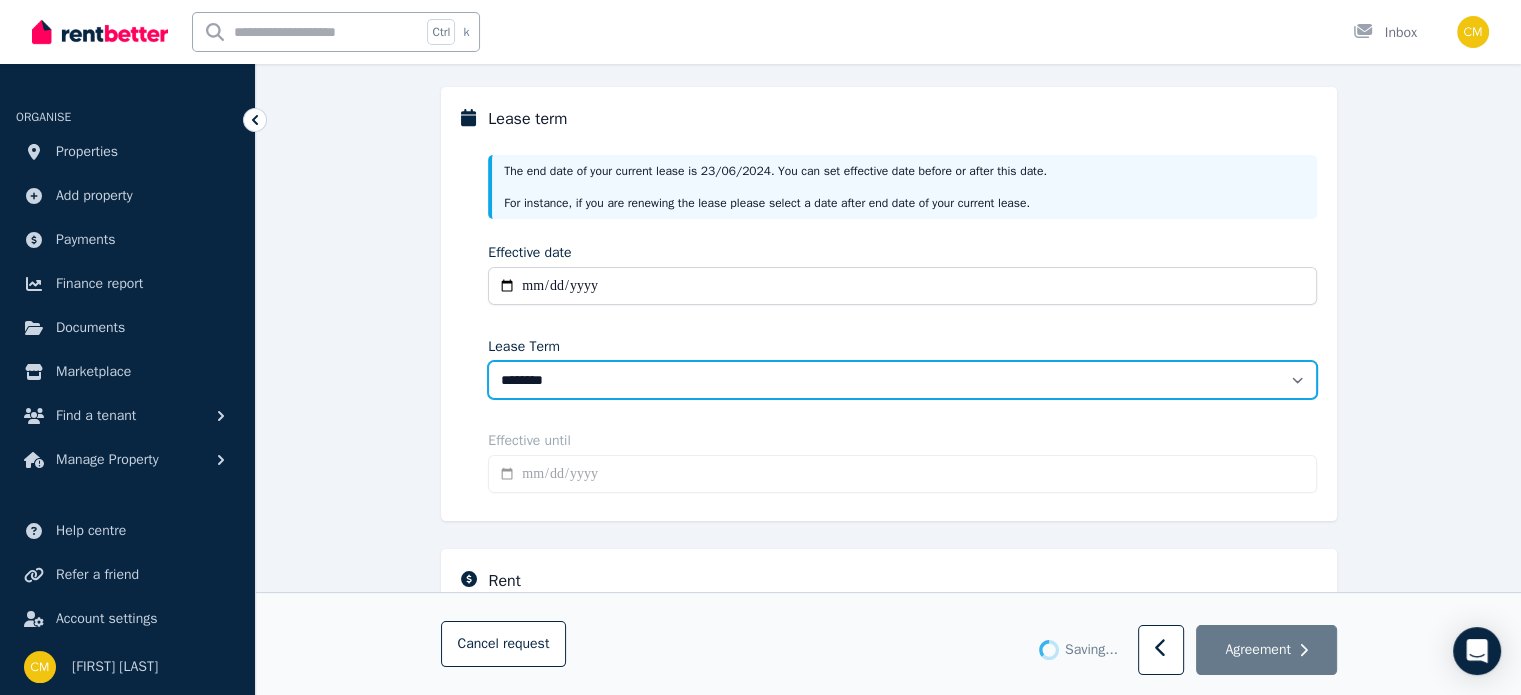 click on "******** ******** ********* ******* ******* ******* ******* ***** ********" at bounding box center [902, 380] 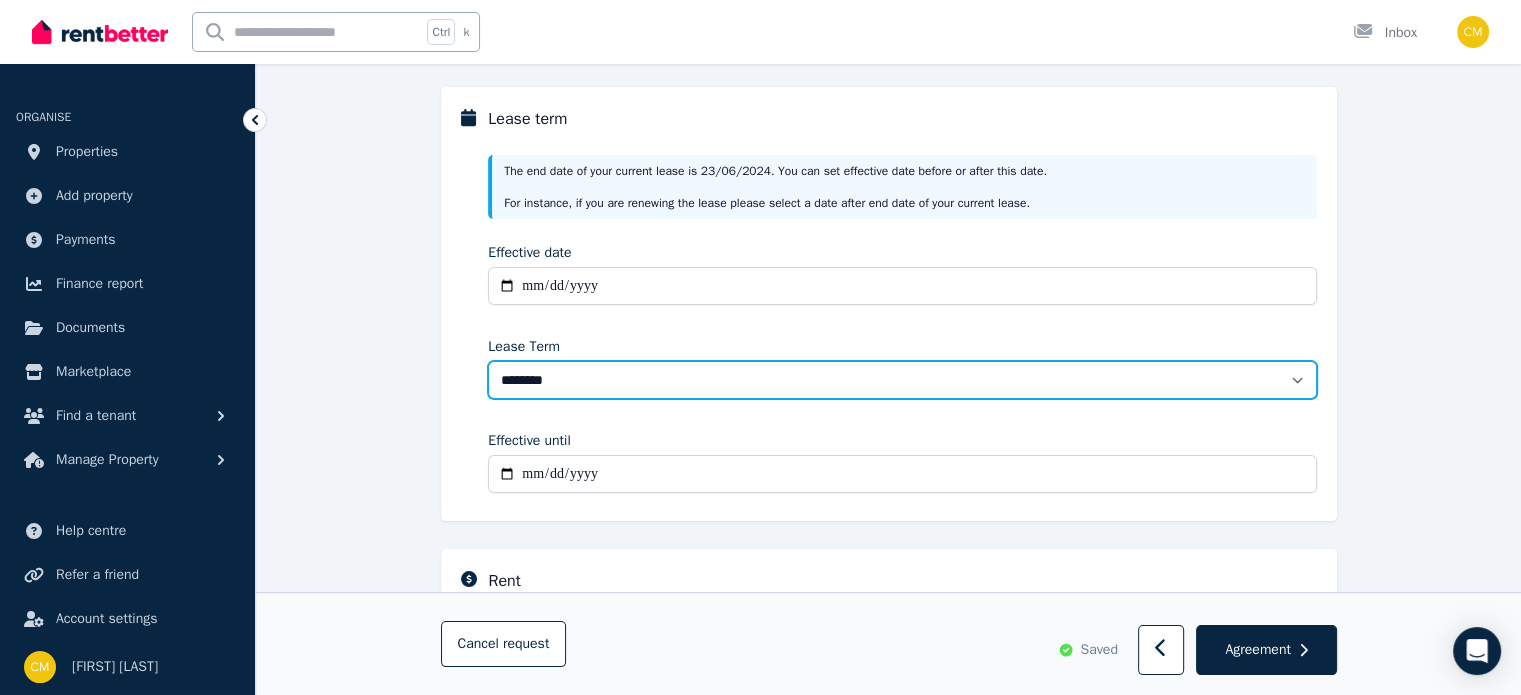 select on "**********" 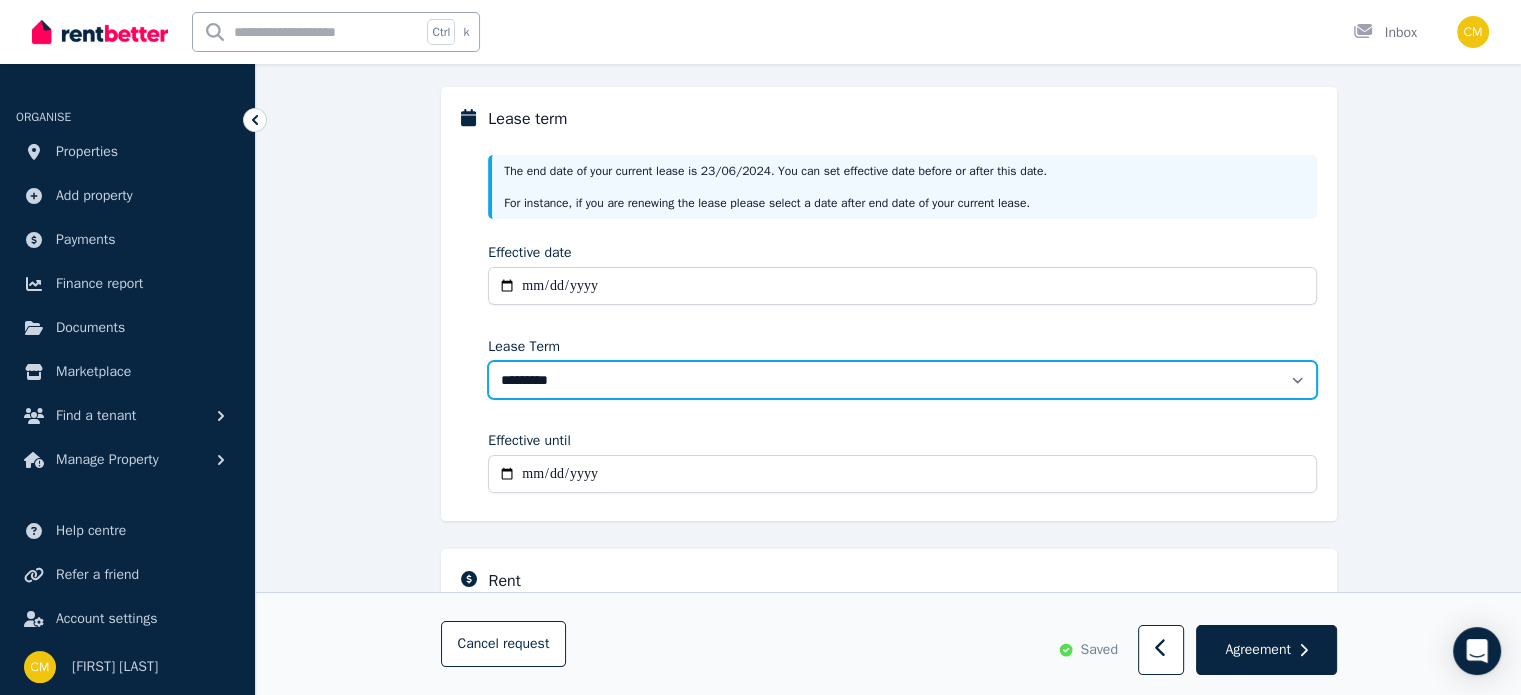 click on "******** ******** ********* ******* ******* ******* ******* ***** ********" at bounding box center (902, 380) 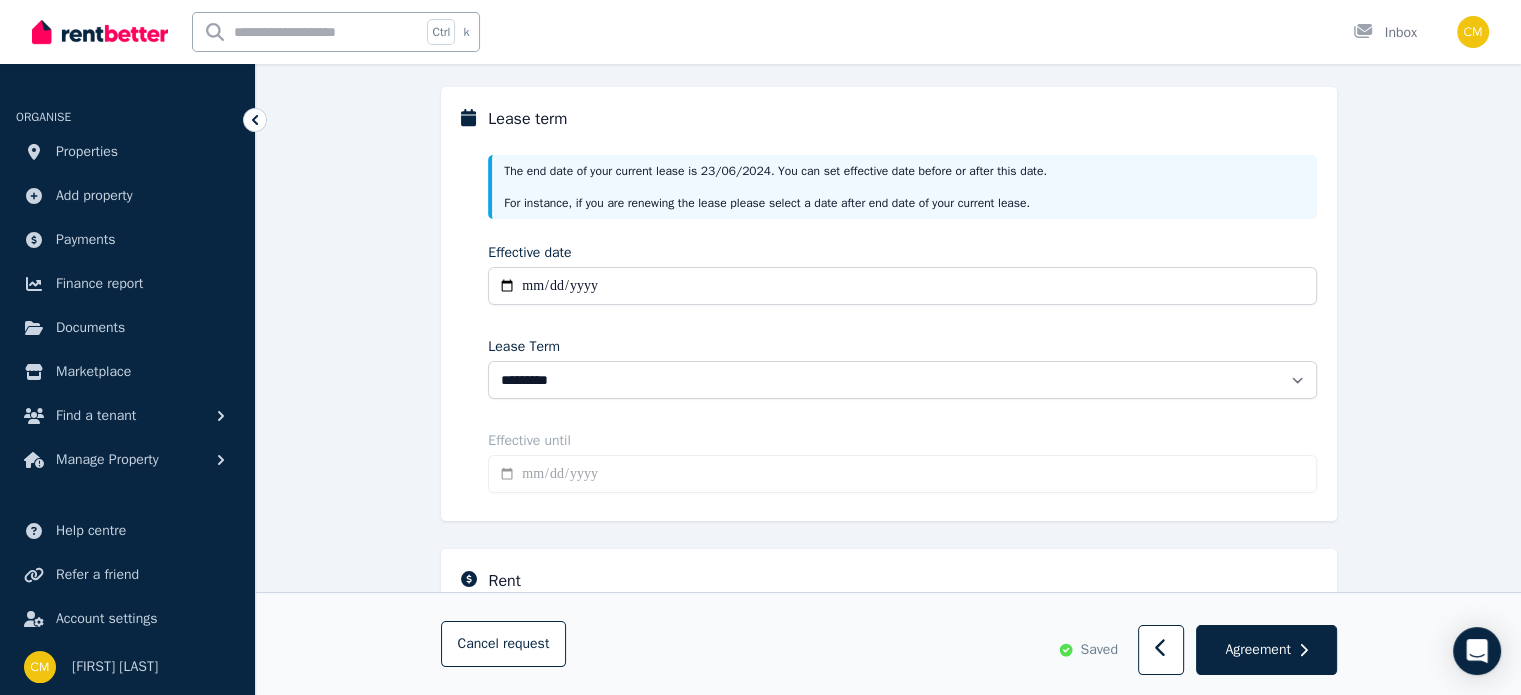 click on "Effective until" at bounding box center (902, 441) 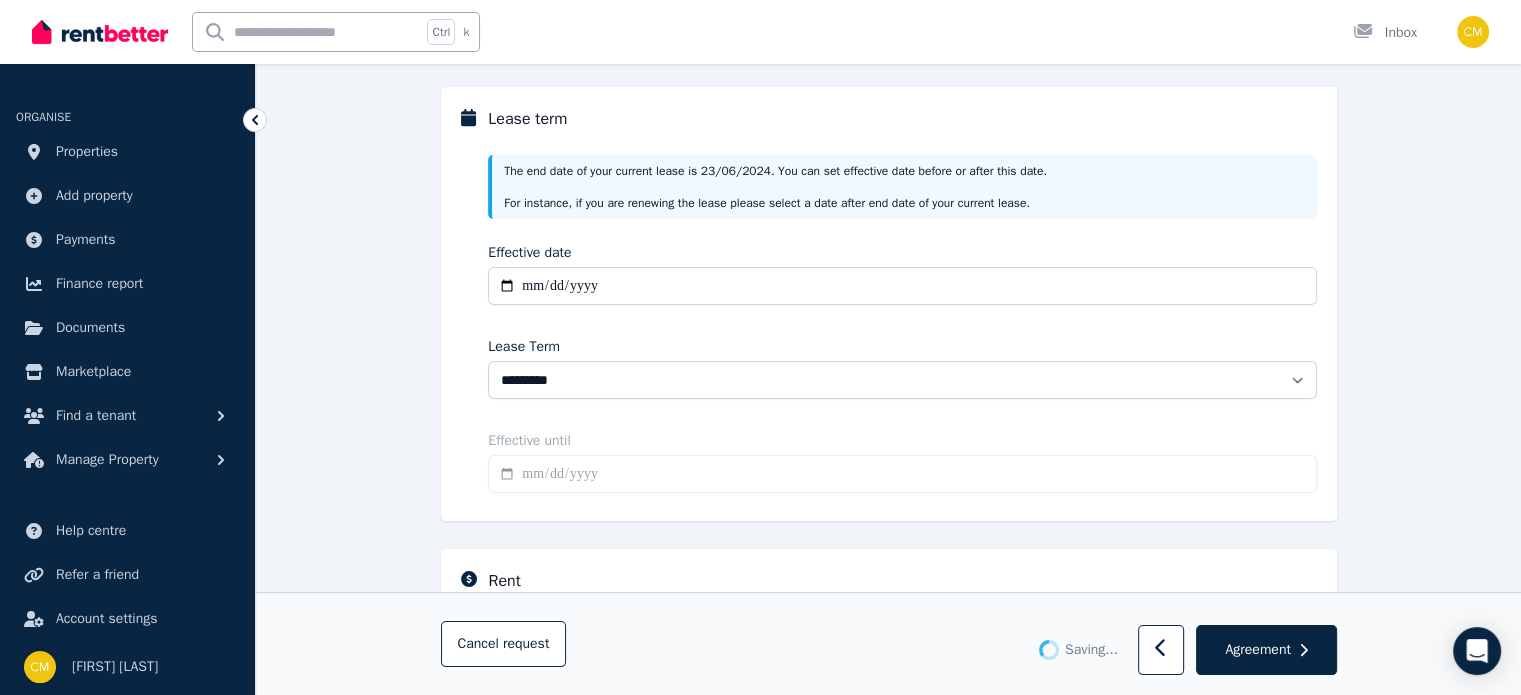 type on "**********" 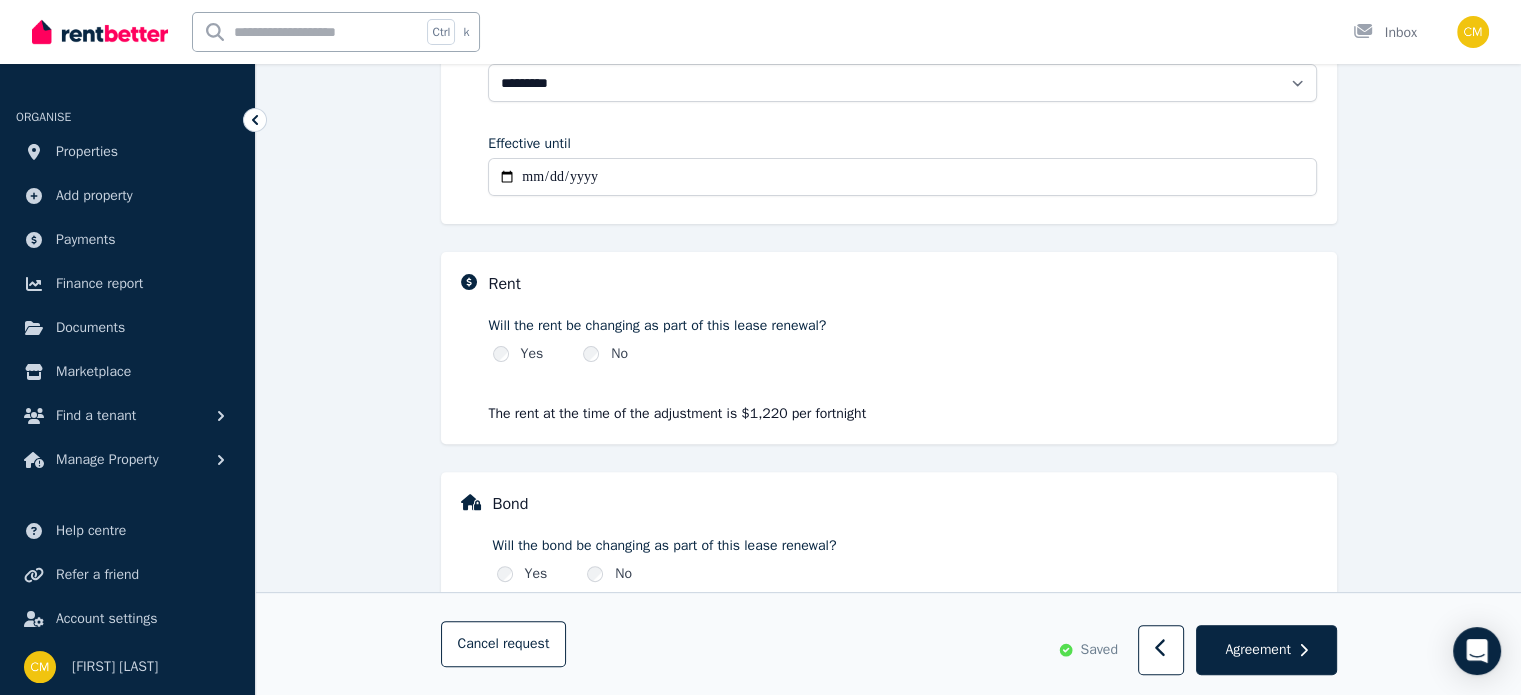 scroll, scrollTop: 529, scrollLeft: 0, axis: vertical 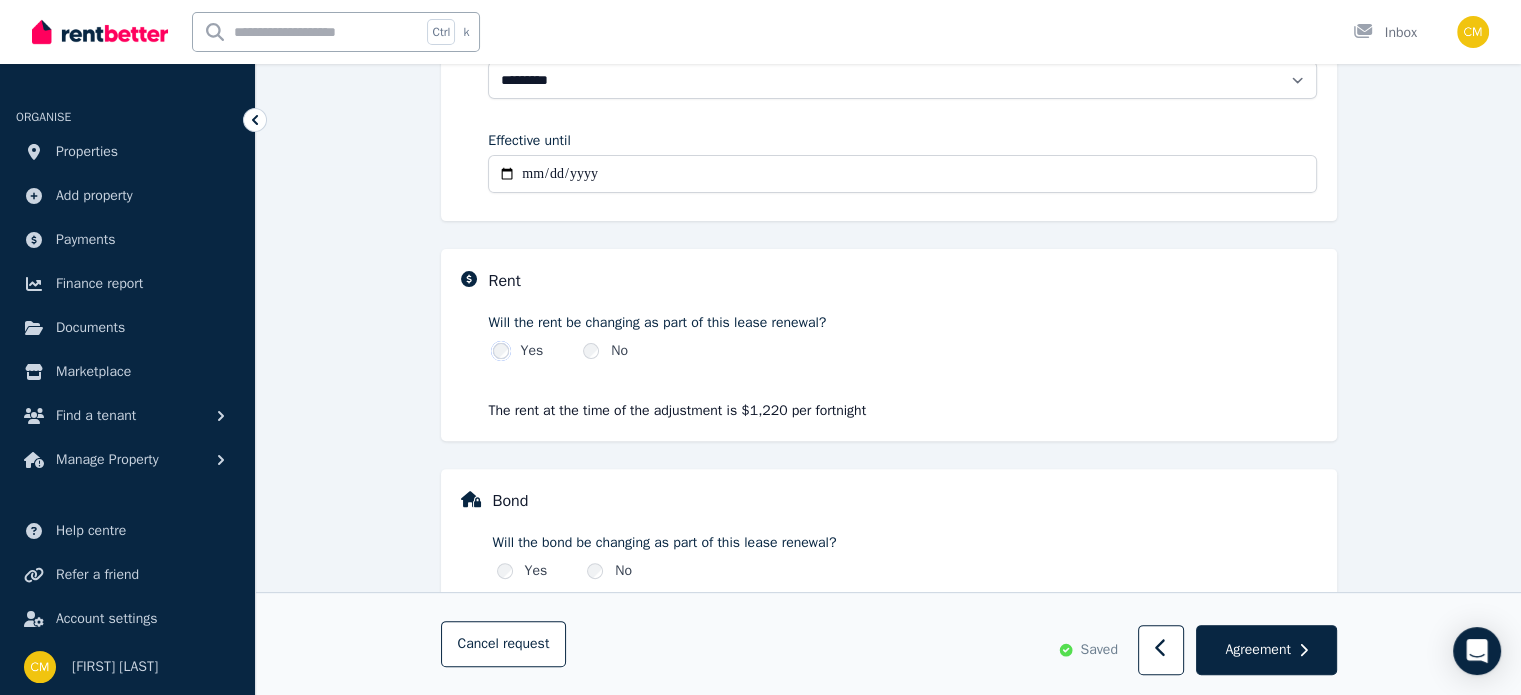 select on "**********" 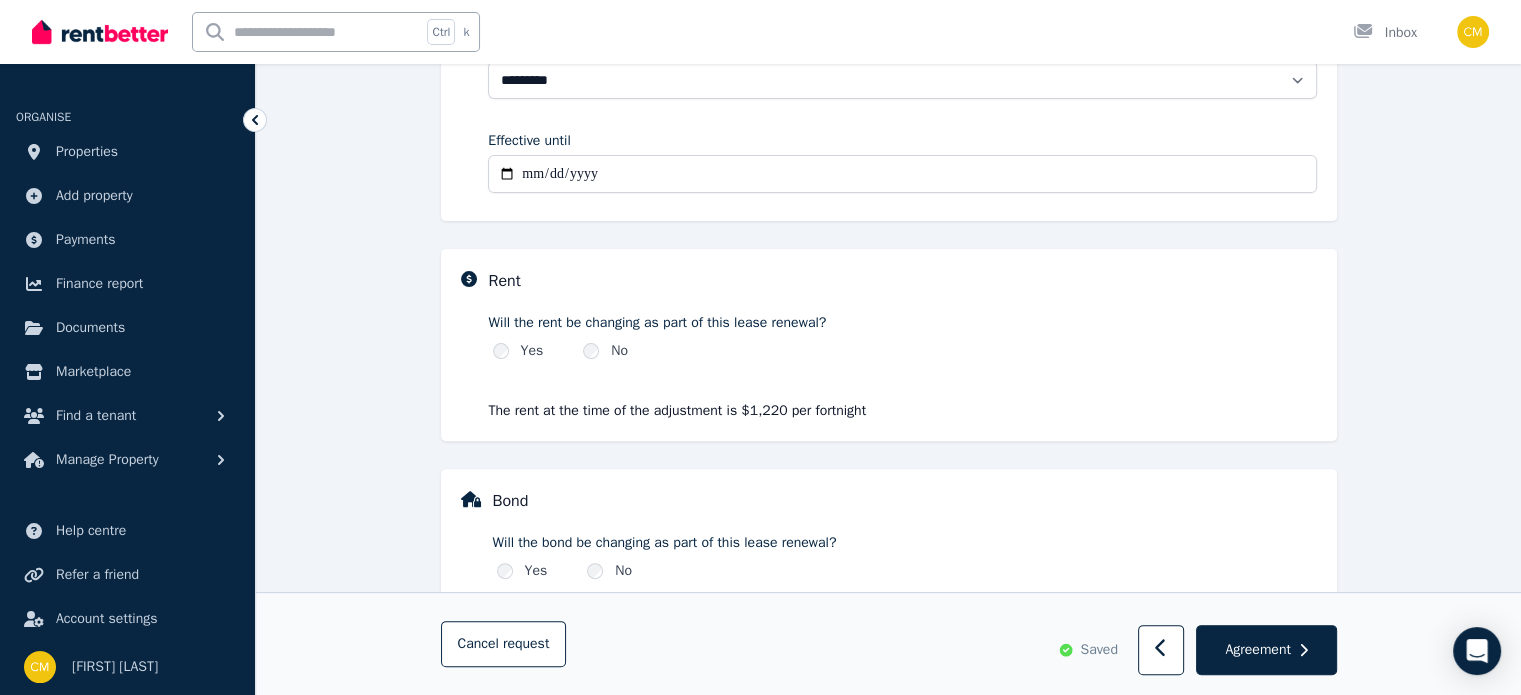 click on "Yes" at bounding box center [518, 351] 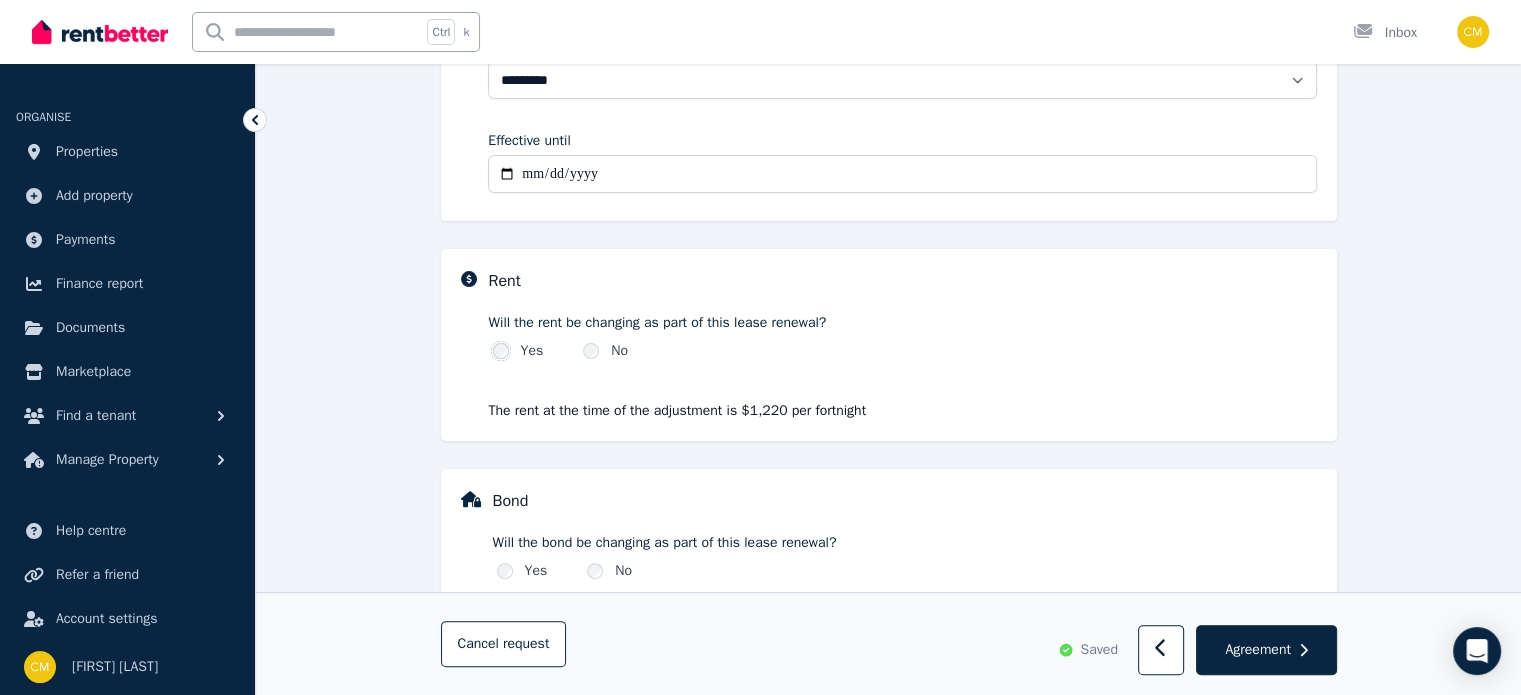 select on "**********" 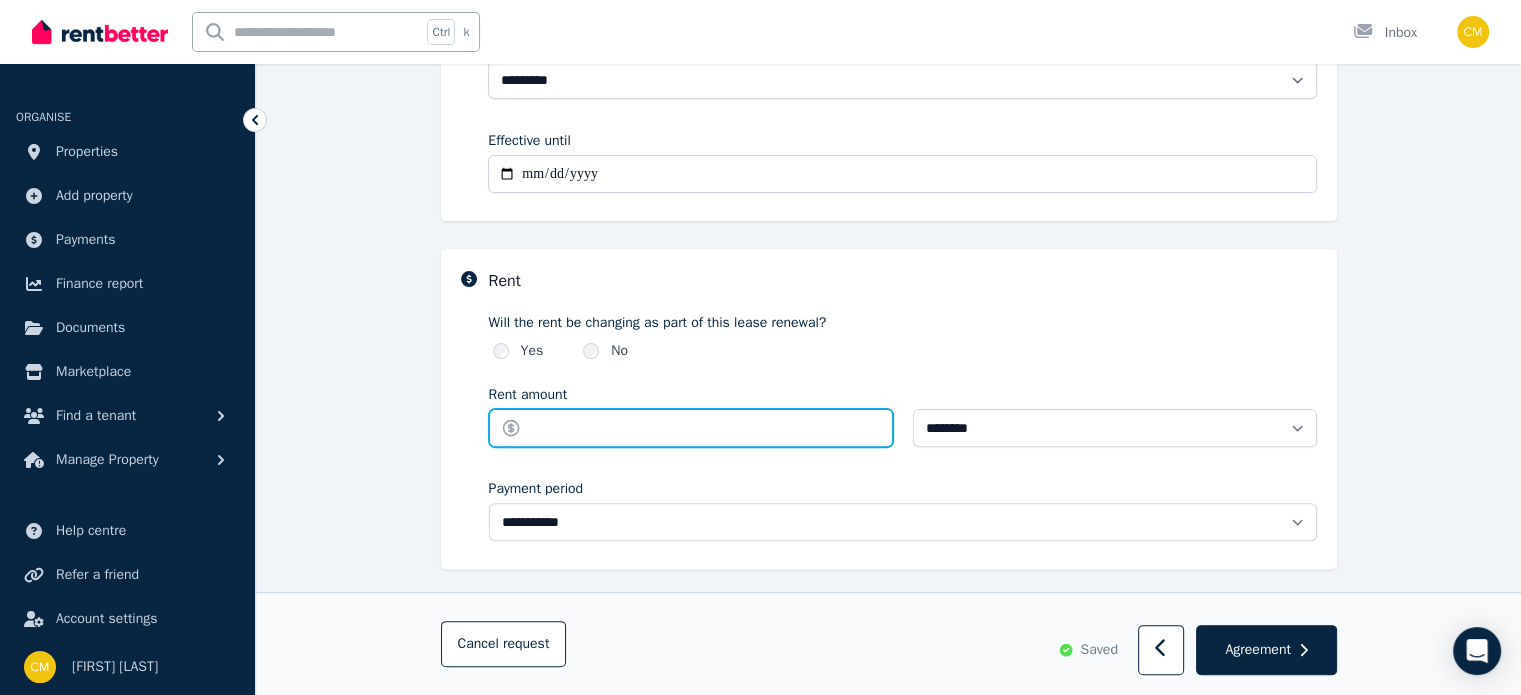 click on "Rent amount" at bounding box center [691, 428] 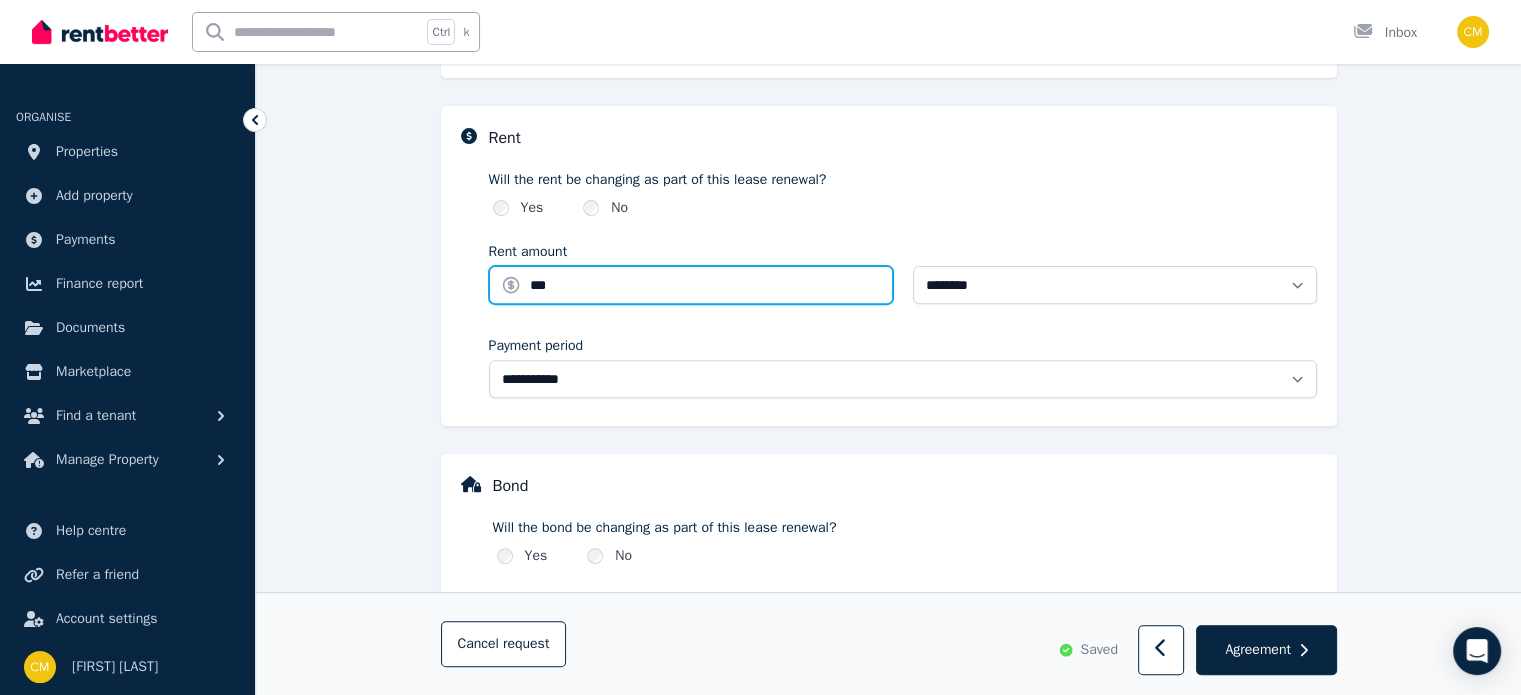 scroll, scrollTop: 756, scrollLeft: 0, axis: vertical 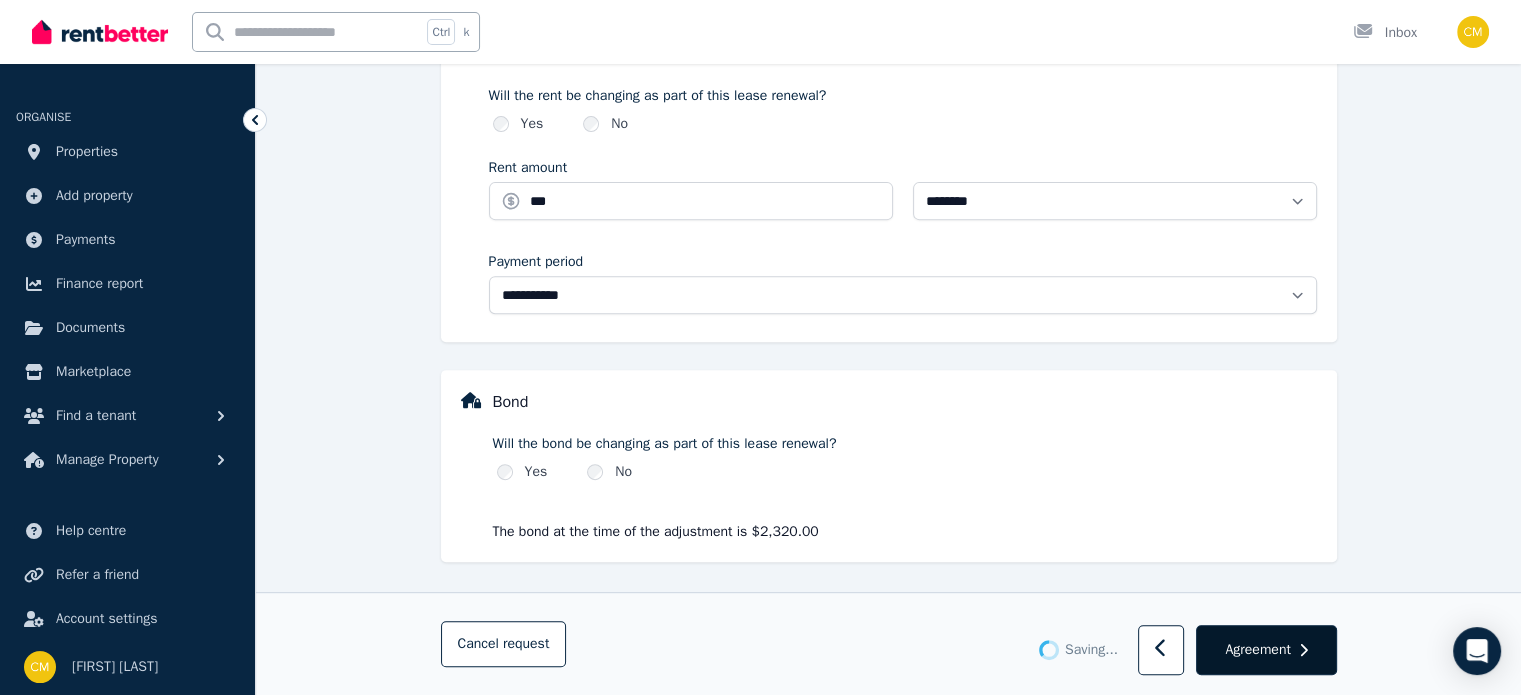 click on "Agreement" at bounding box center [1257, 650] 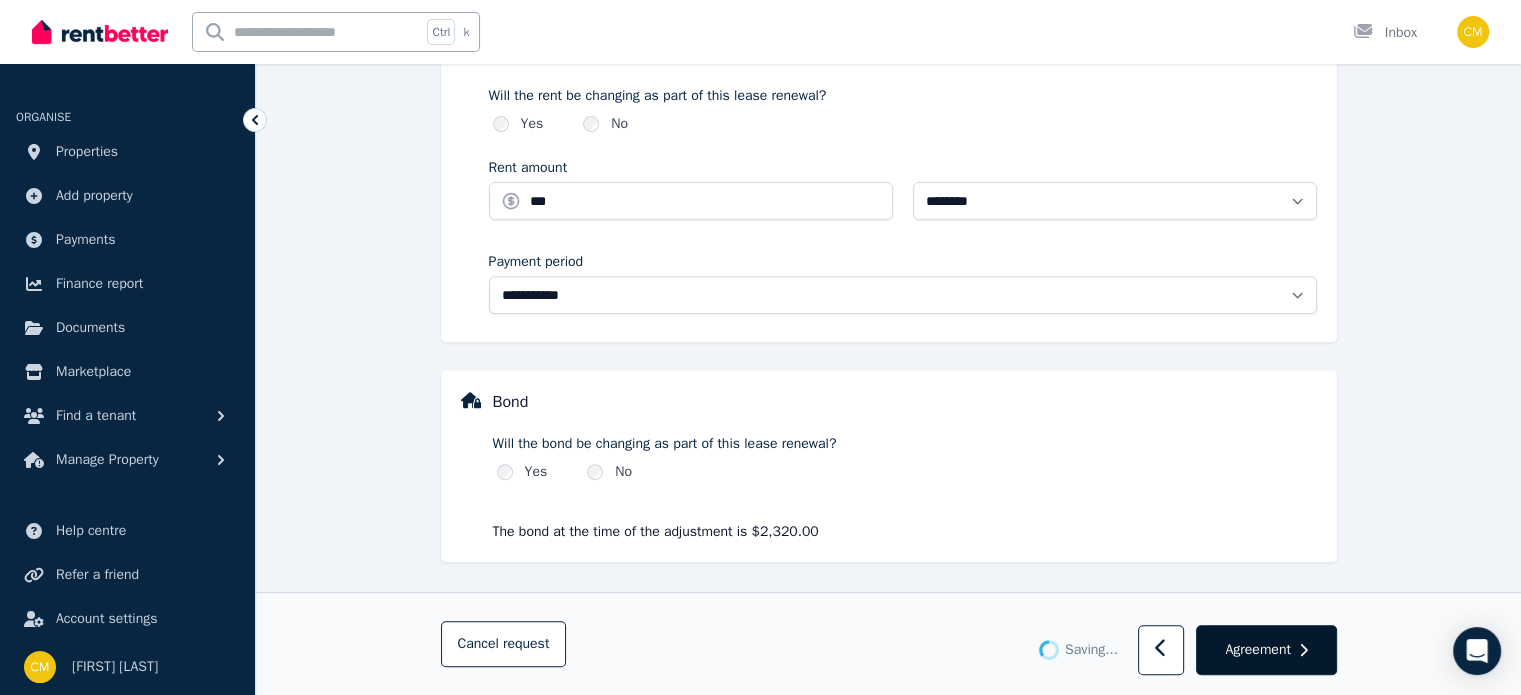 type on "******" 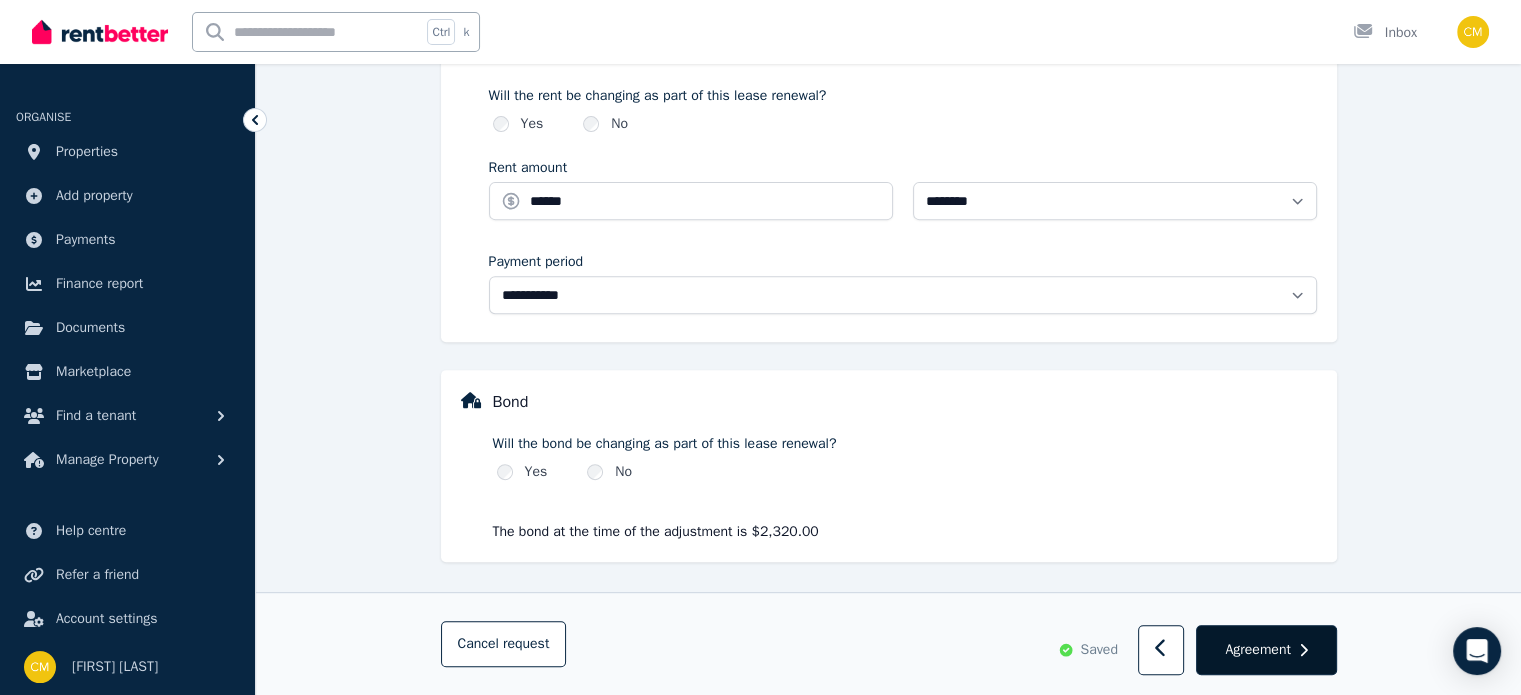 click on "Agreement" at bounding box center [1266, 651] 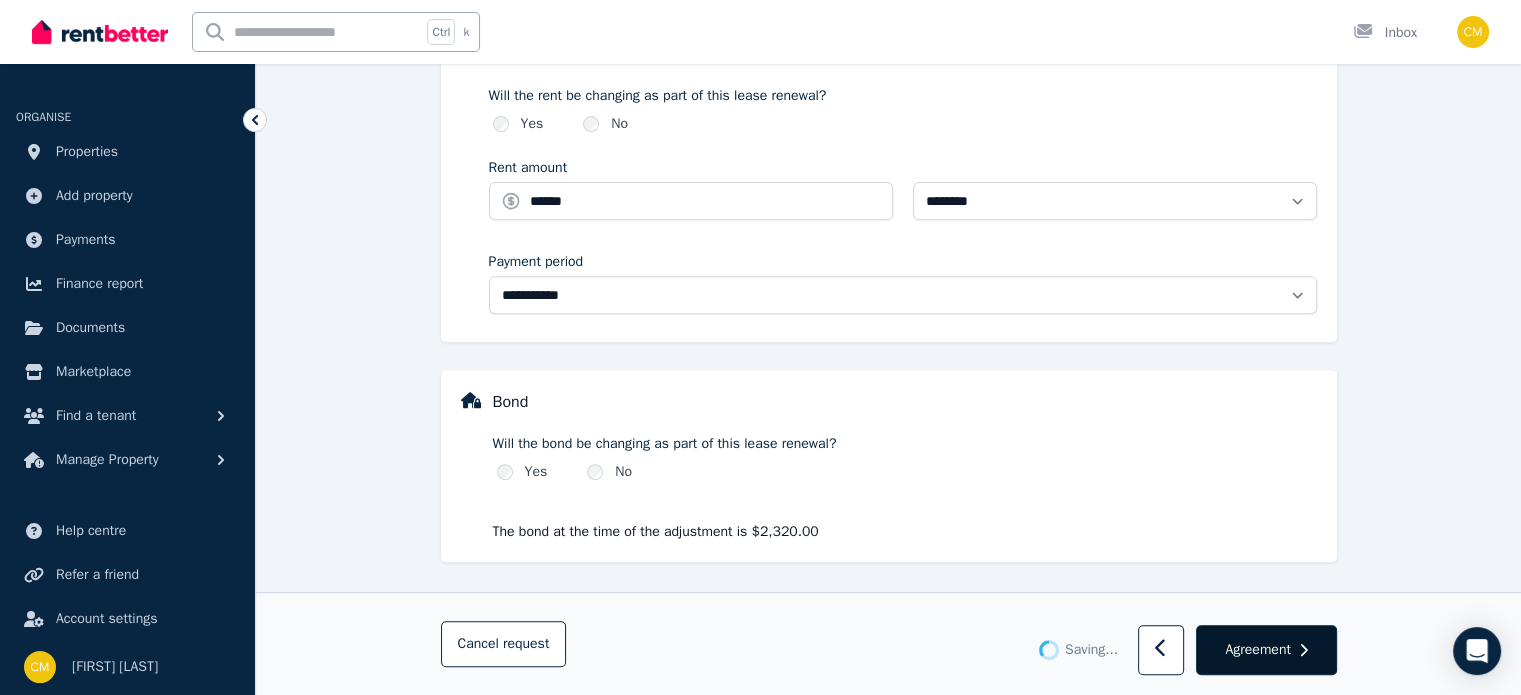 scroll, scrollTop: 0, scrollLeft: 0, axis: both 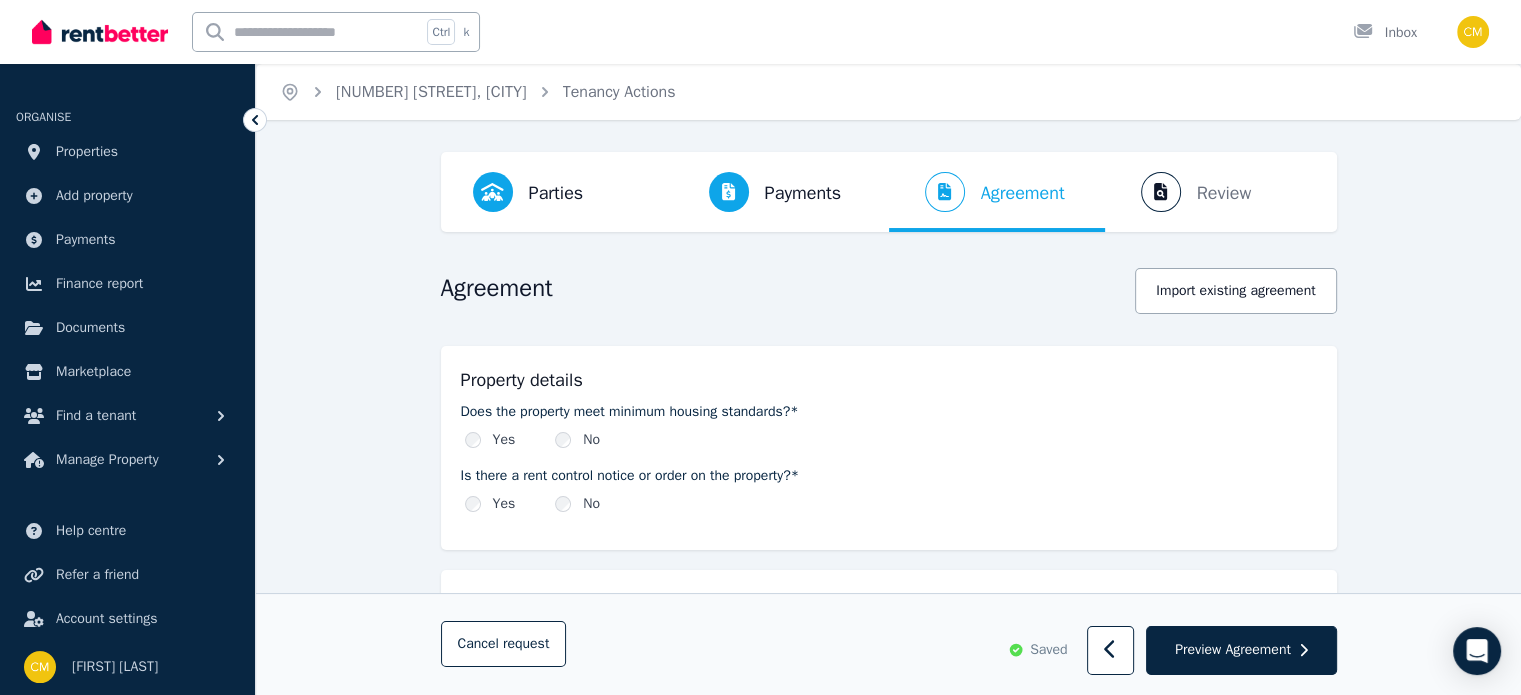 click on "No" at bounding box center [577, 504] 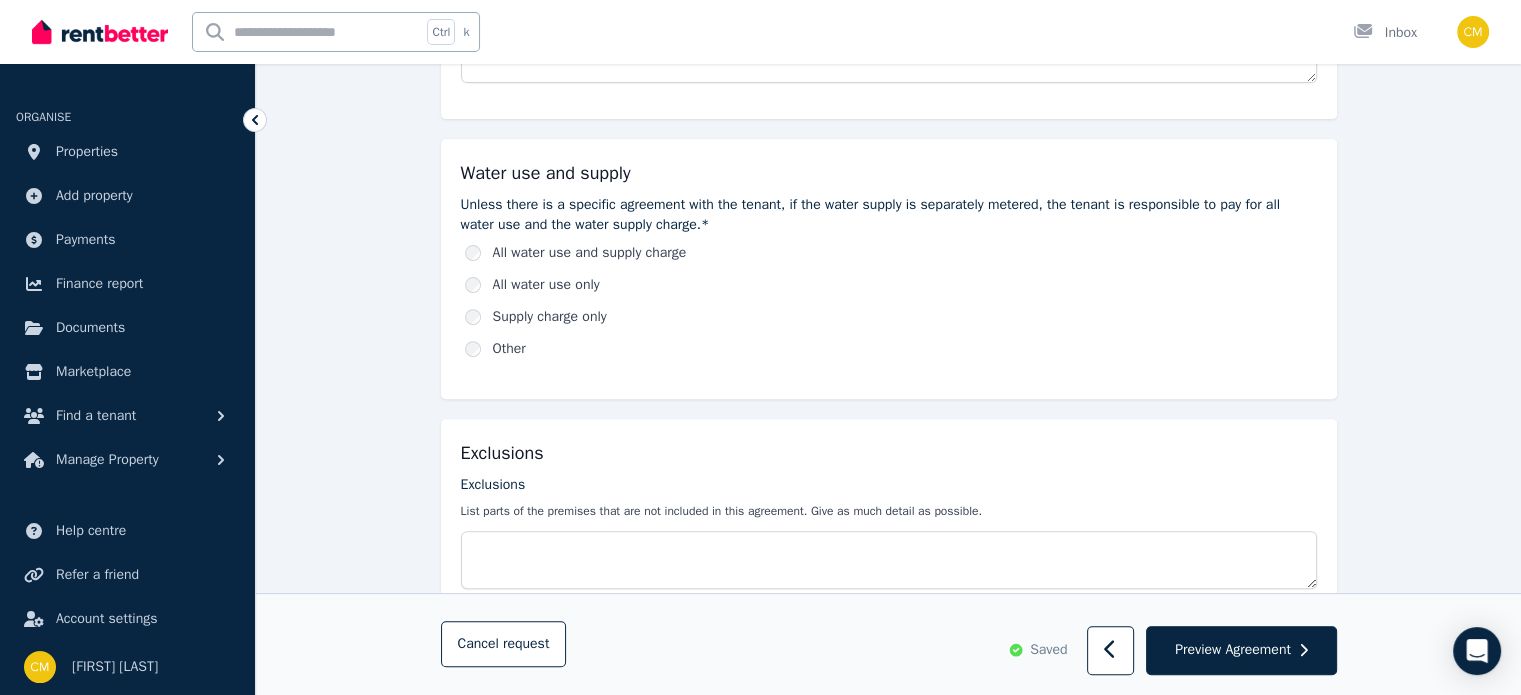 scroll, scrollTop: 661, scrollLeft: 0, axis: vertical 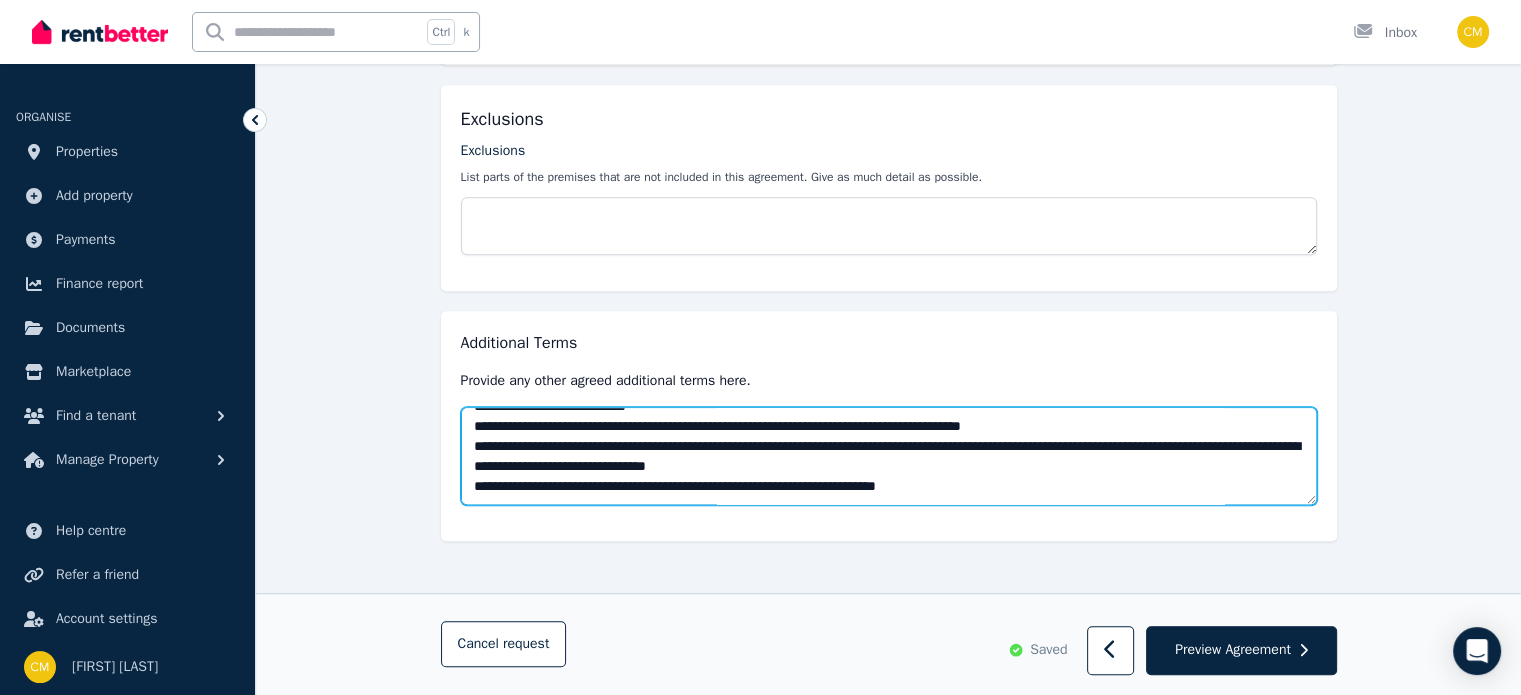 click at bounding box center [889, 456] 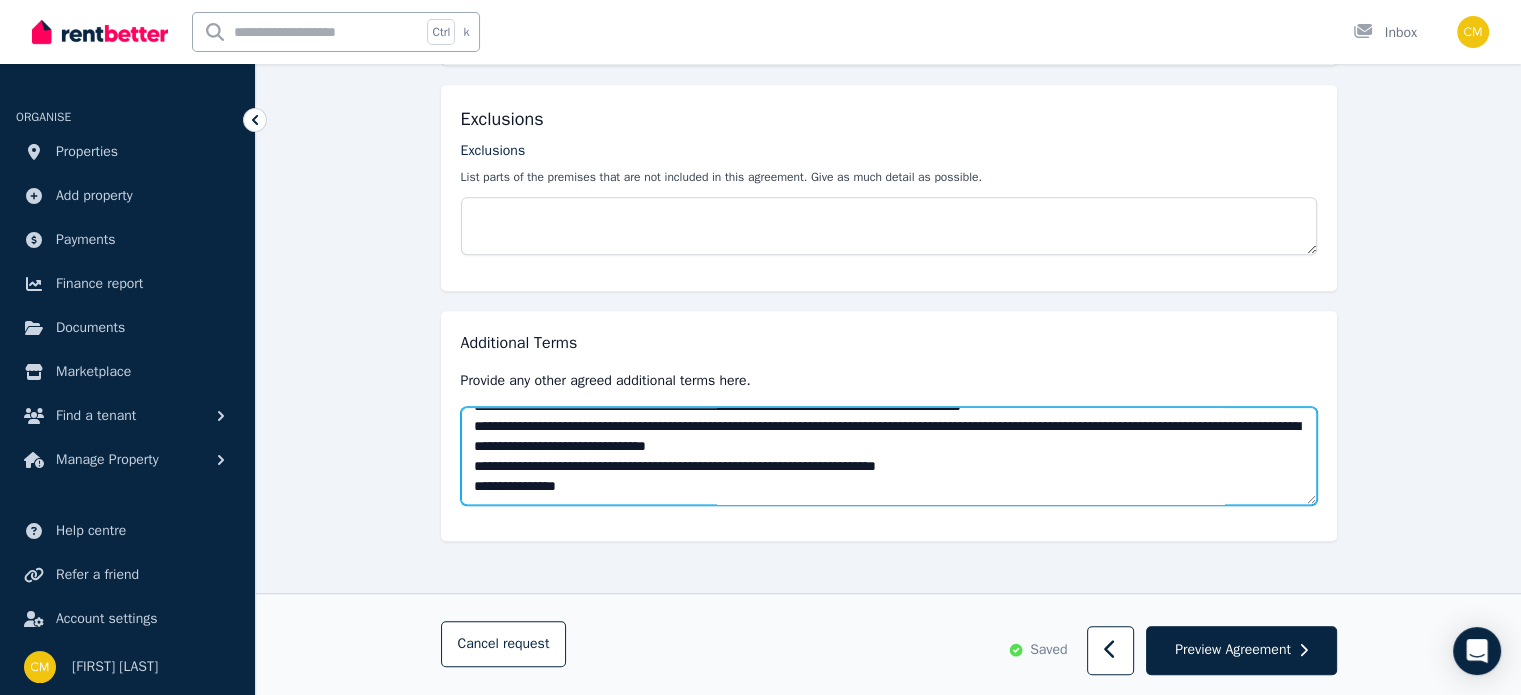 scroll, scrollTop: 2771, scrollLeft: 0, axis: vertical 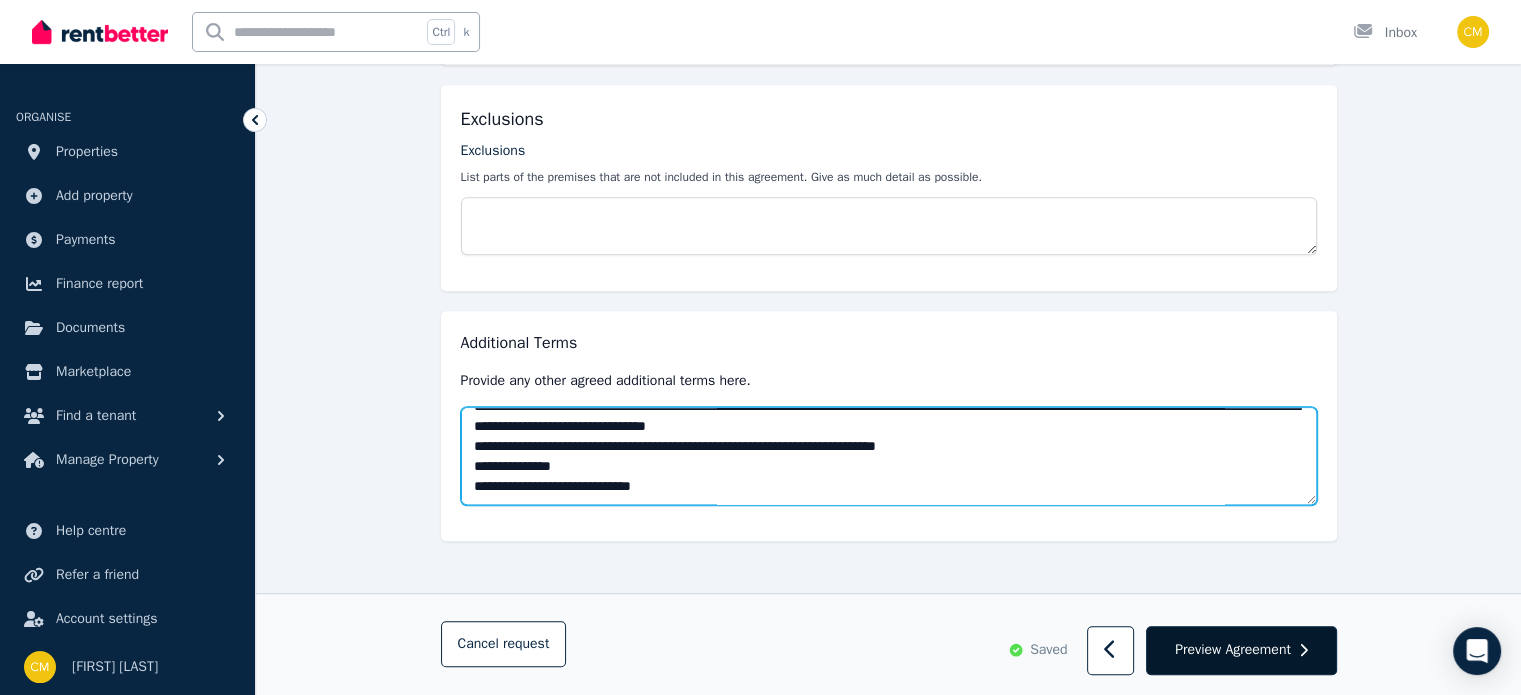 type on "**********" 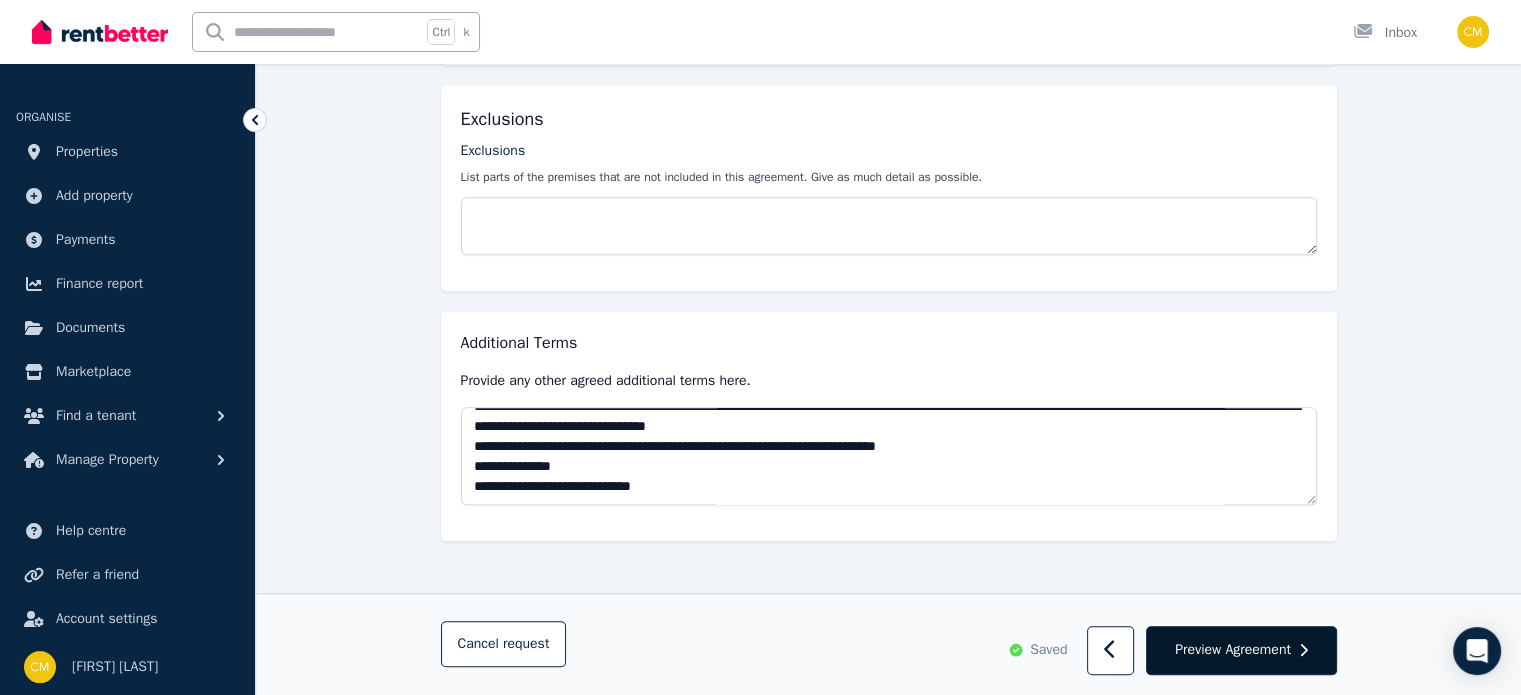 click on "Preview Agreement" at bounding box center (1233, 650) 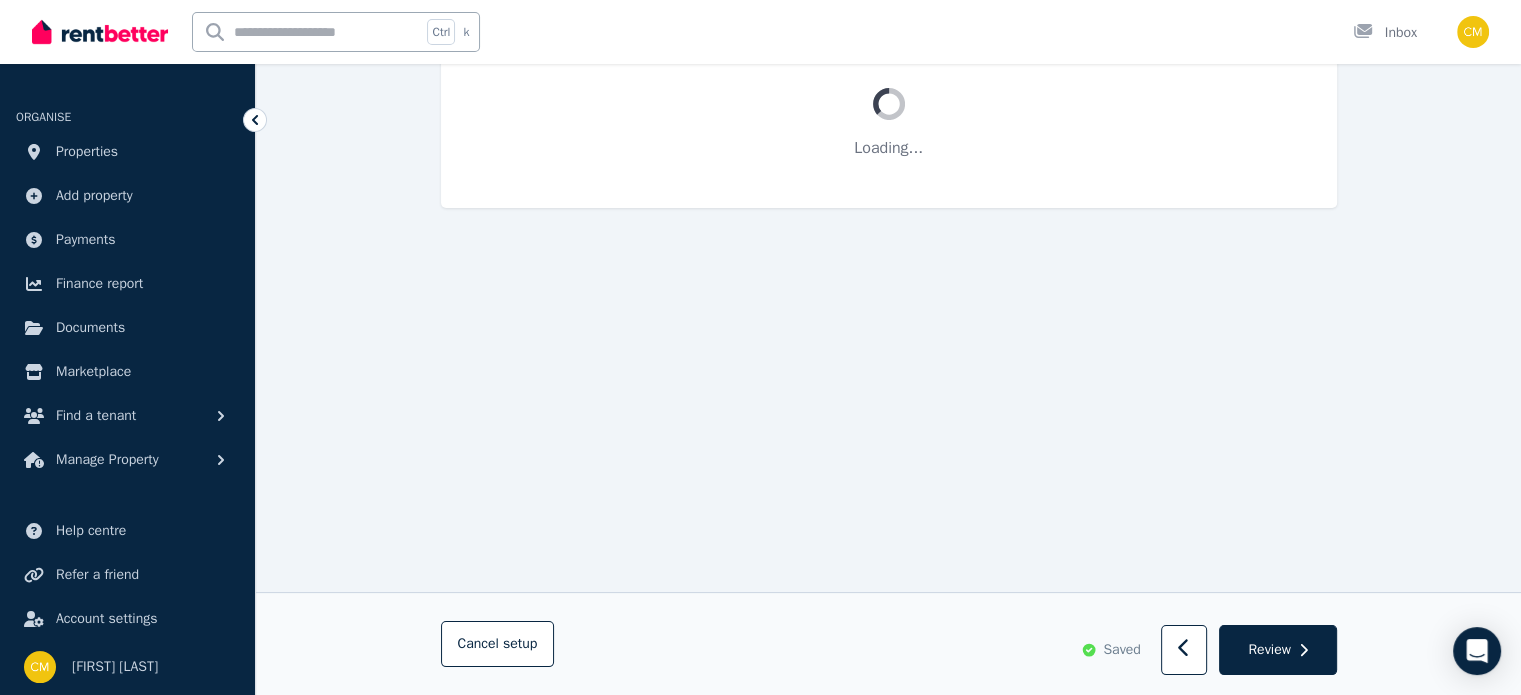 scroll, scrollTop: 0, scrollLeft: 0, axis: both 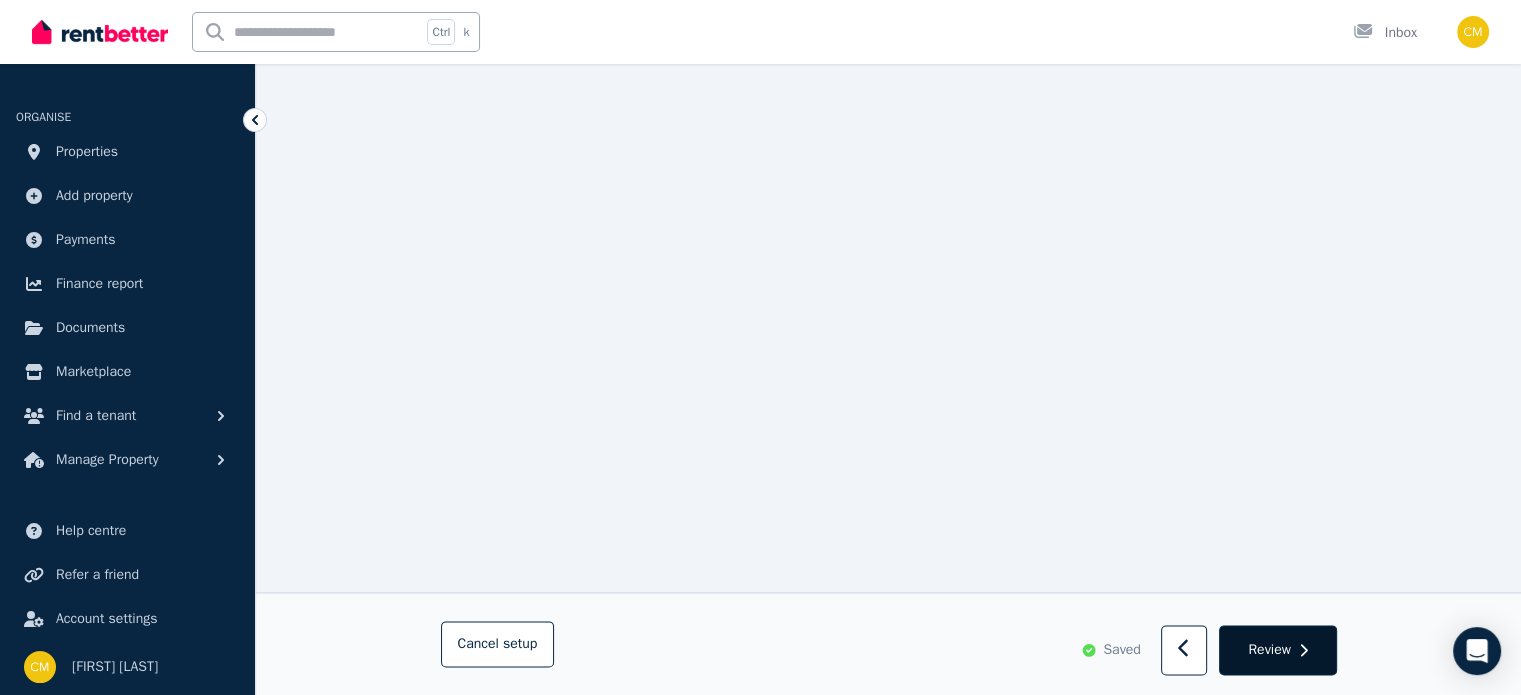 click on "Review" at bounding box center (1269, 650) 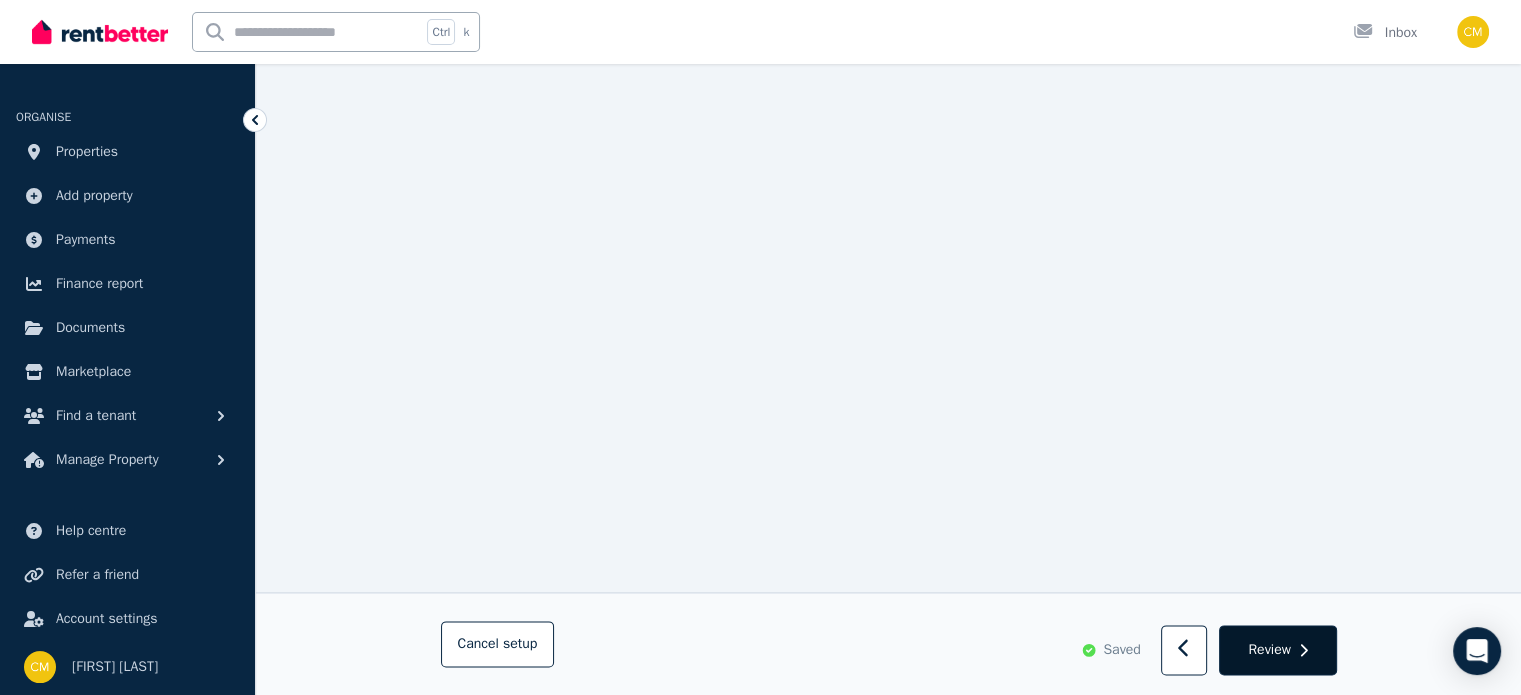 scroll, scrollTop: 0, scrollLeft: 0, axis: both 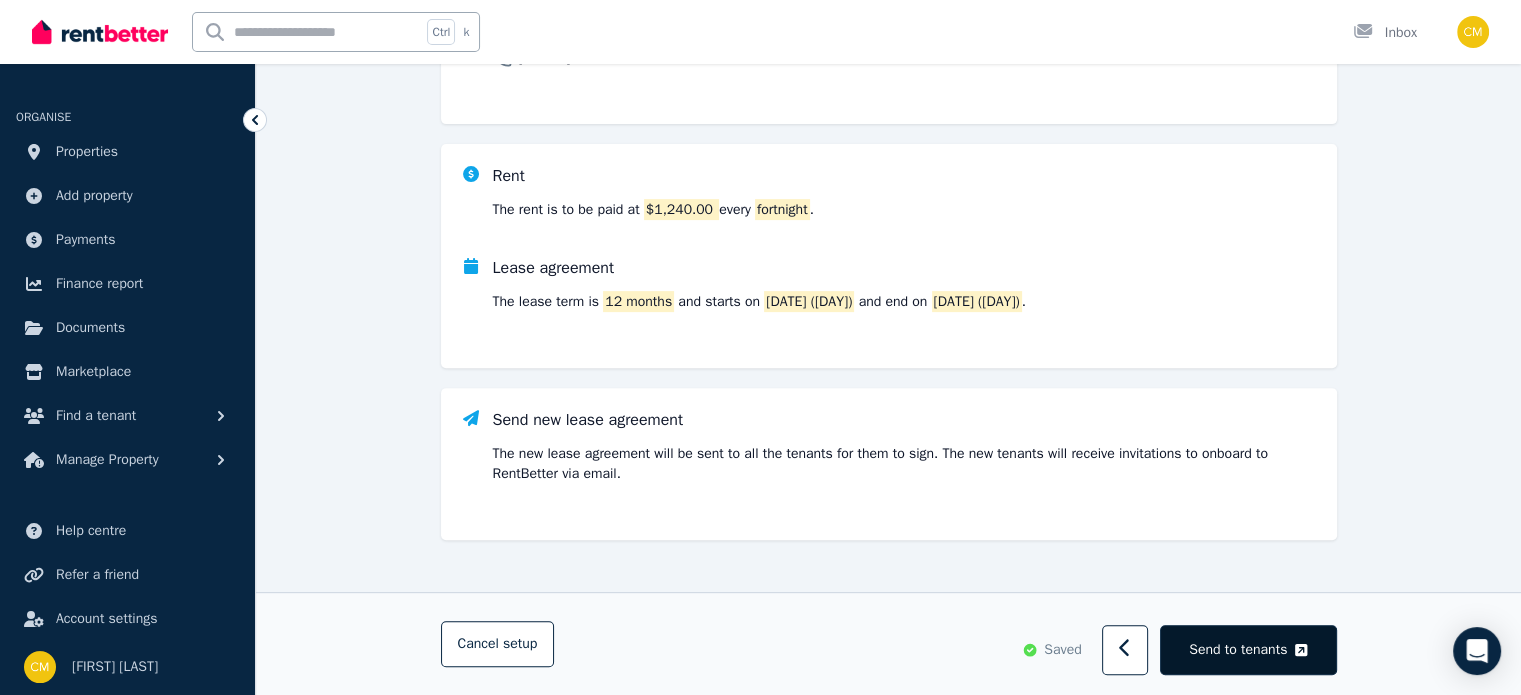 click on "Send to tenants" at bounding box center [1248, 651] 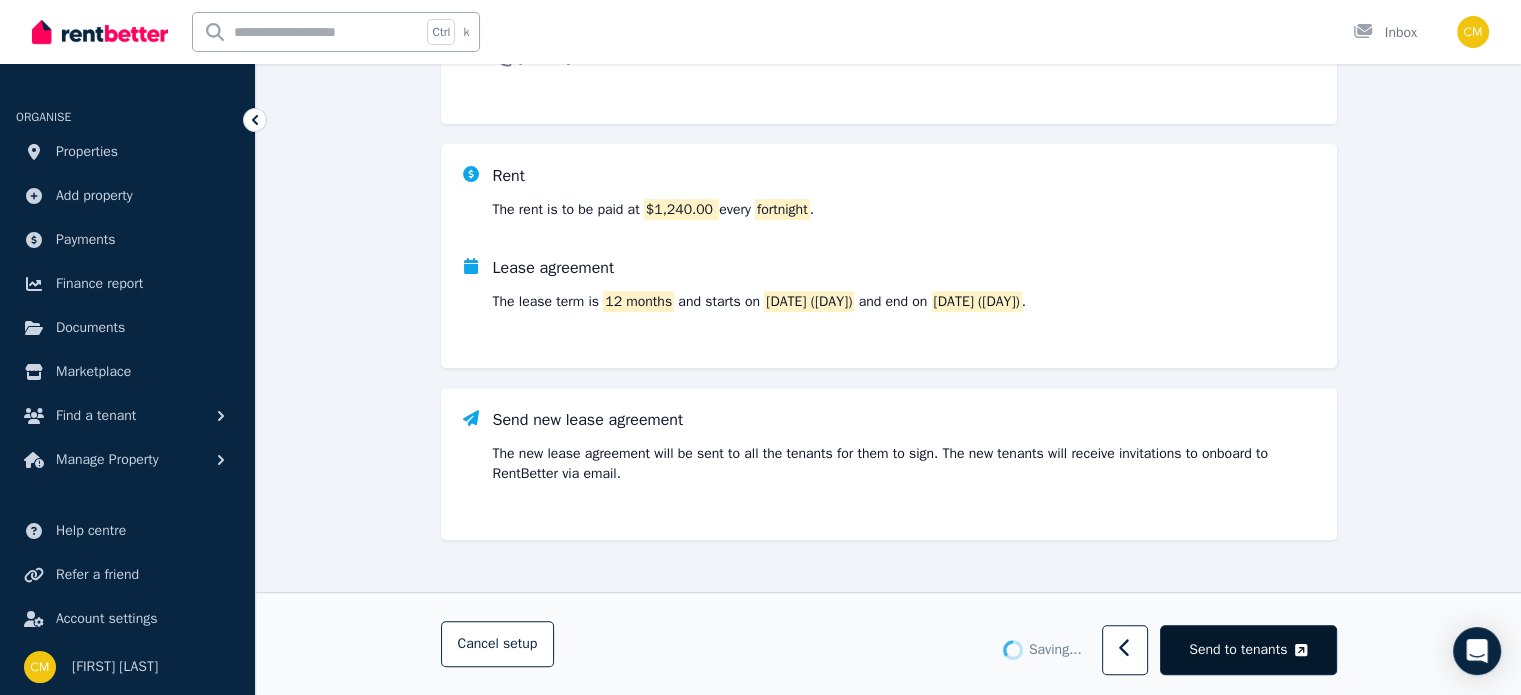scroll, scrollTop: 0, scrollLeft: 0, axis: both 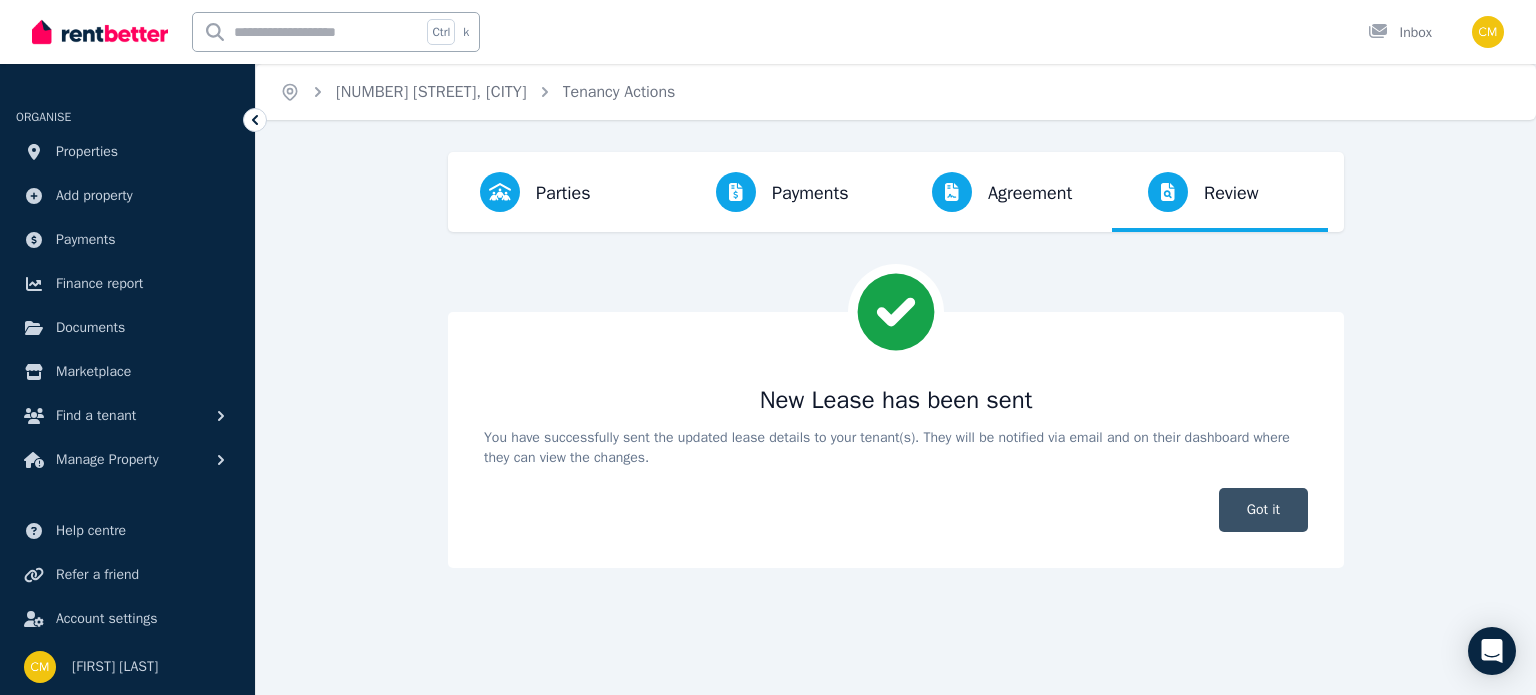 click on "Got it" at bounding box center [1263, 510] 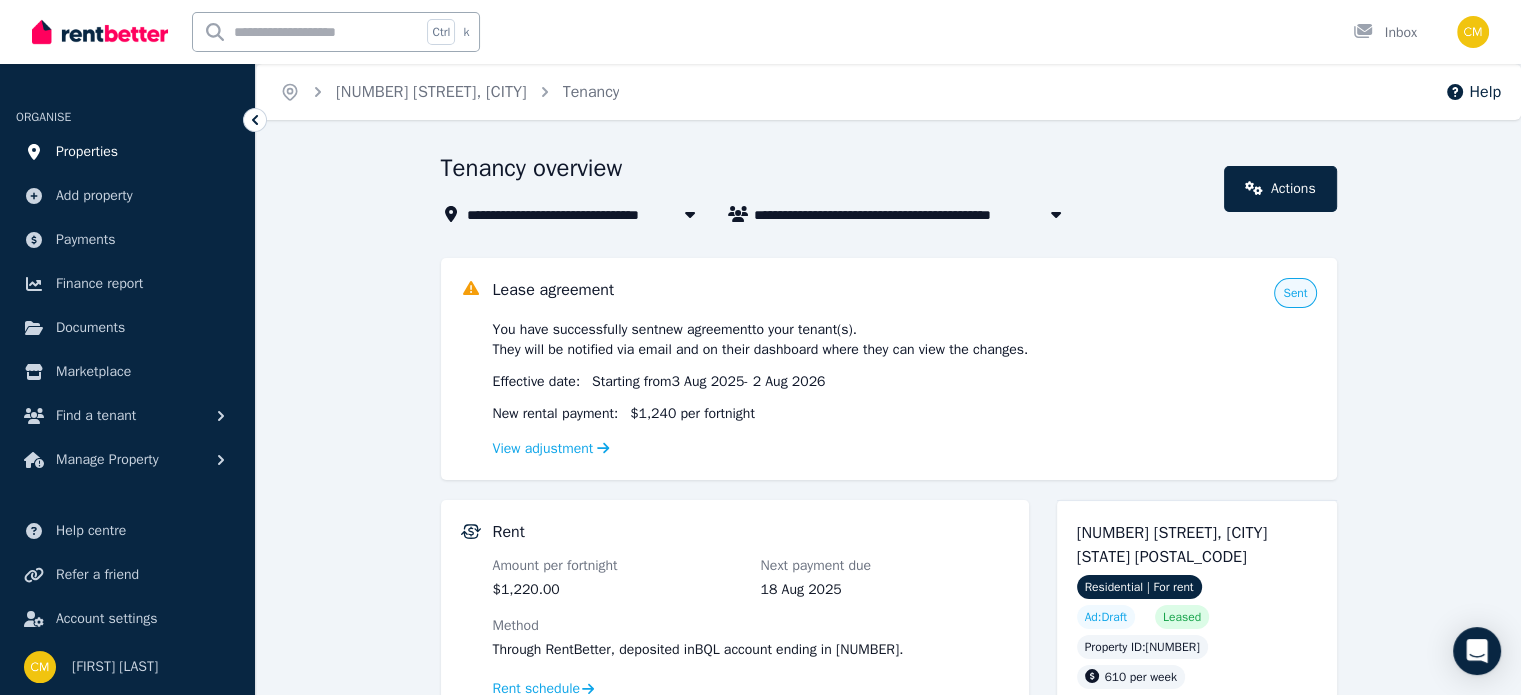 click on "Properties" at bounding box center (87, 152) 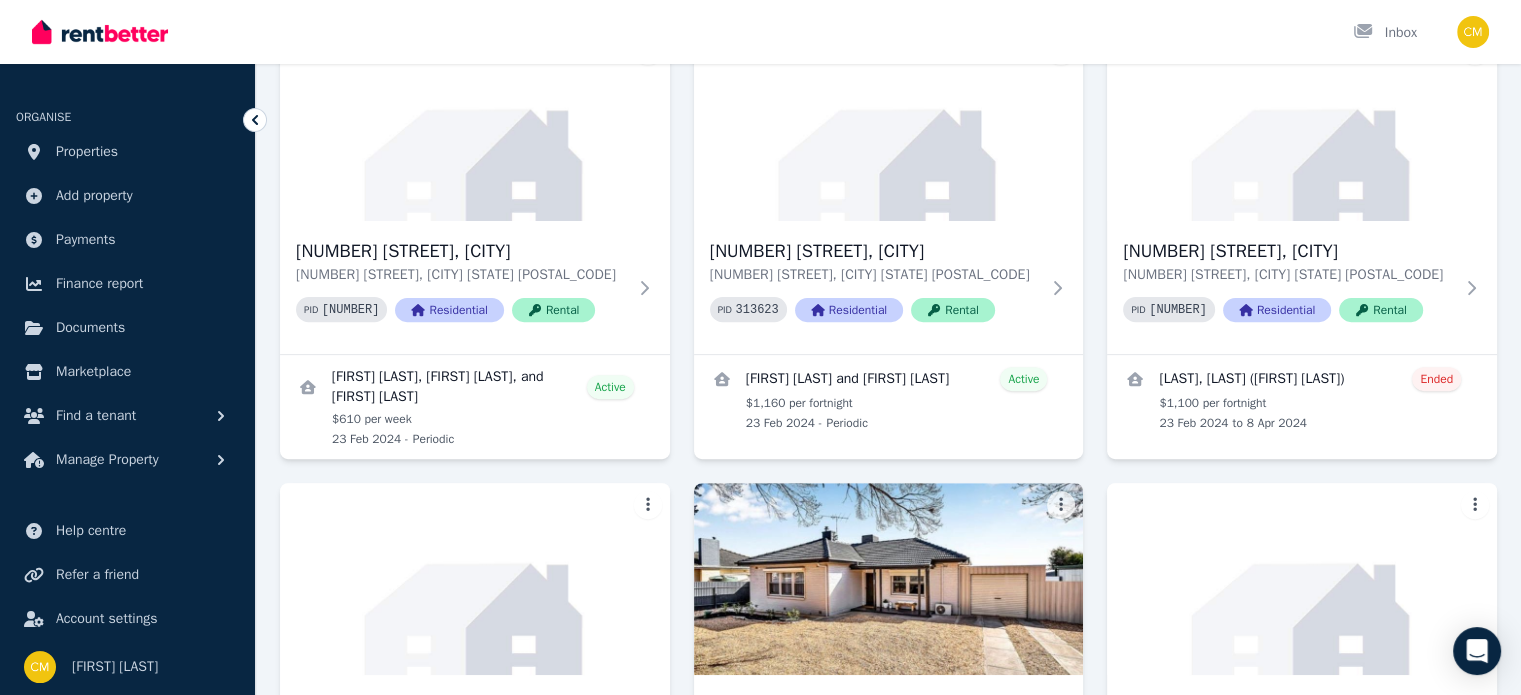scroll, scrollTop: 649, scrollLeft: 0, axis: vertical 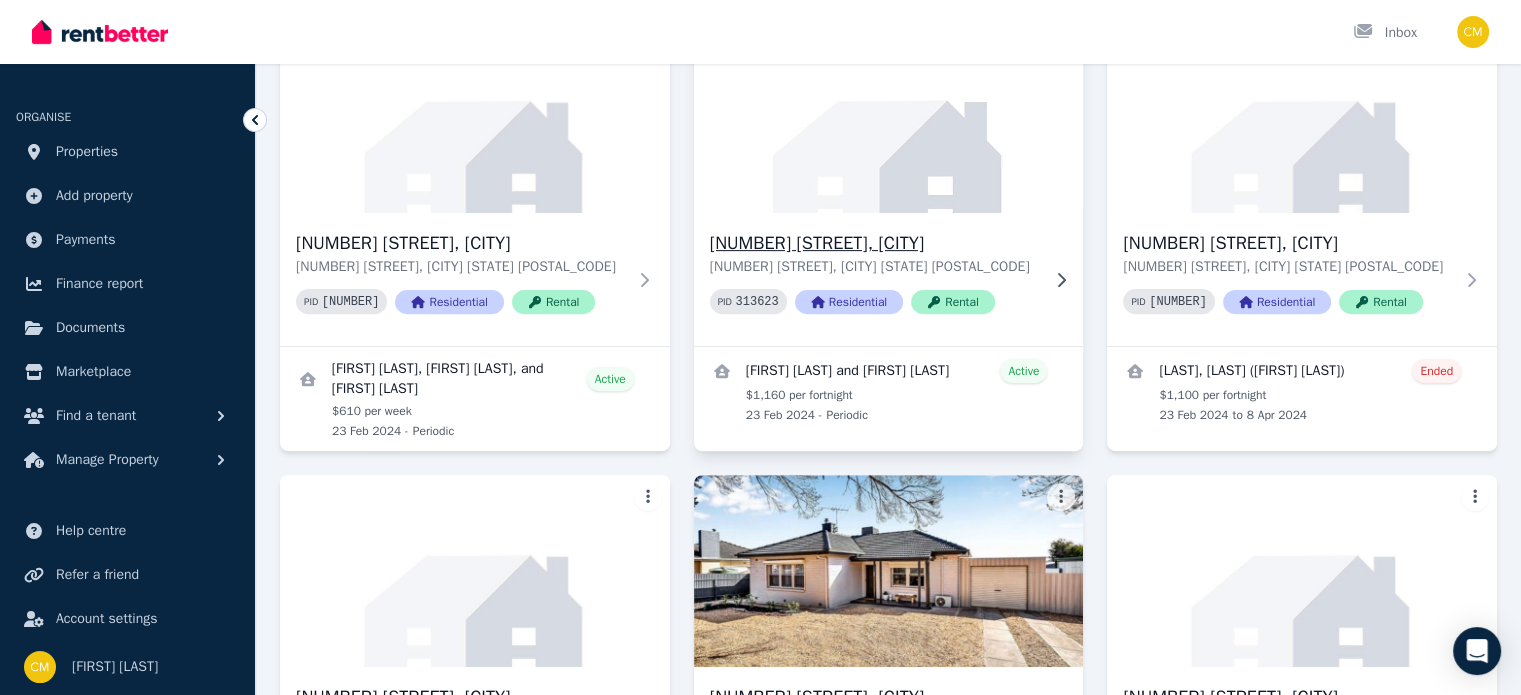 click 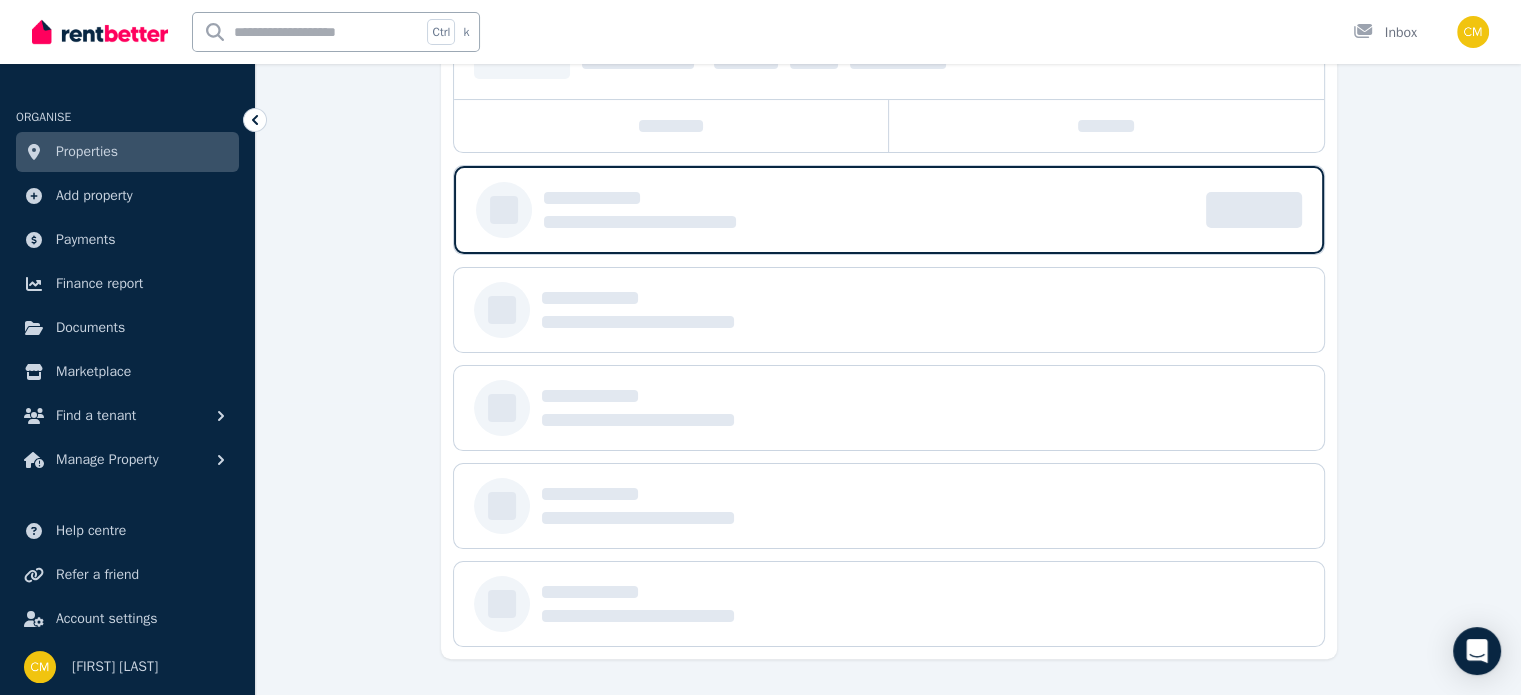 scroll, scrollTop: 0, scrollLeft: 0, axis: both 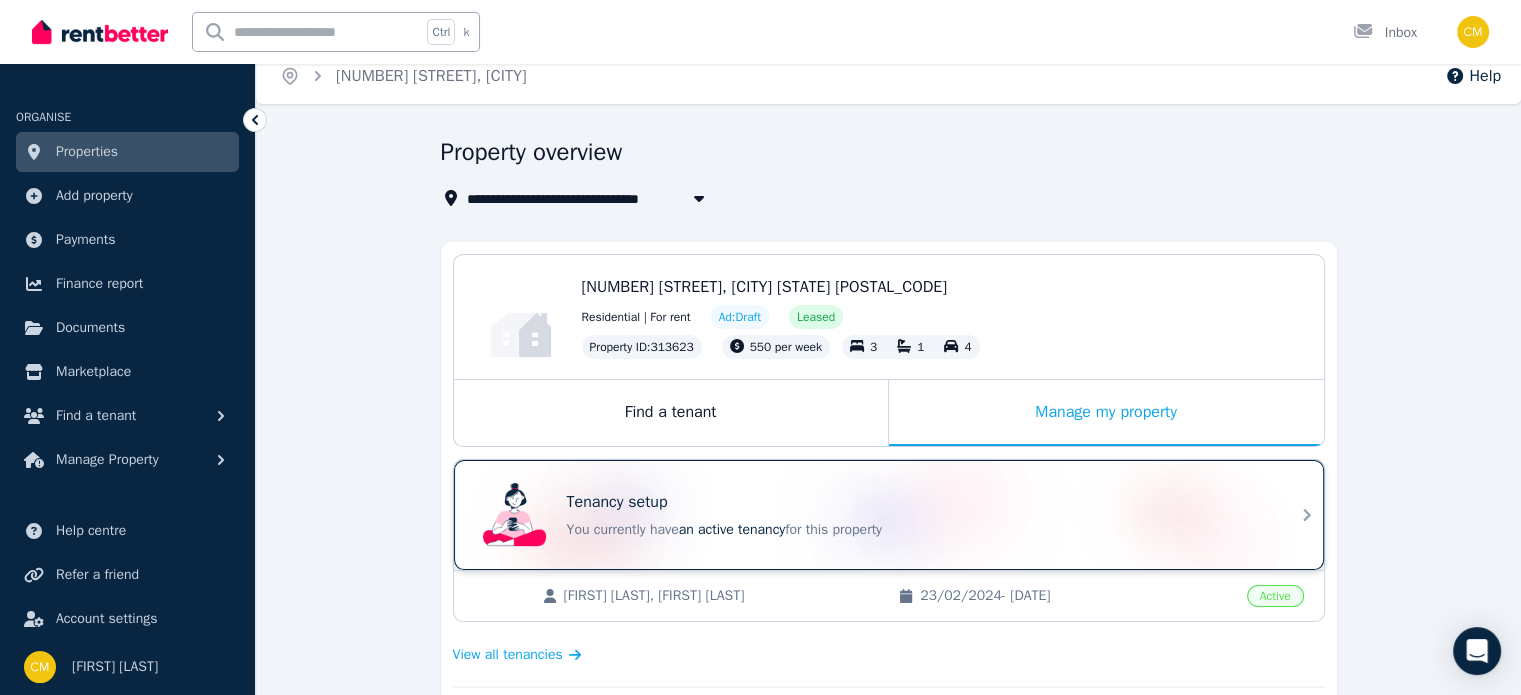 click on "Tenancy setup You currently have  an active tenancy  for this property" at bounding box center (889, 515) 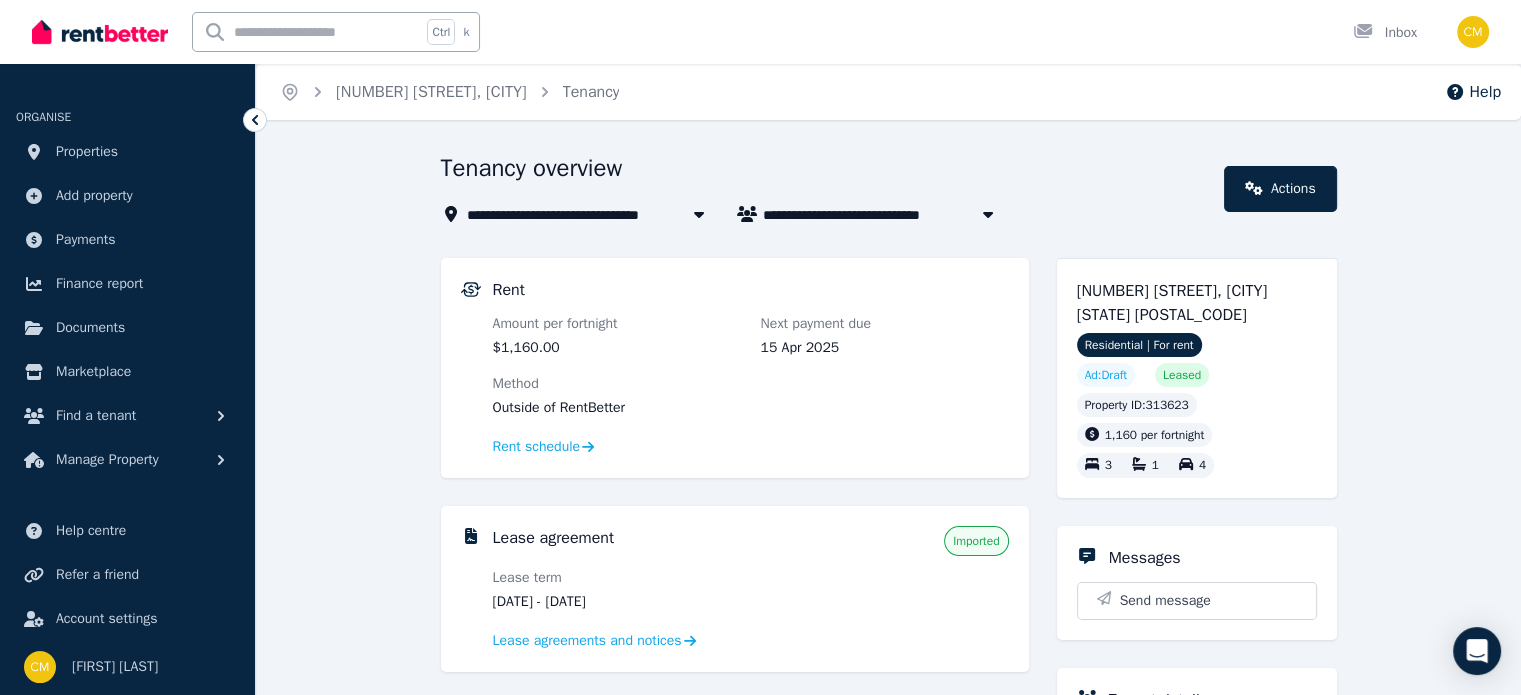 click 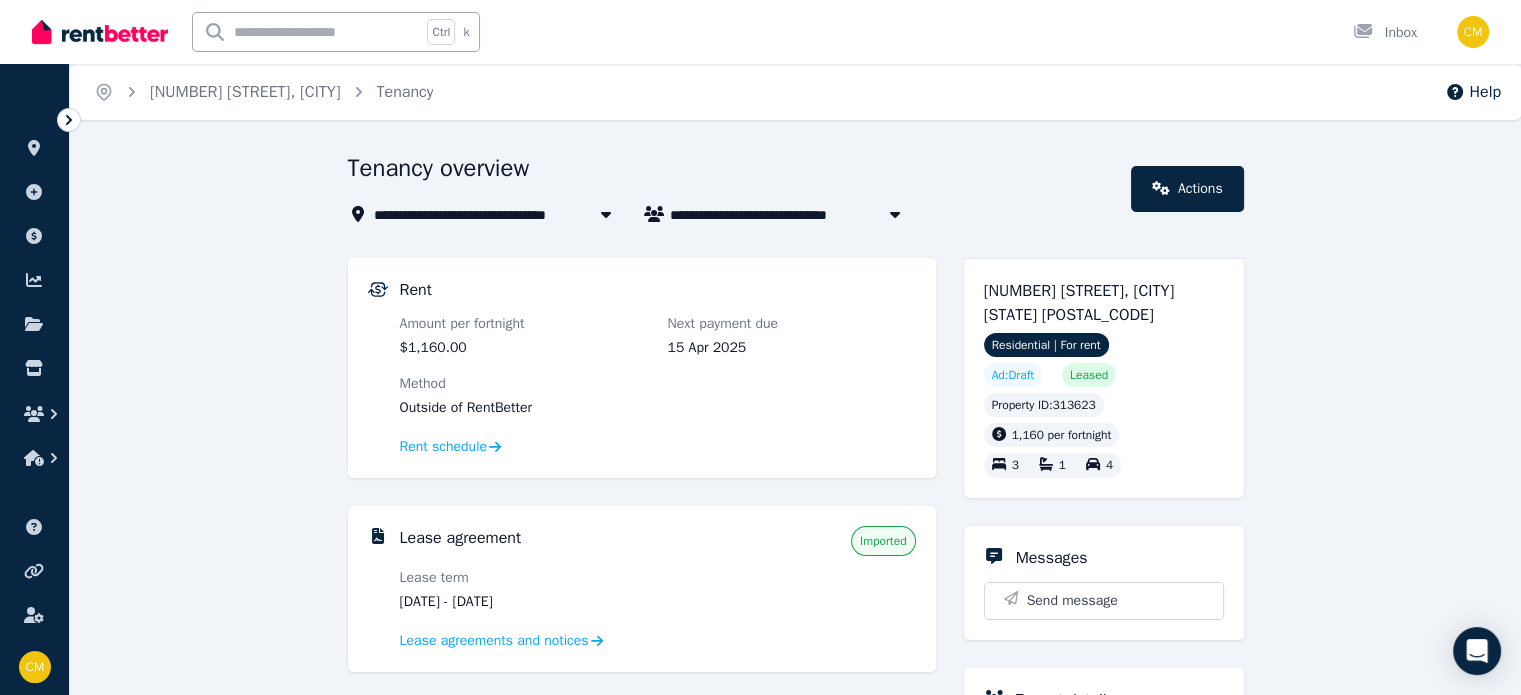 click 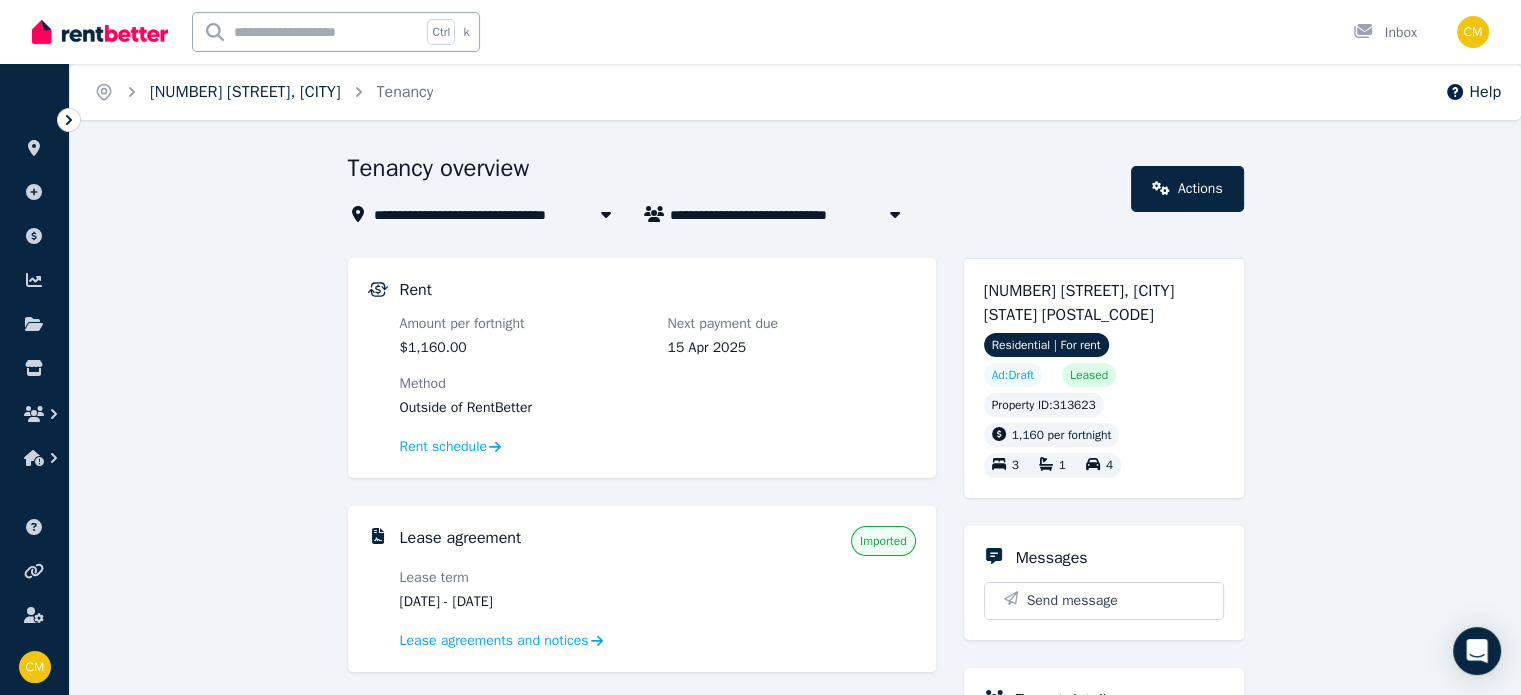 click on "[NUMBER] [STREET], [CITY]" at bounding box center [245, 92] 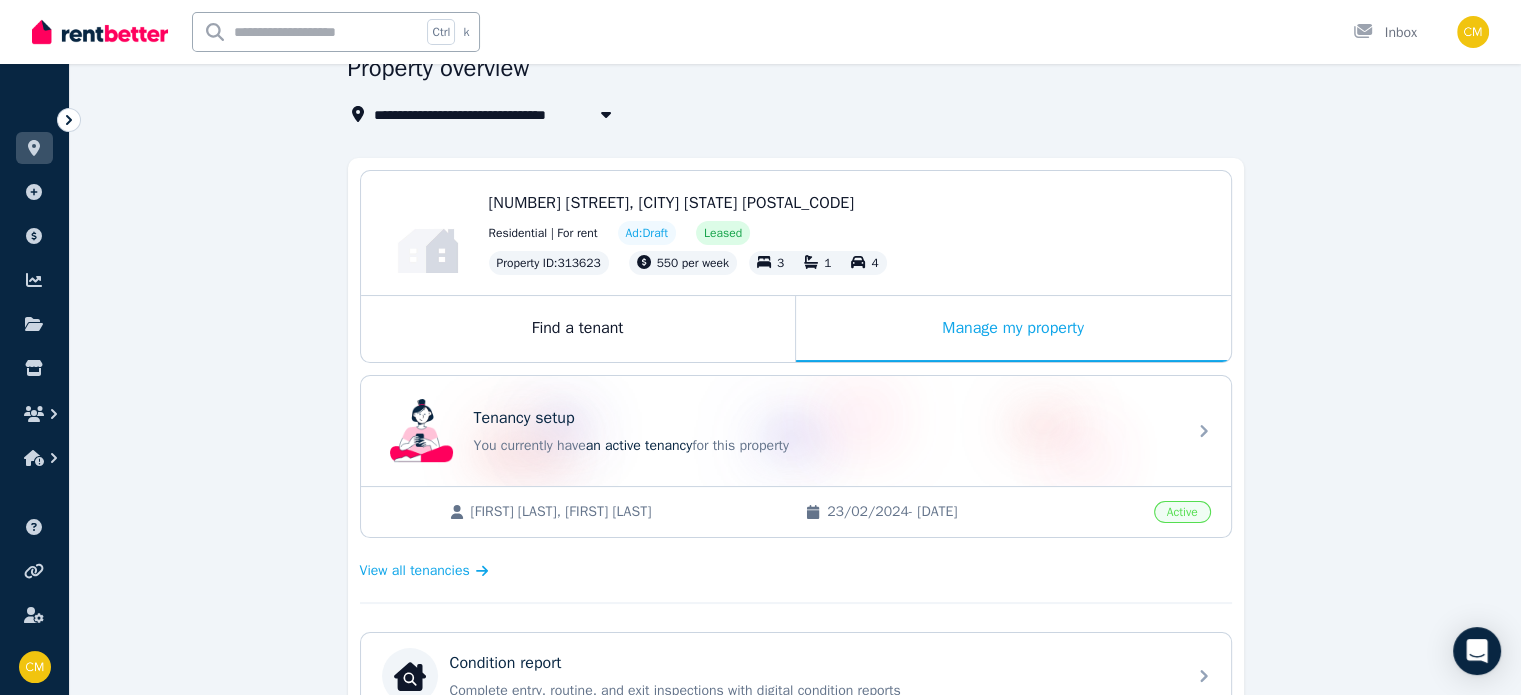 scroll, scrollTop: 0, scrollLeft: 0, axis: both 